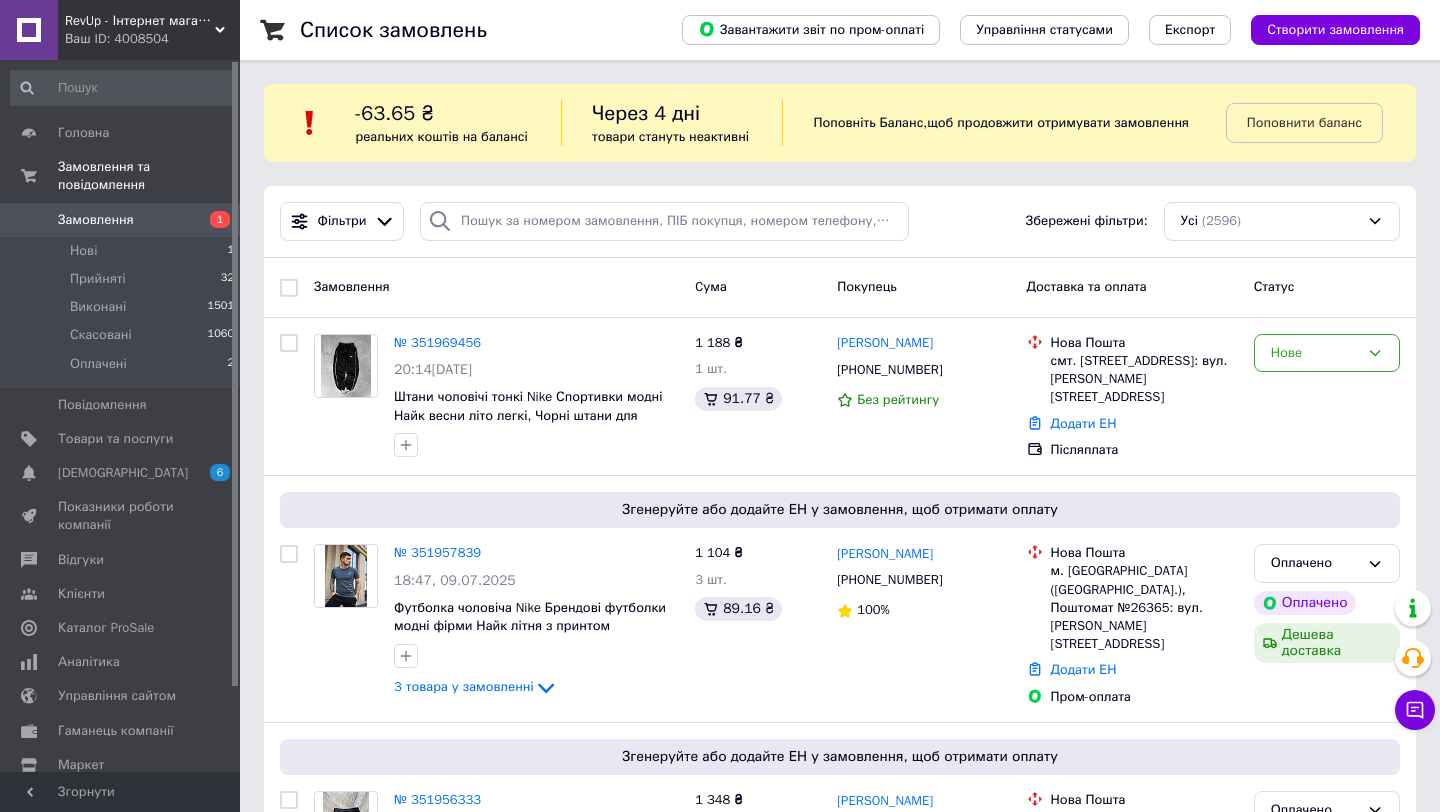 scroll, scrollTop: 0, scrollLeft: 0, axis: both 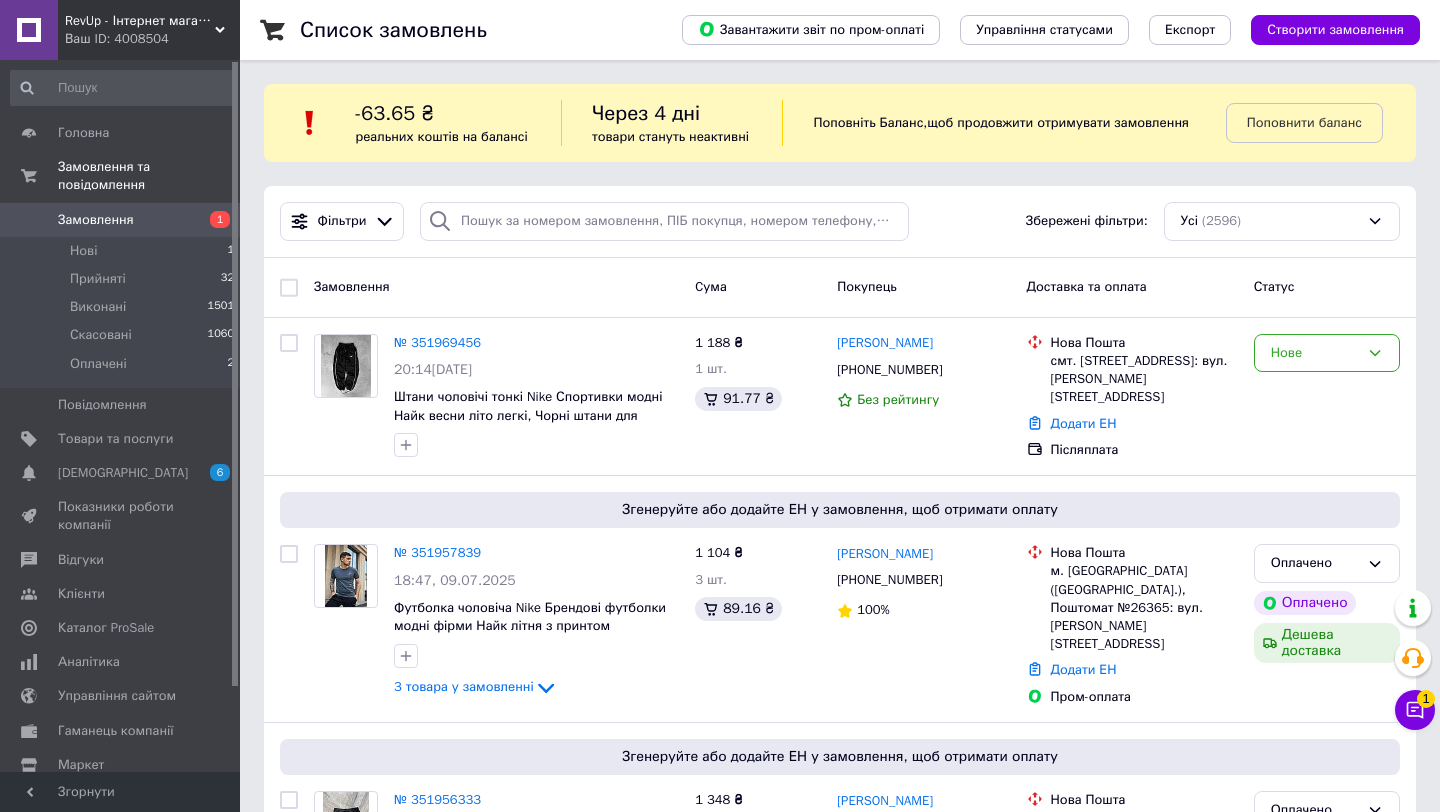 click on "1" at bounding box center [212, 220] 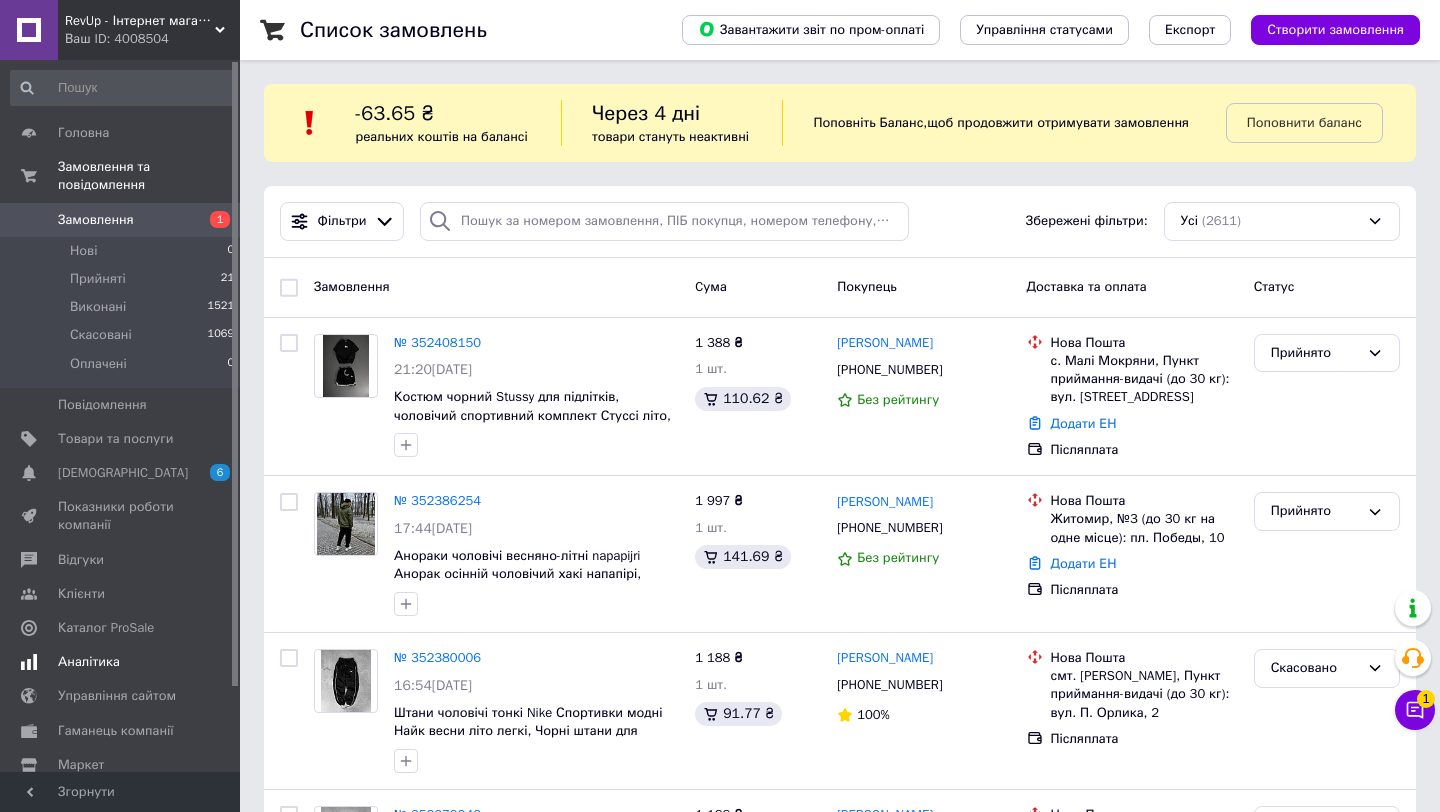 click on "Аналітика" at bounding box center [89, 662] 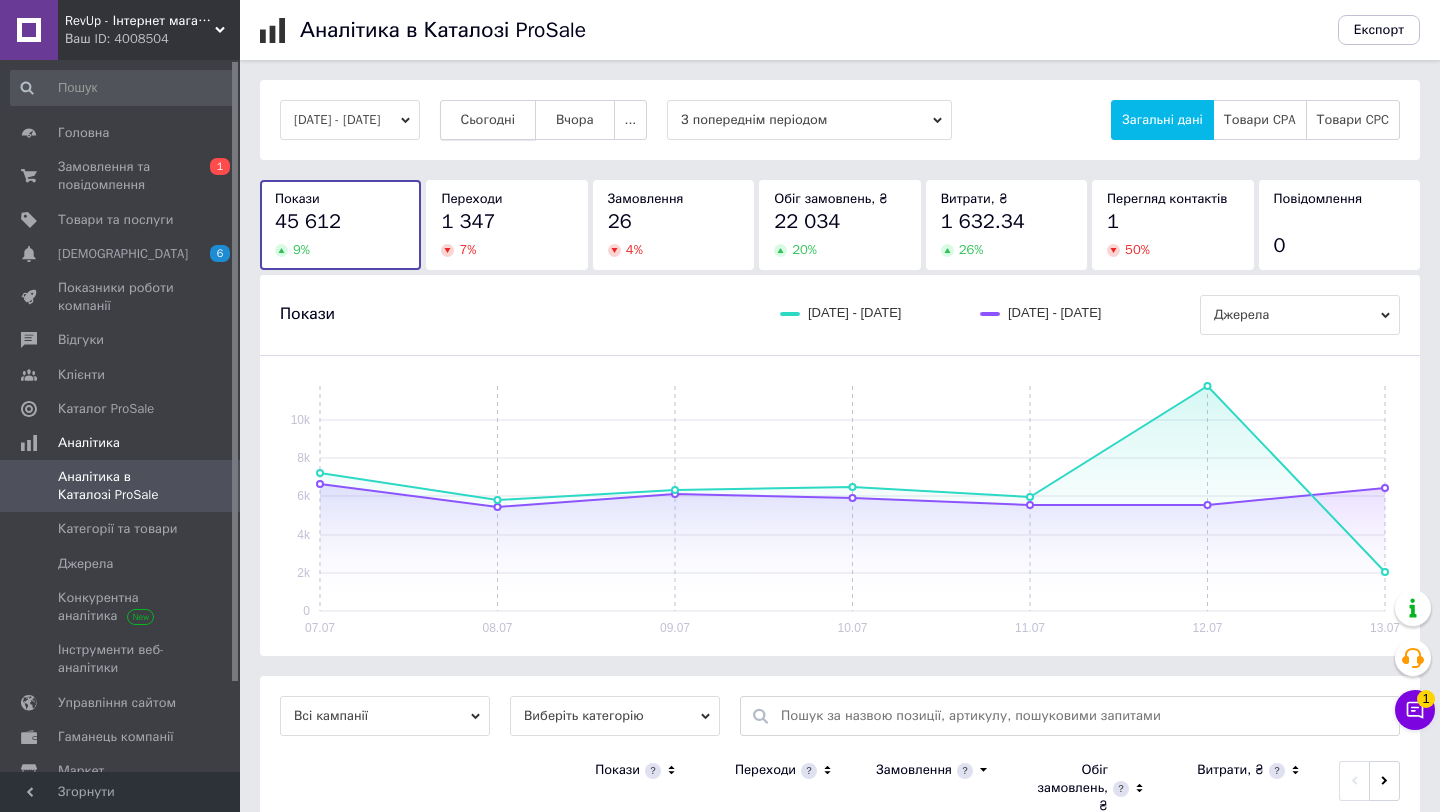 click on "Сьогодні" at bounding box center [488, 120] 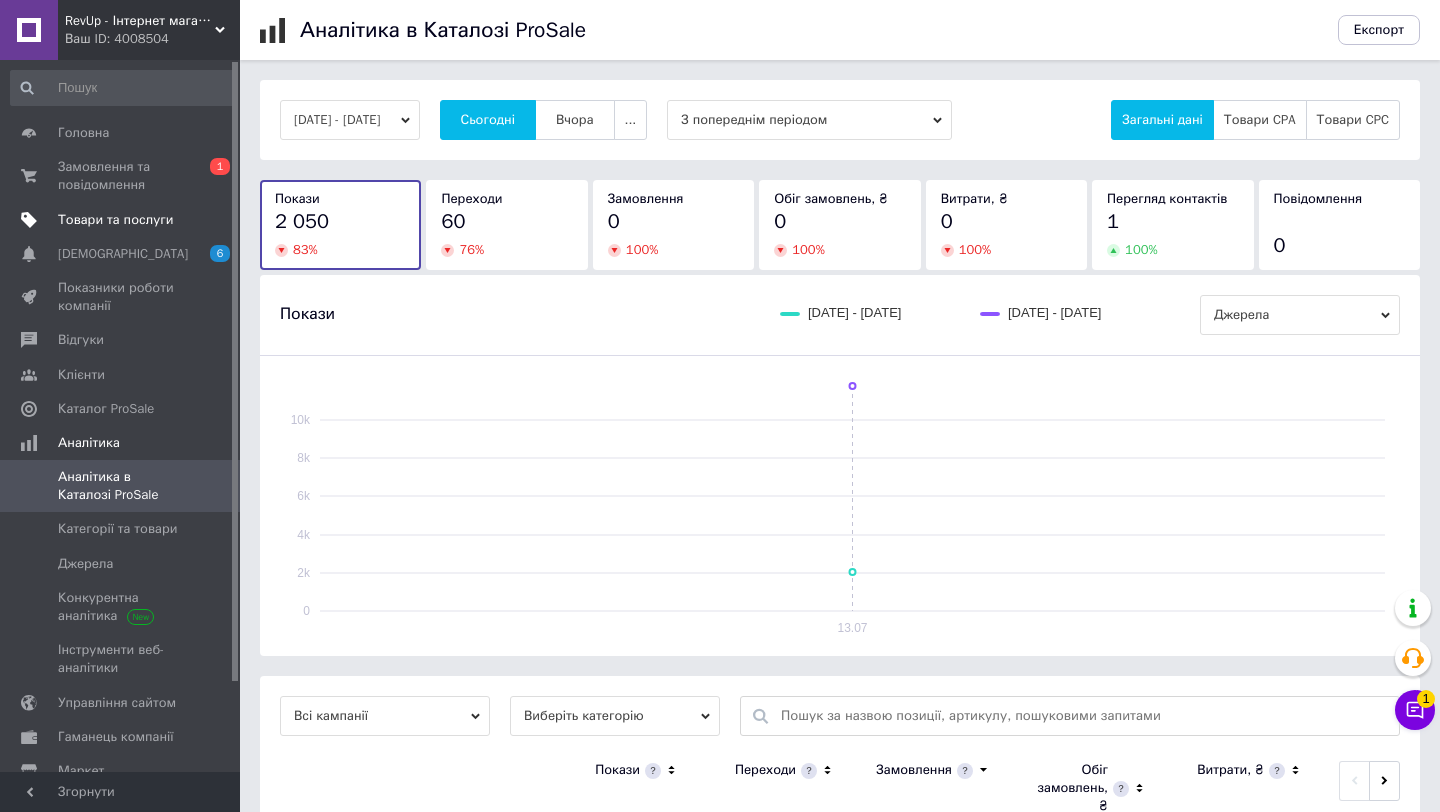 click on "Товари та послуги" at bounding box center (115, 220) 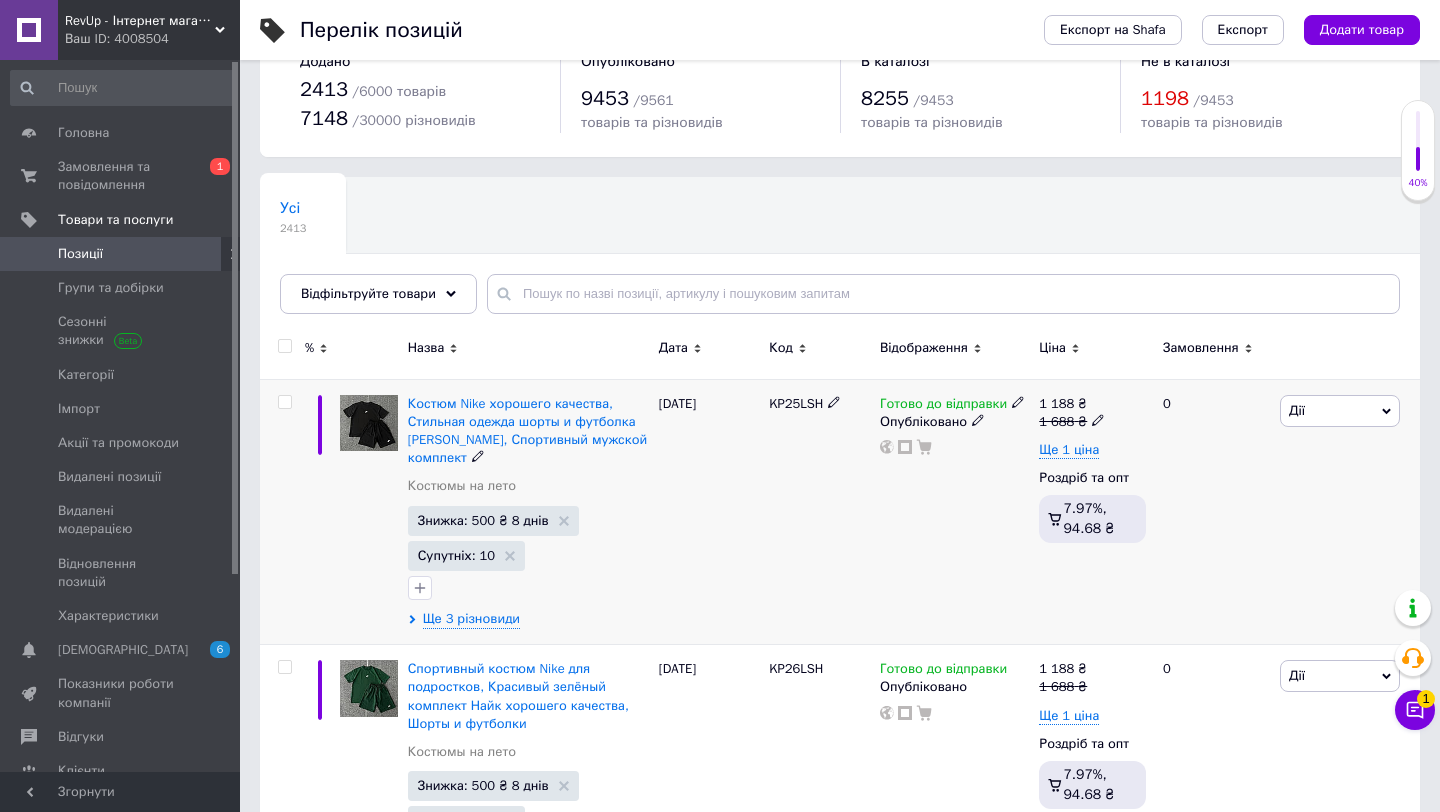 scroll, scrollTop: 75, scrollLeft: 0, axis: vertical 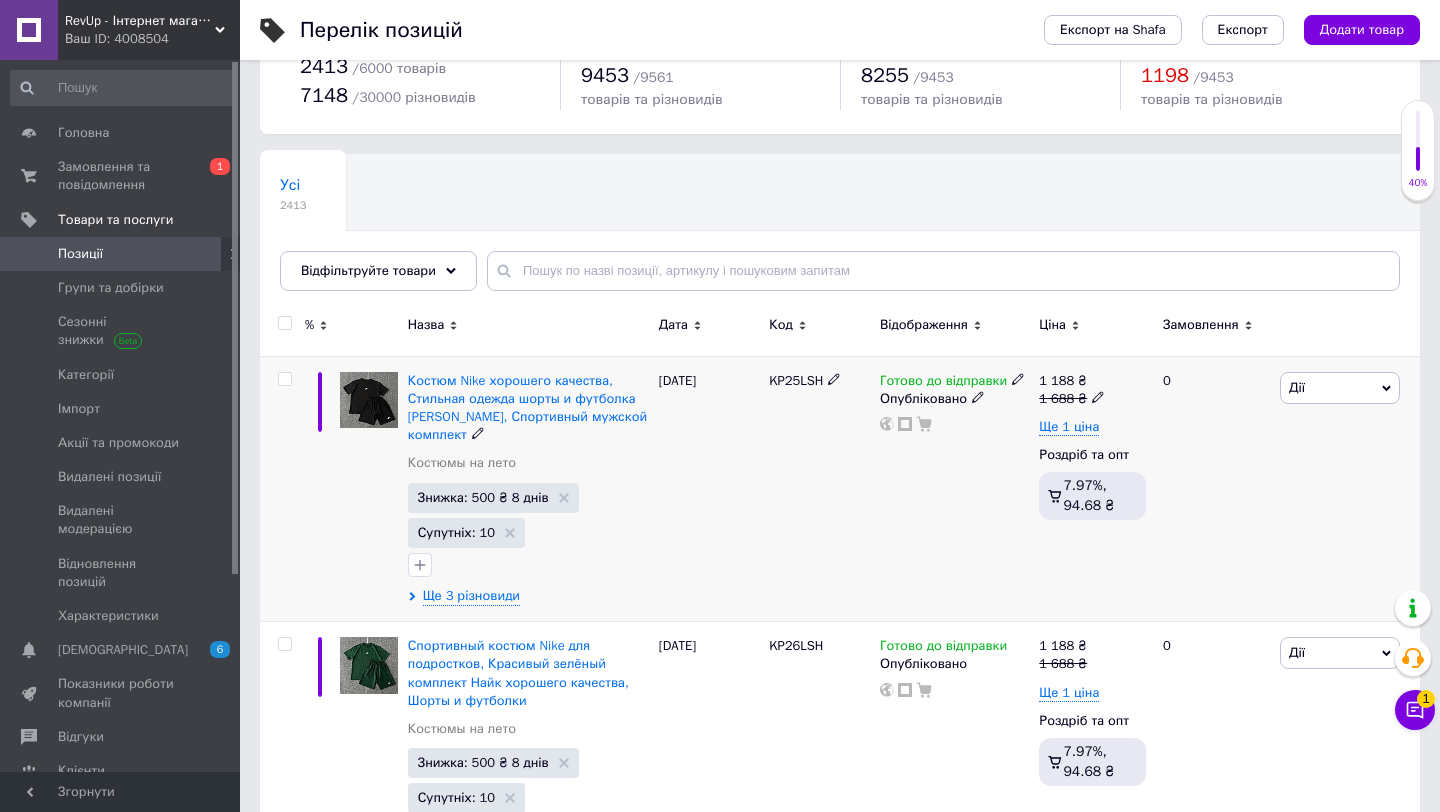 click at bounding box center [284, 379] 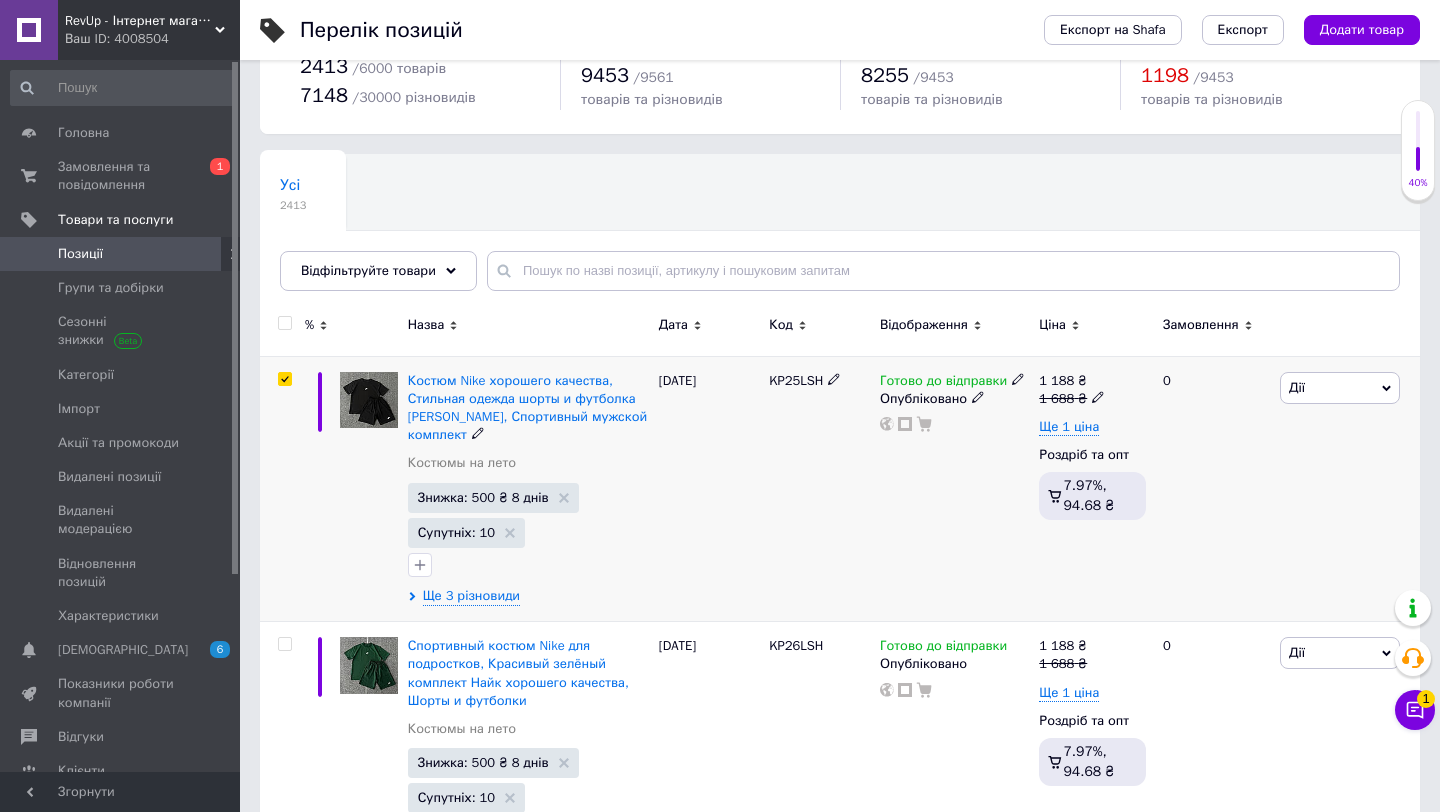 checkbox on "true" 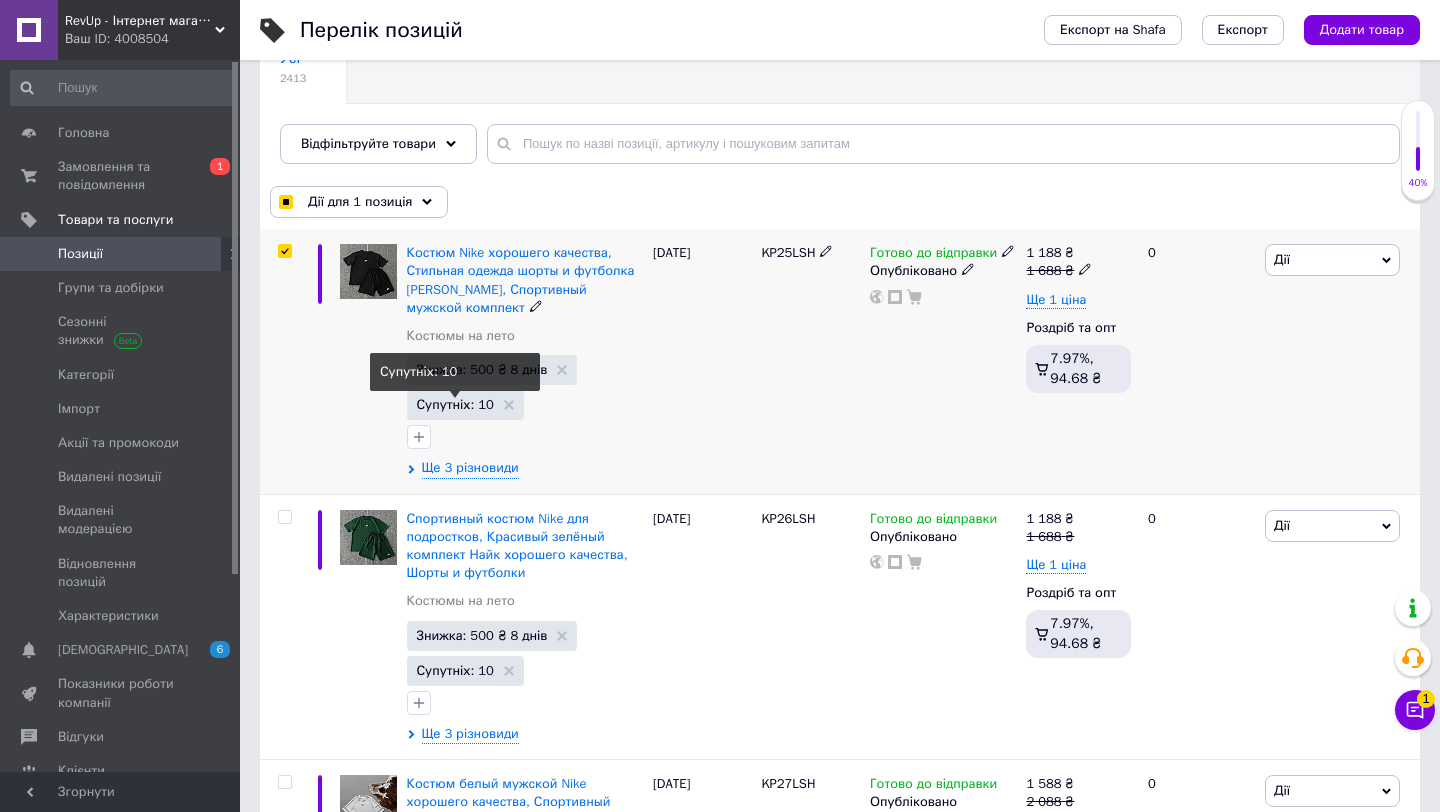 scroll, scrollTop: 210, scrollLeft: 0, axis: vertical 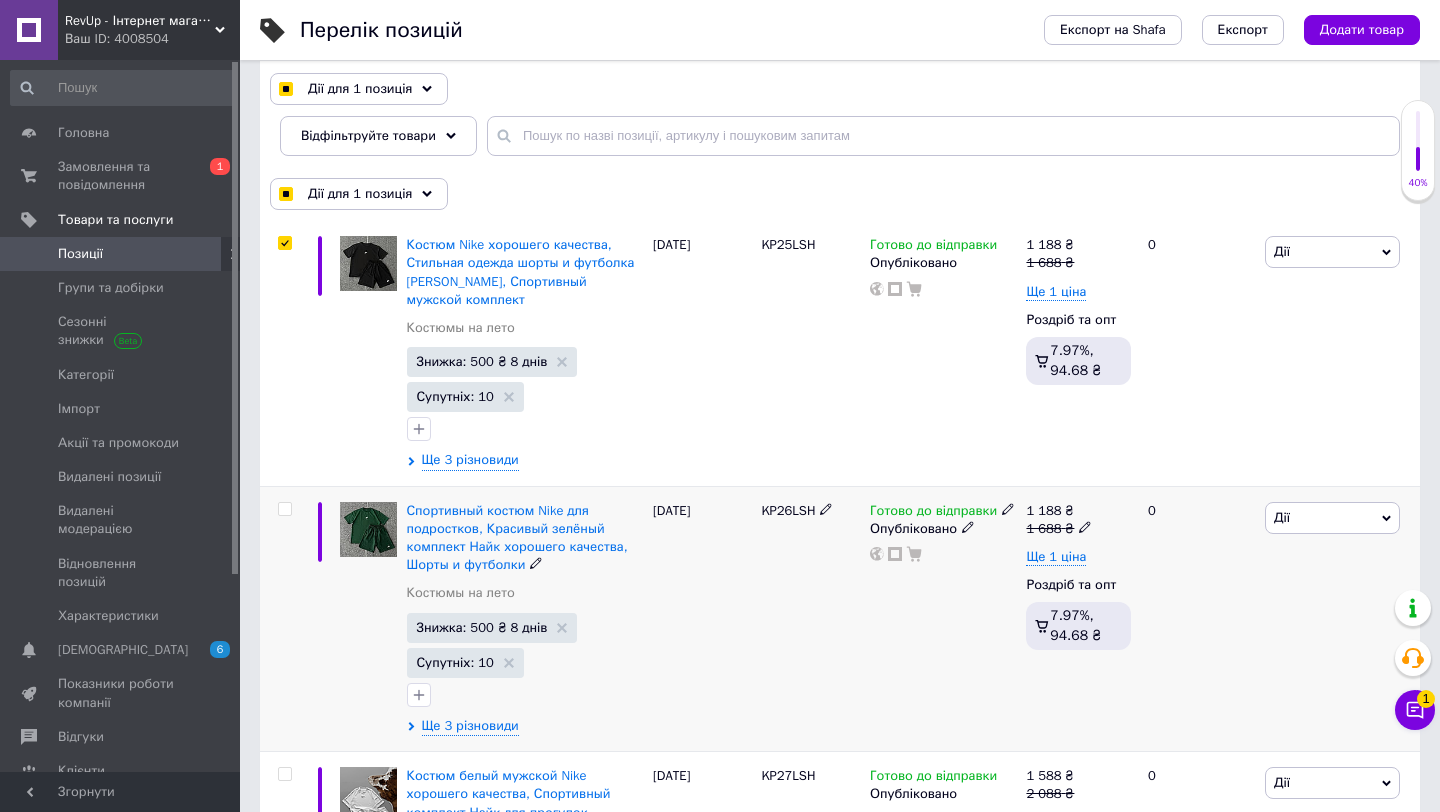 click at bounding box center [285, 509] 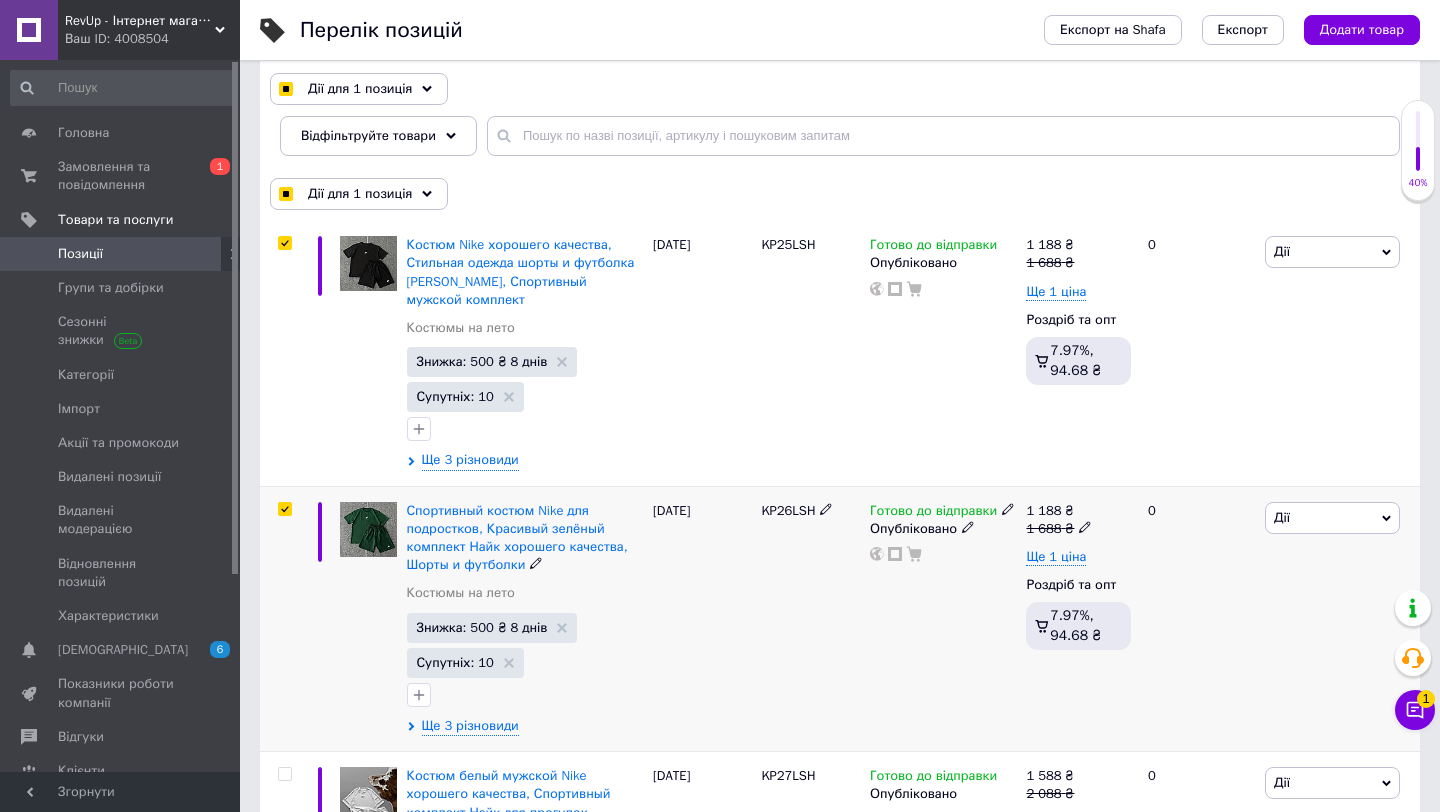 checkbox on "true" 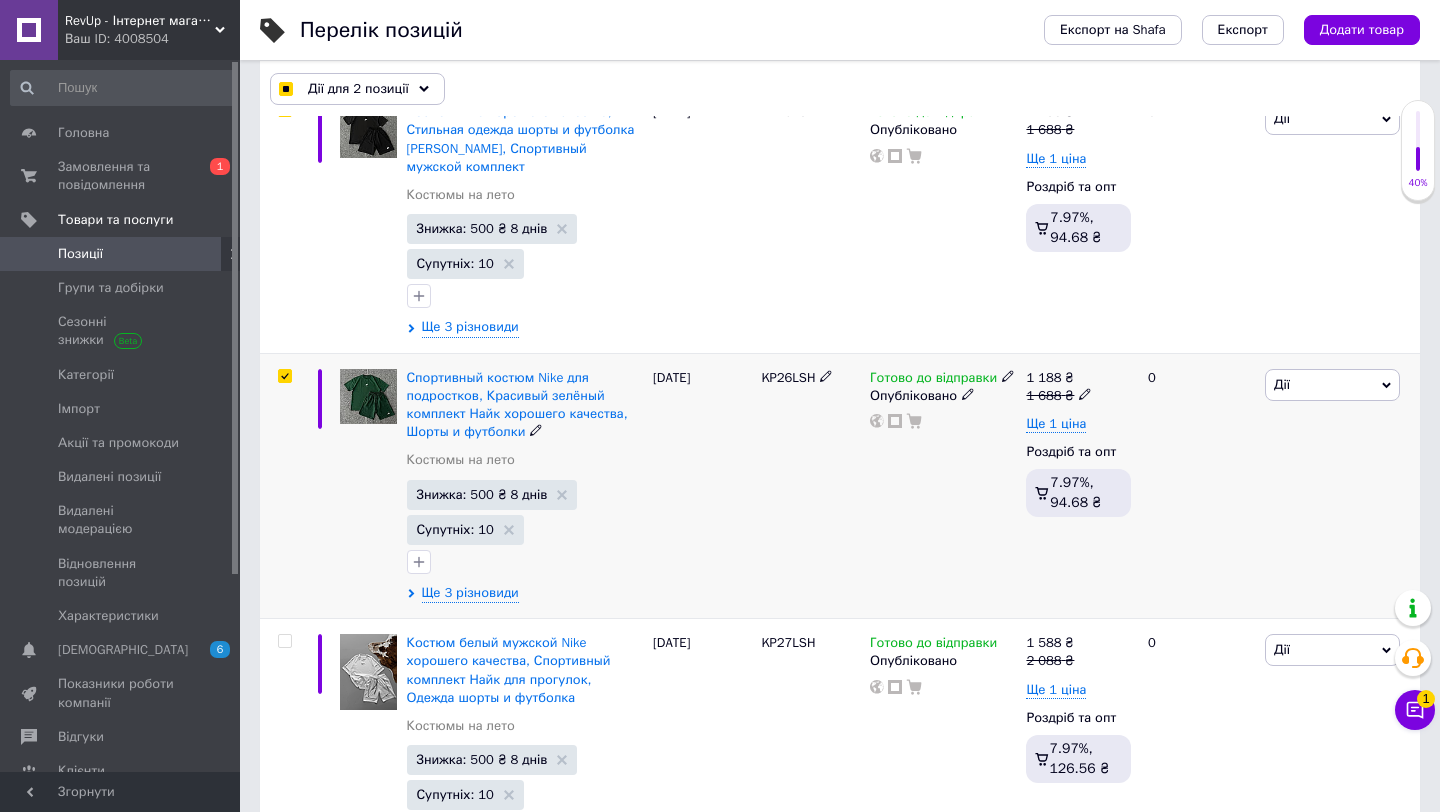 scroll, scrollTop: 345, scrollLeft: 0, axis: vertical 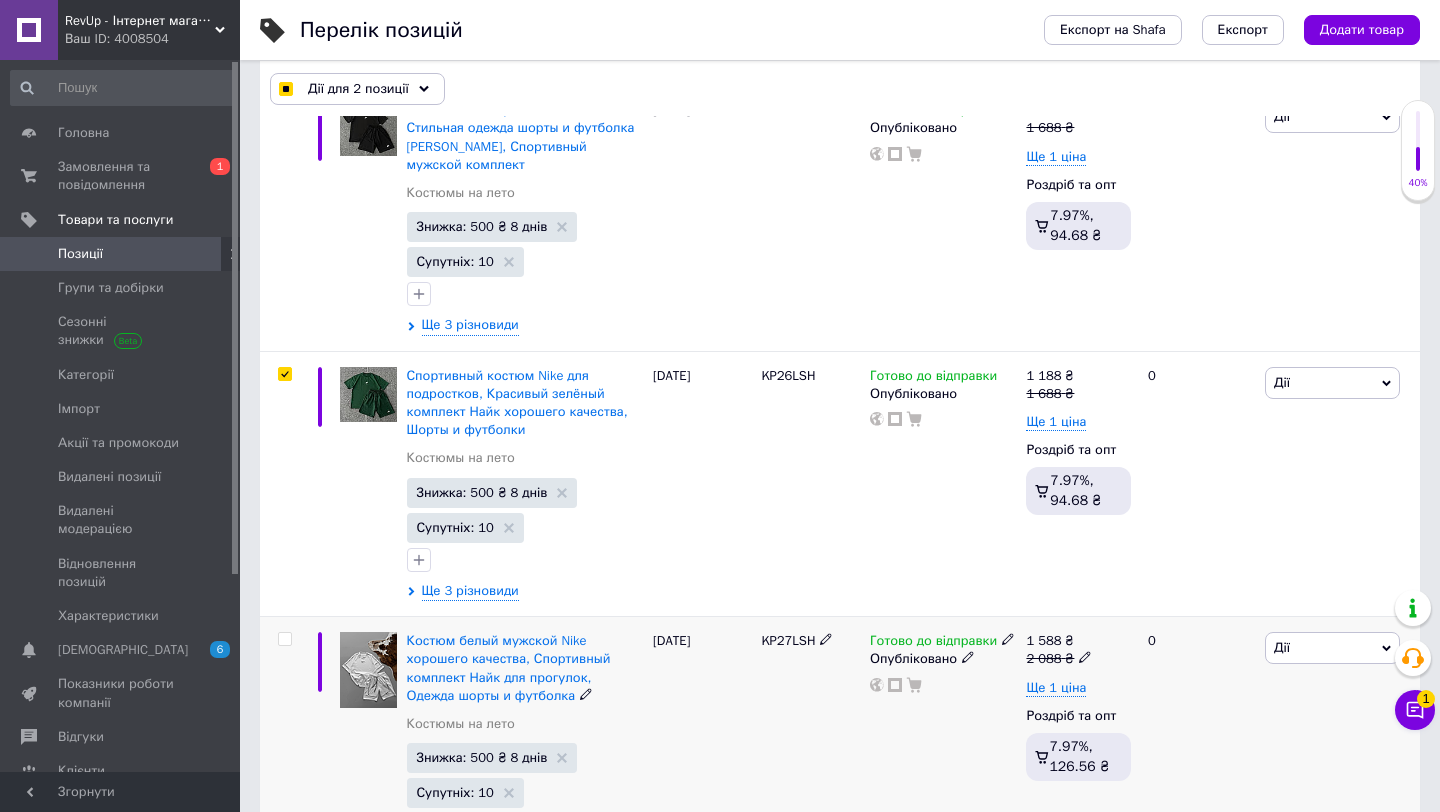 click at bounding box center [284, 639] 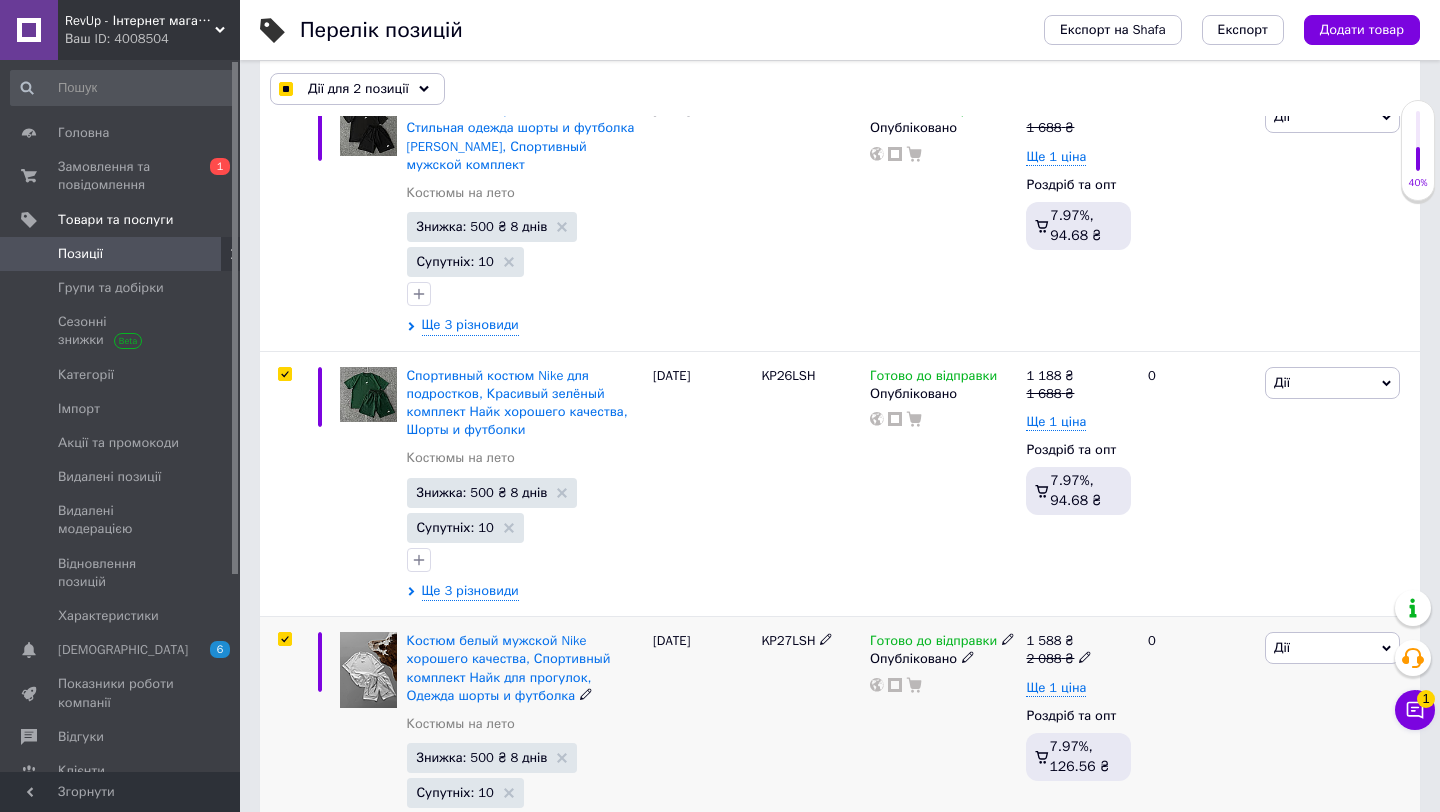 checkbox on "true" 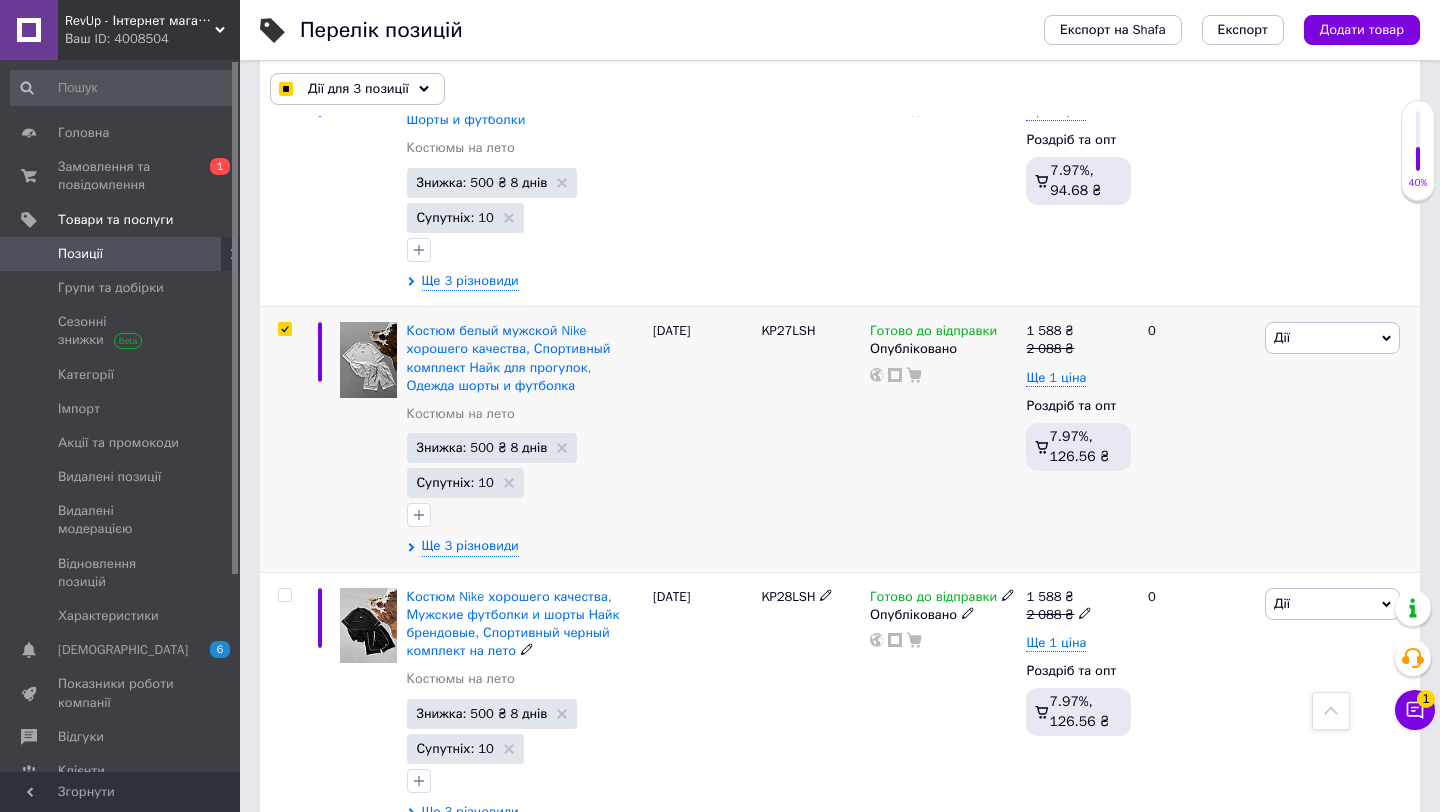 scroll, scrollTop: 656, scrollLeft: 0, axis: vertical 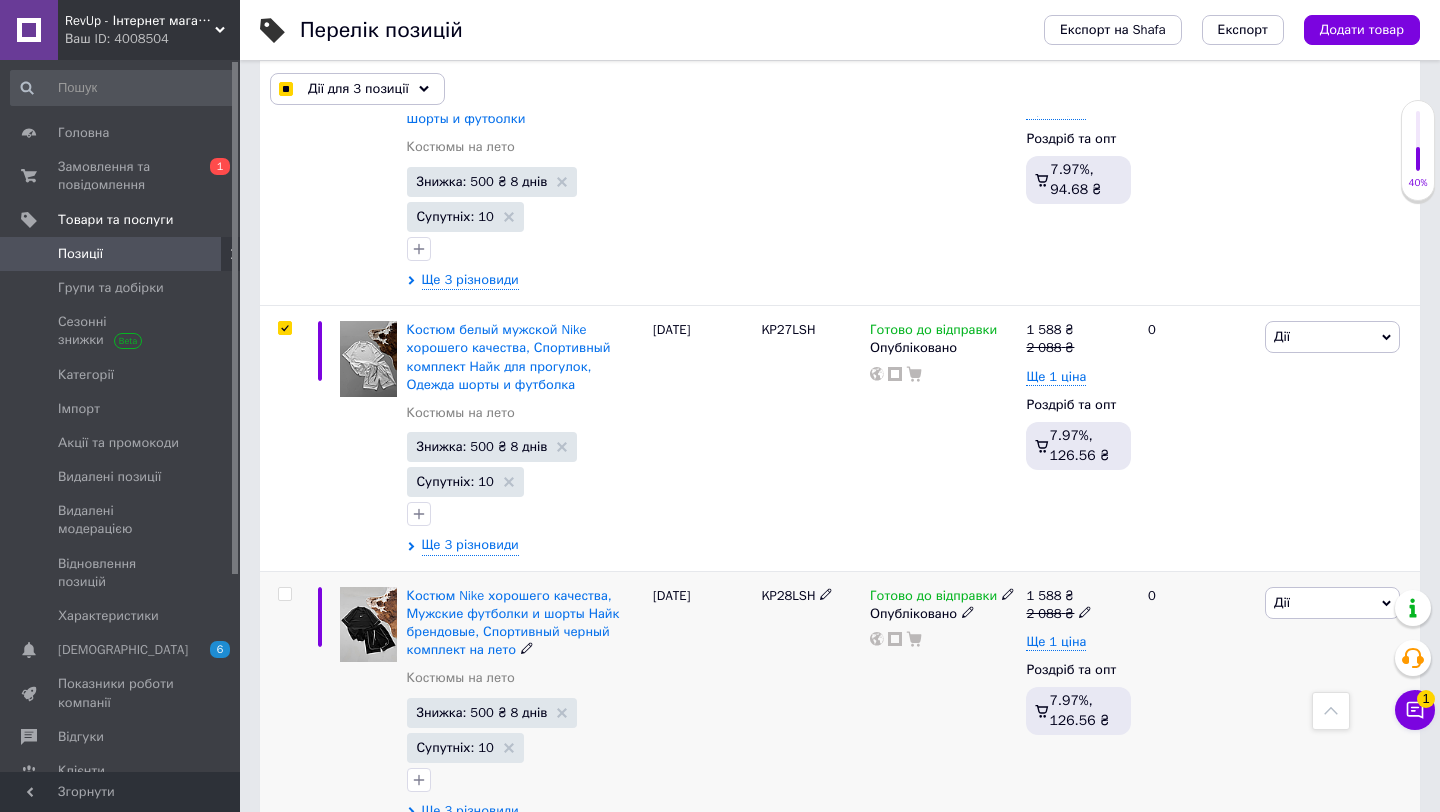 click at bounding box center (284, 594) 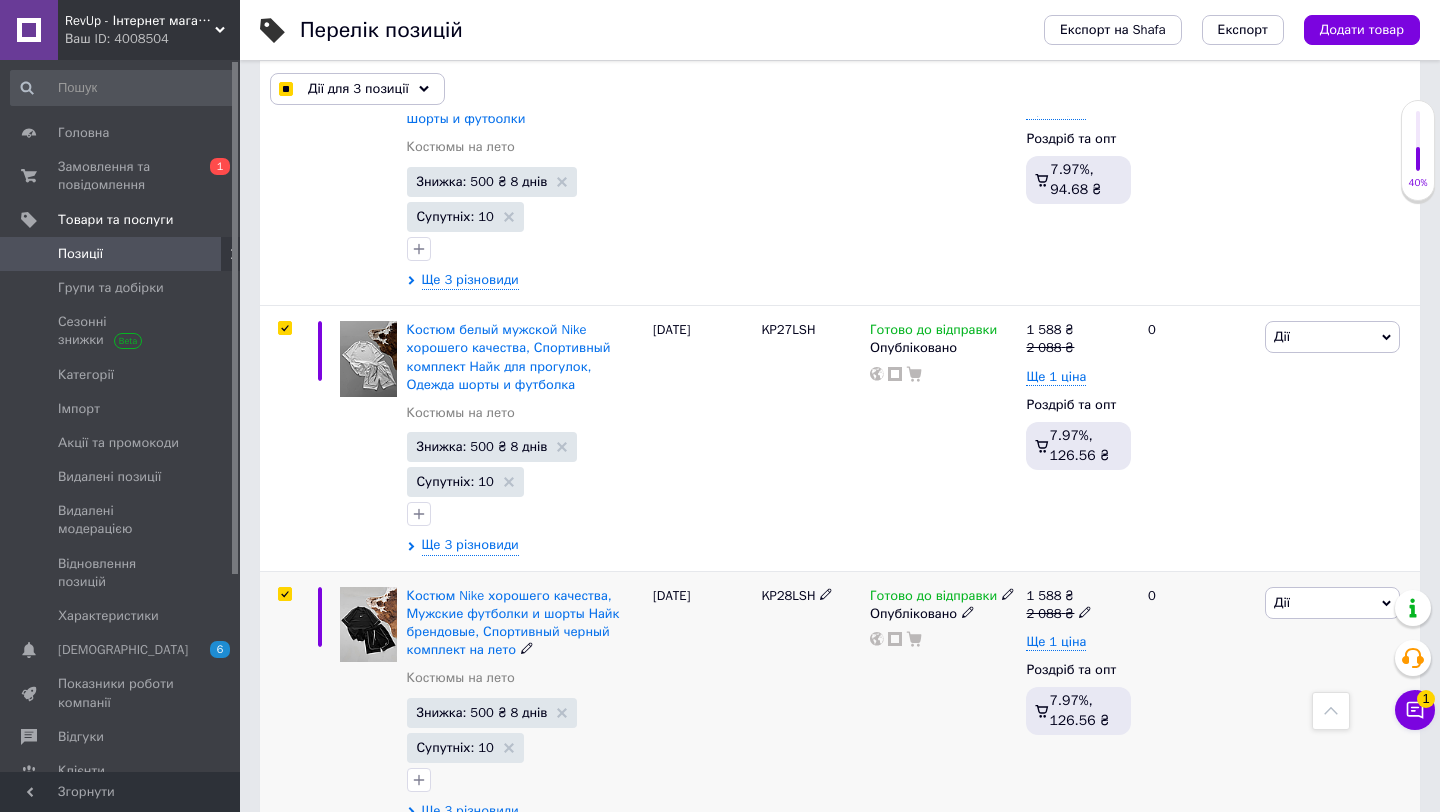checkbox on "true" 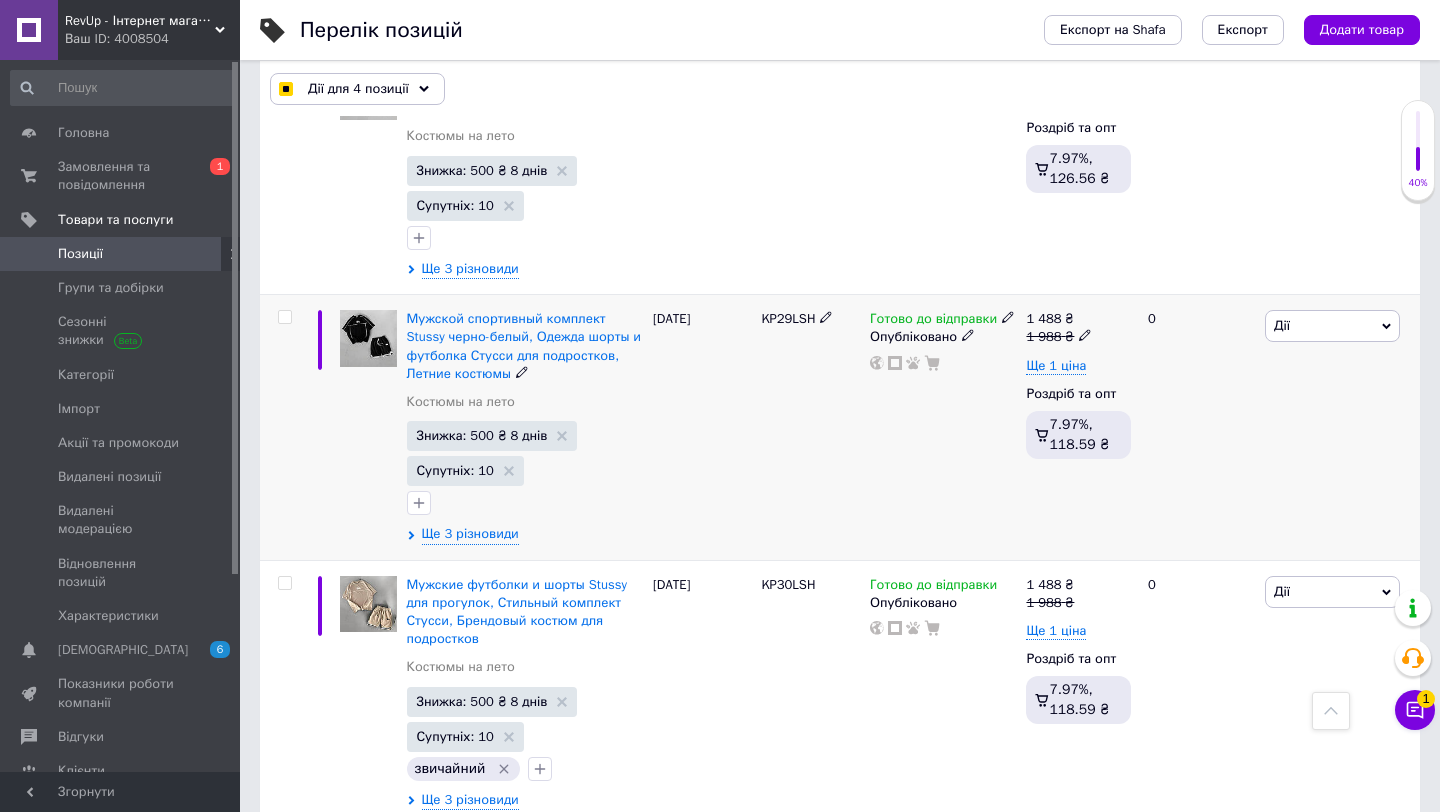 scroll, scrollTop: 1200, scrollLeft: 0, axis: vertical 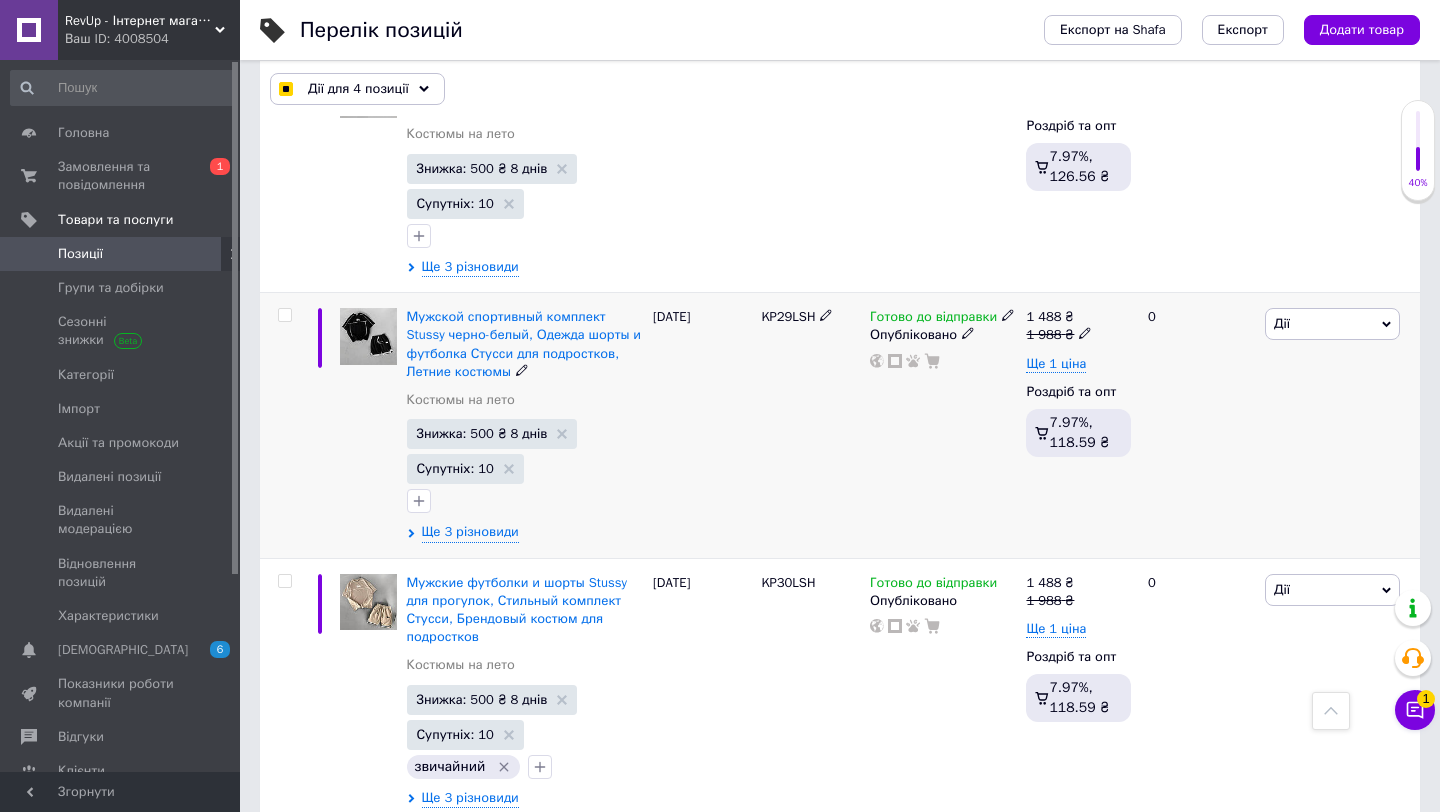 click at bounding box center [284, 315] 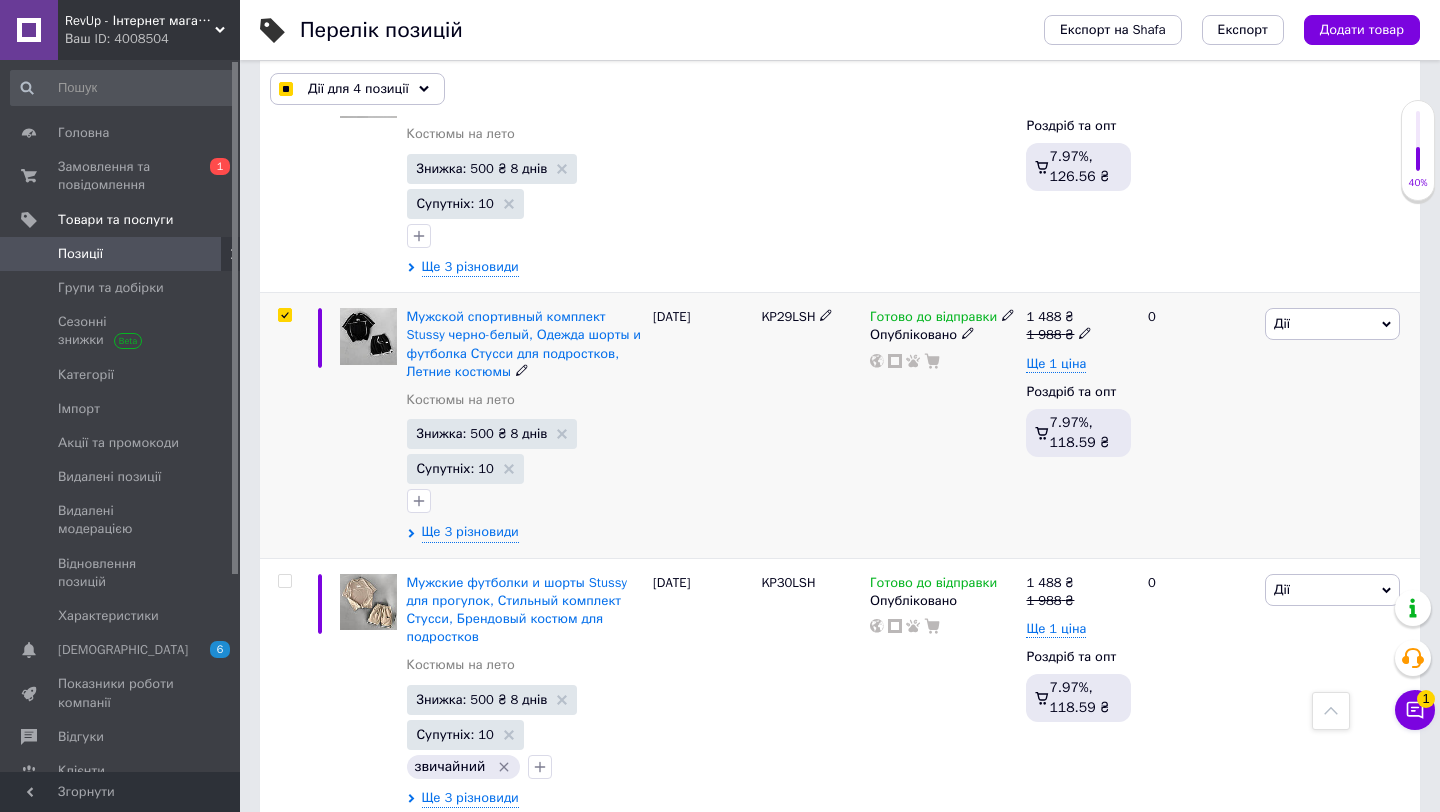 checkbox on "true" 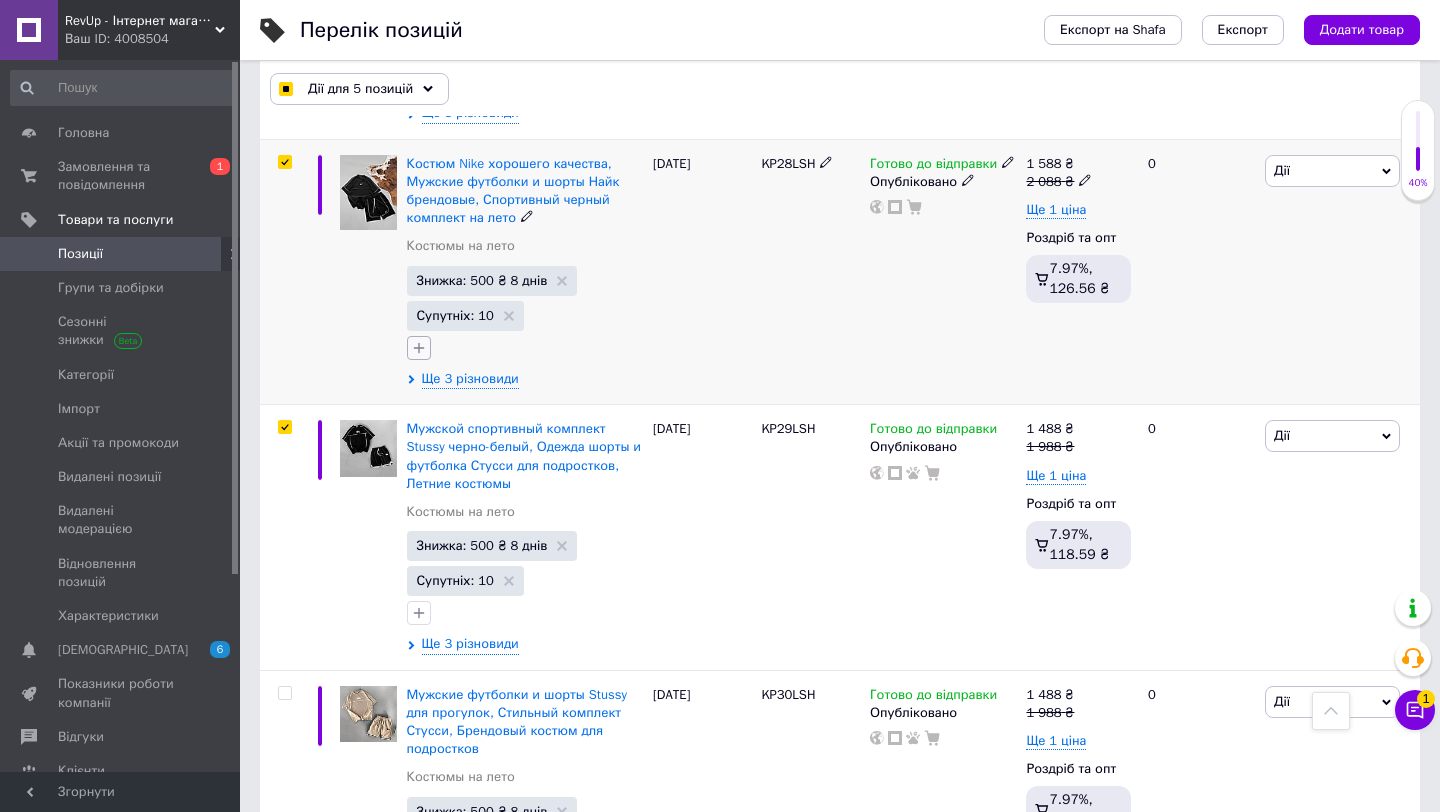 scroll, scrollTop: 1084, scrollLeft: 0, axis: vertical 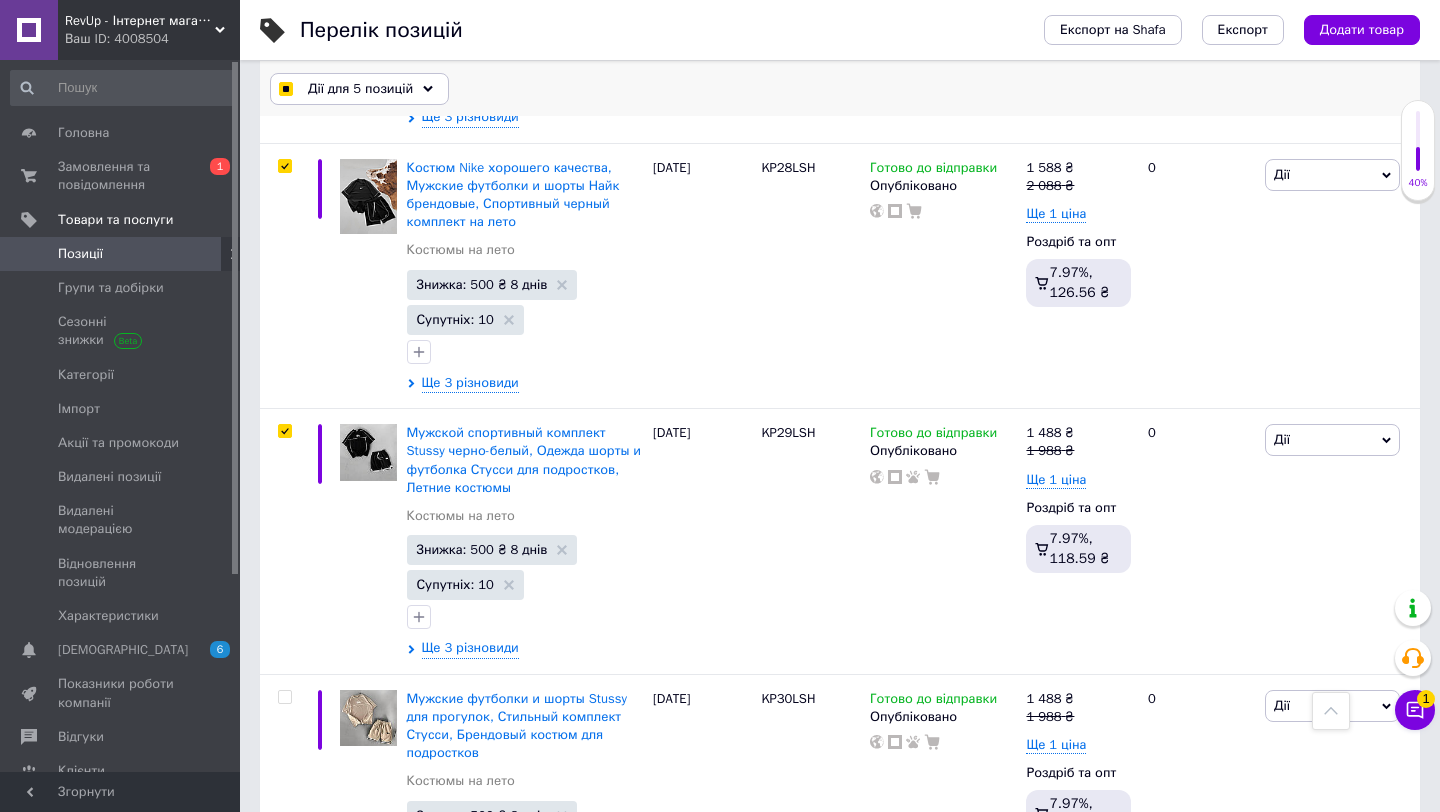 click on "Дії для 5 позицій" at bounding box center [360, 89] 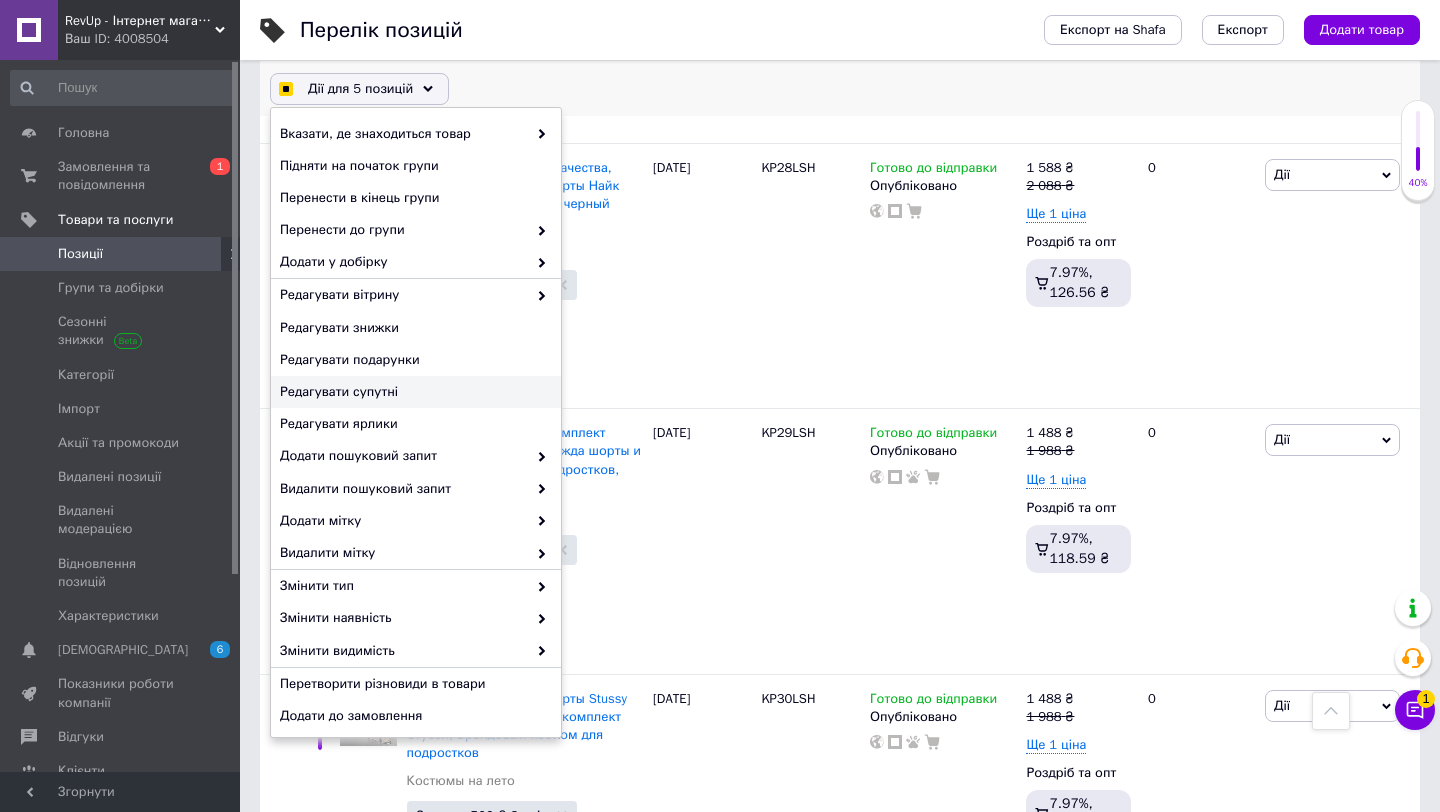 checkbox on "true" 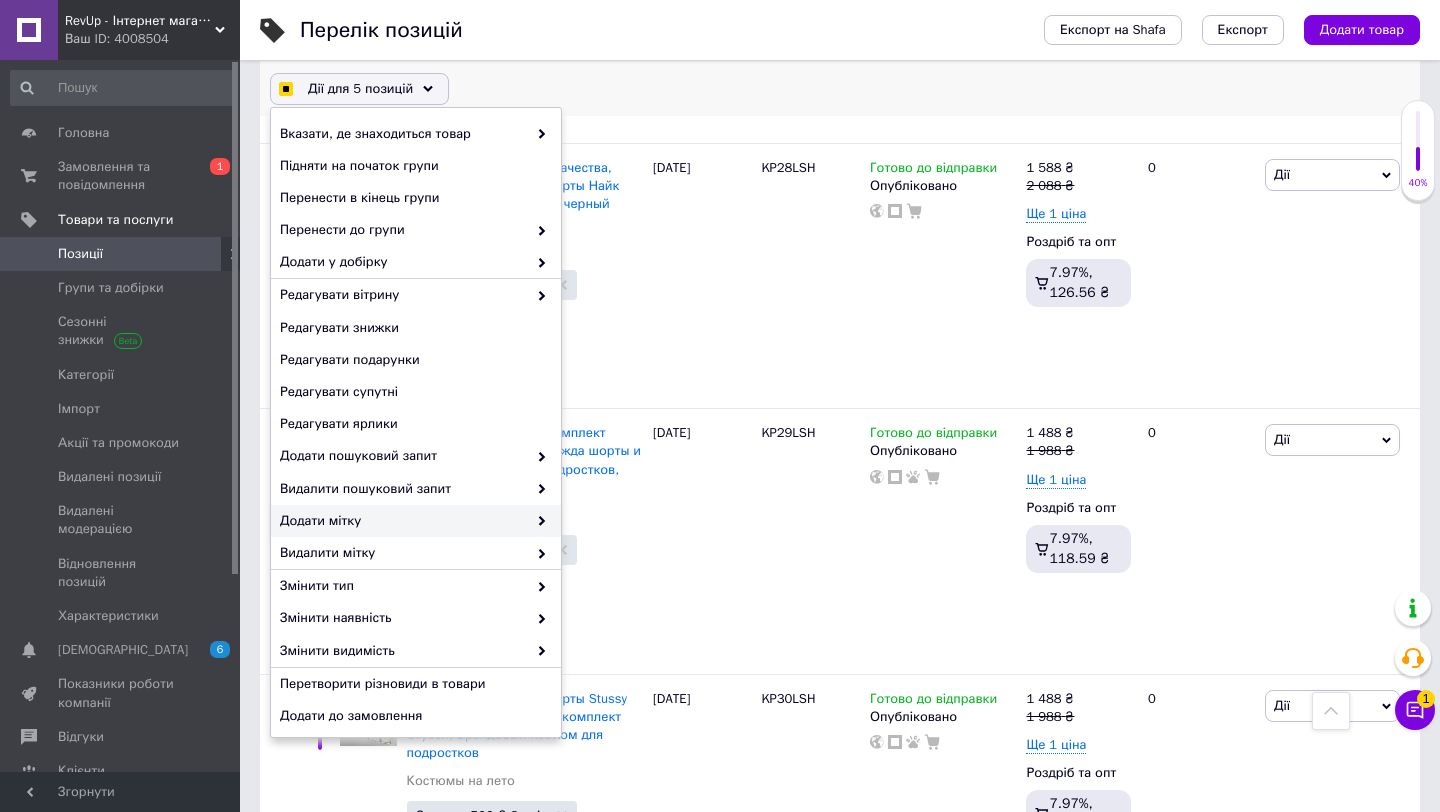 checkbox on "true" 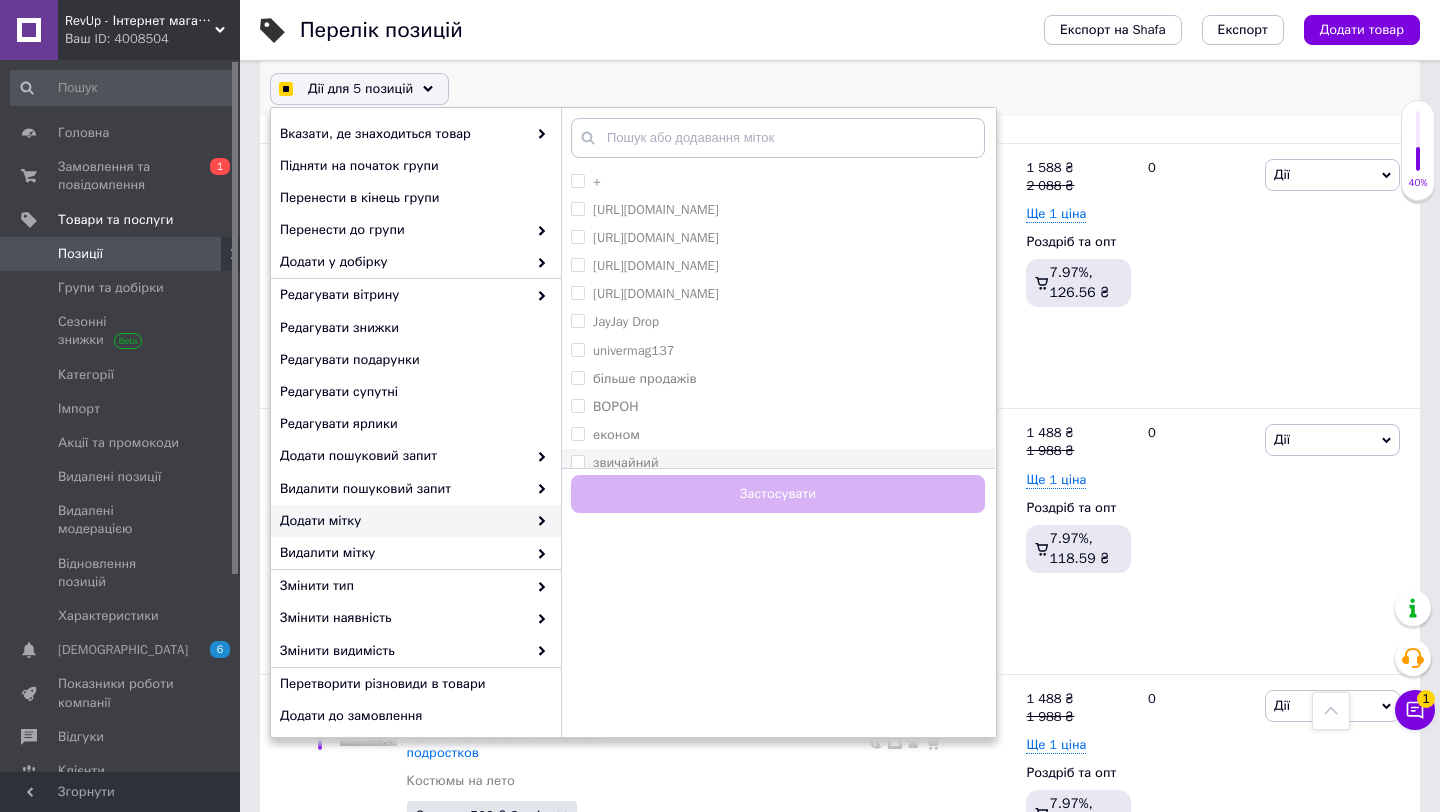 click on "звичайний" at bounding box center [626, 462] 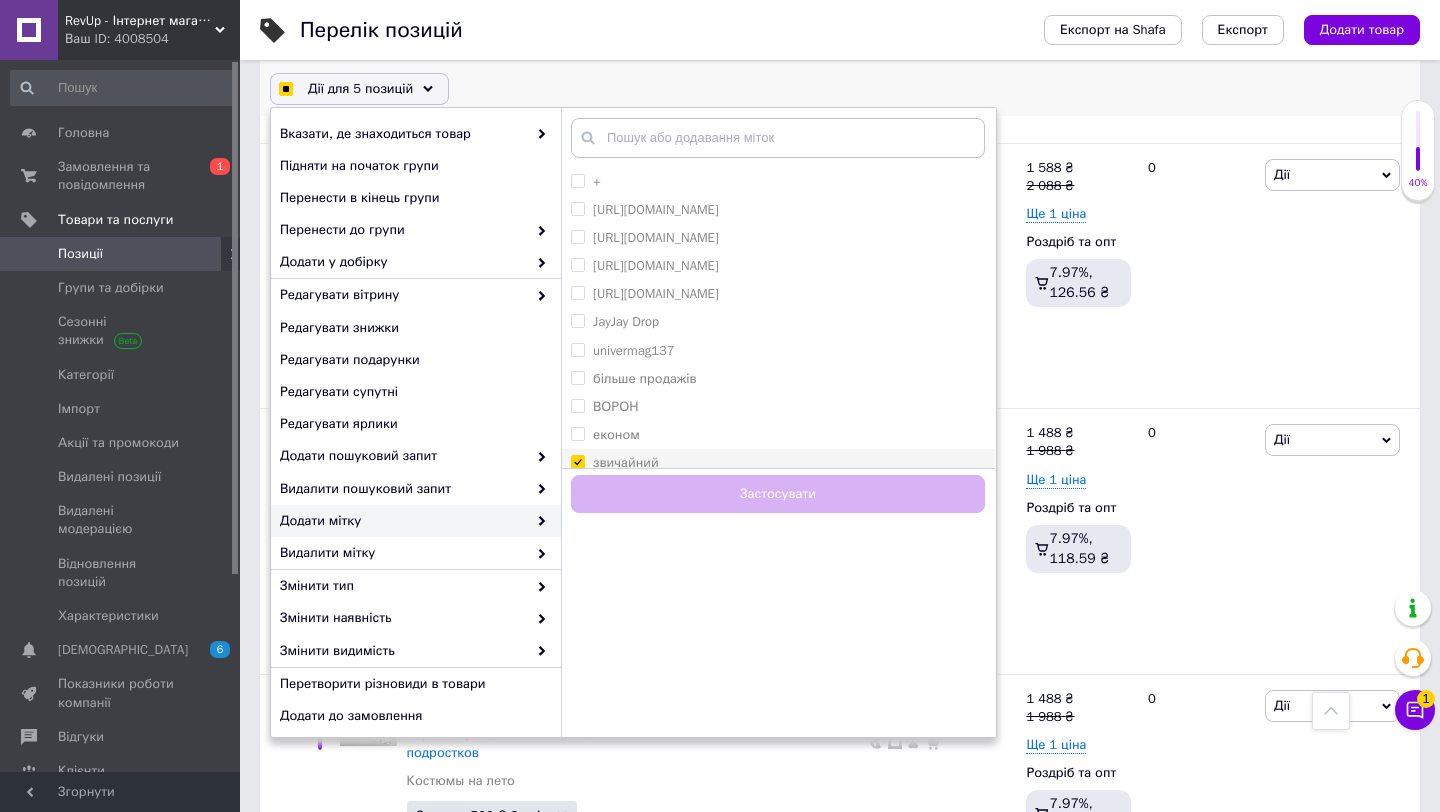 checkbox on "true" 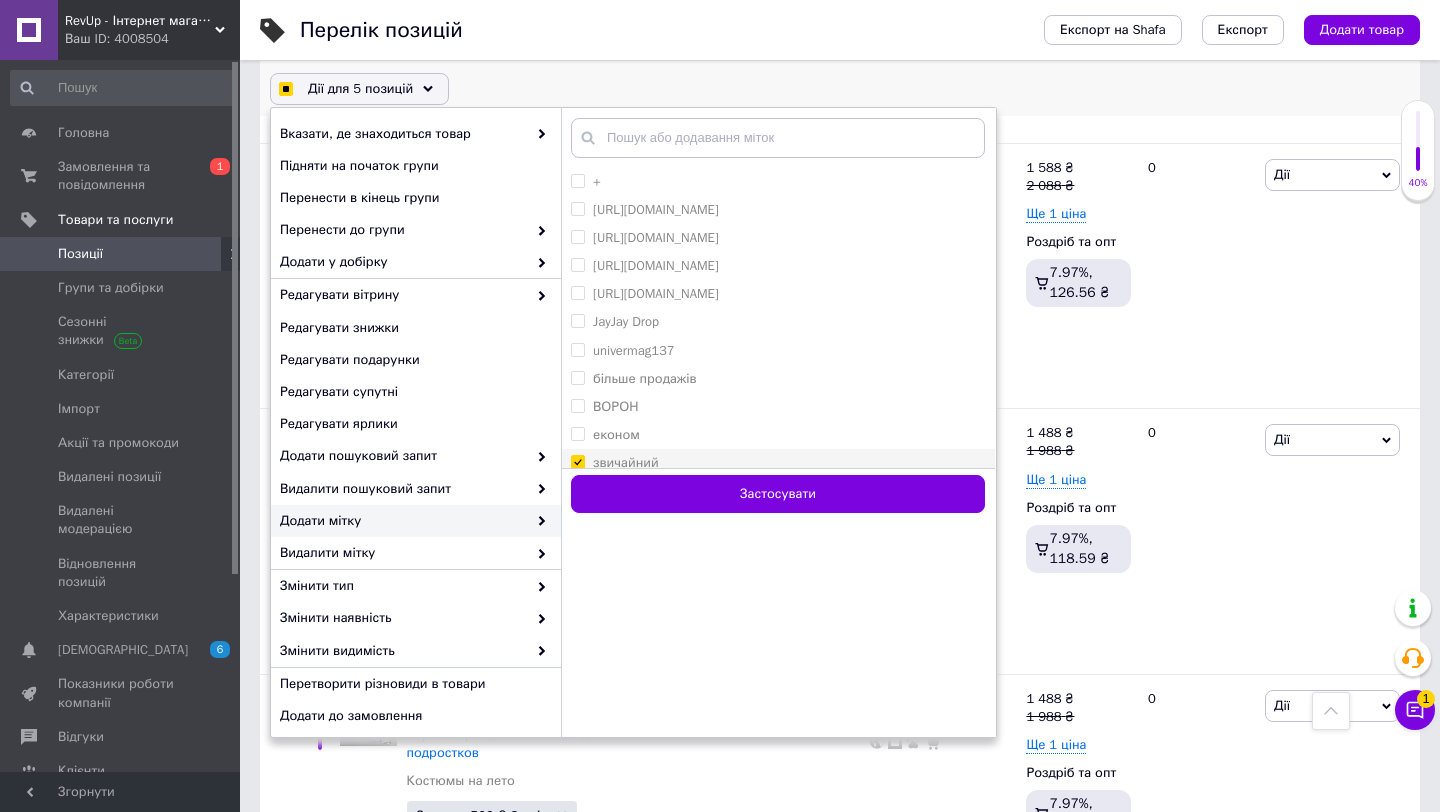 checkbox on "true" 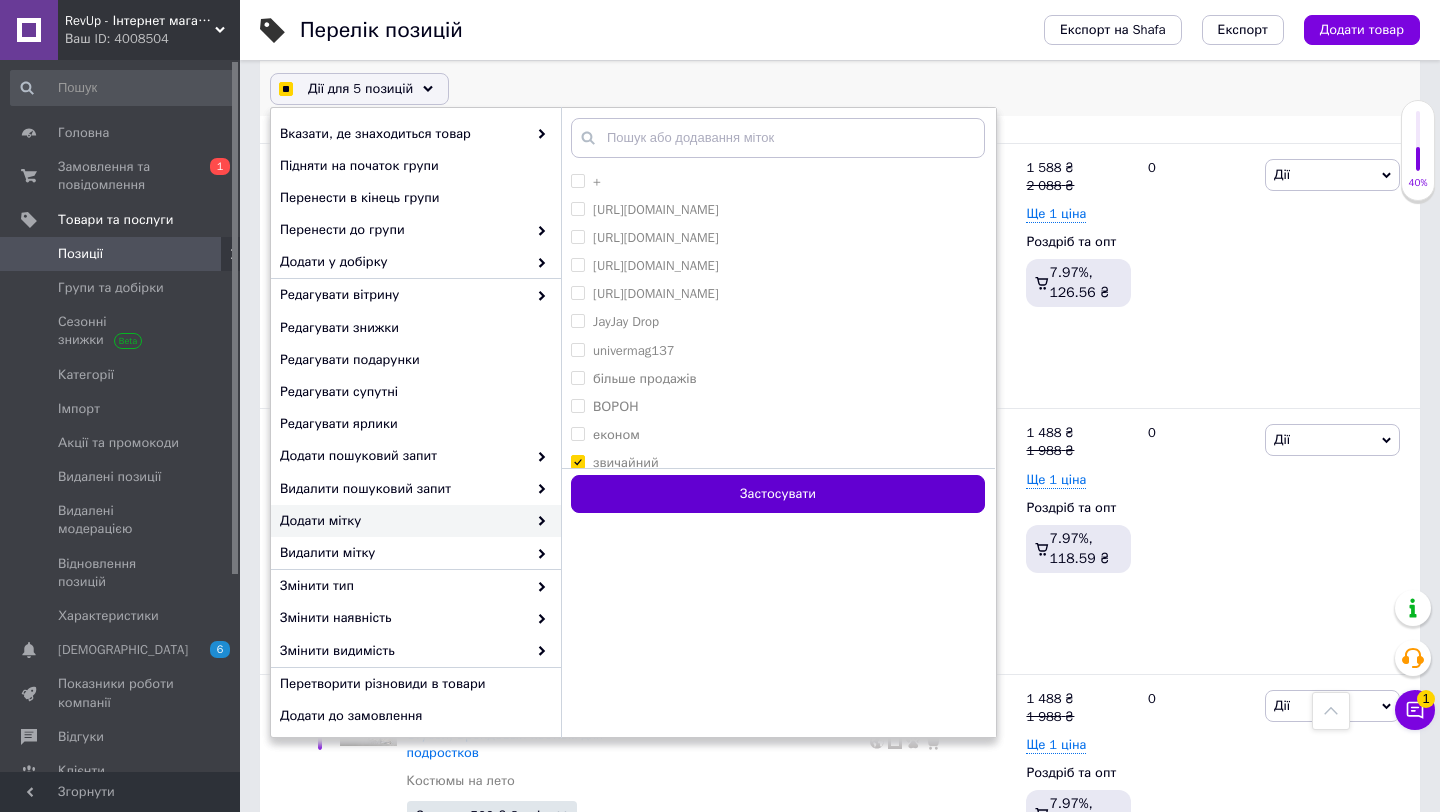 click on "Застосувати" at bounding box center [778, 494] 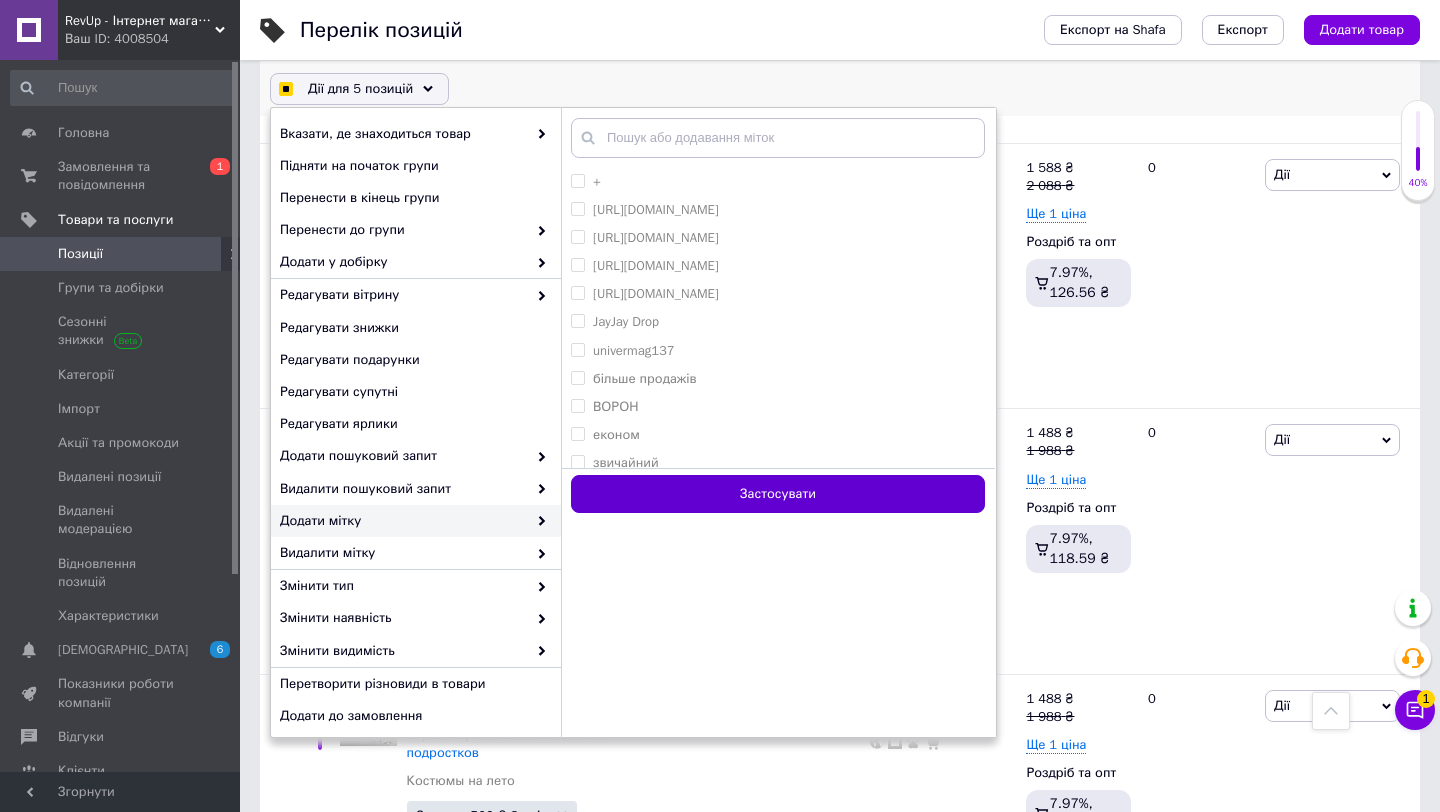 checkbox on "false" 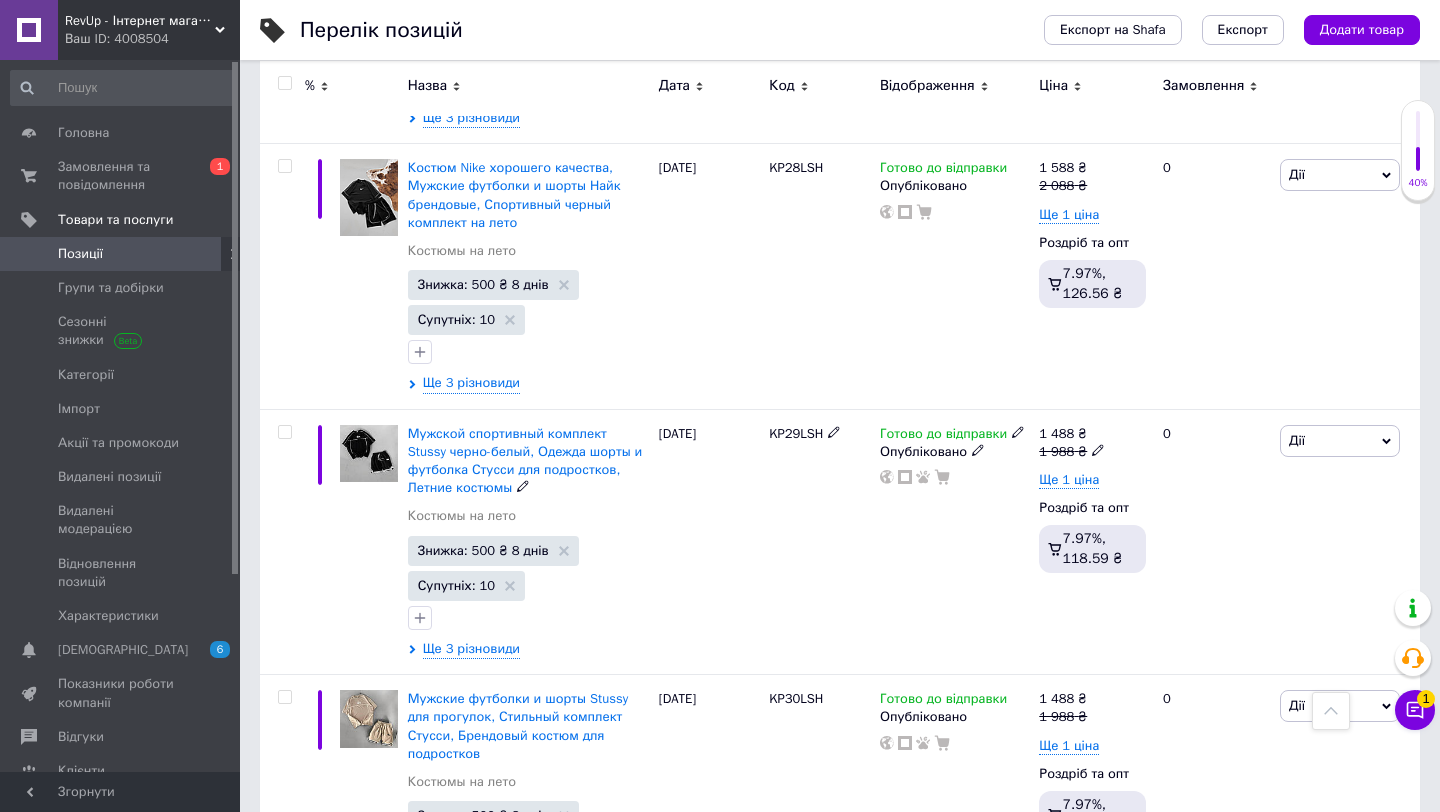 scroll, scrollTop: 1084, scrollLeft: 0, axis: vertical 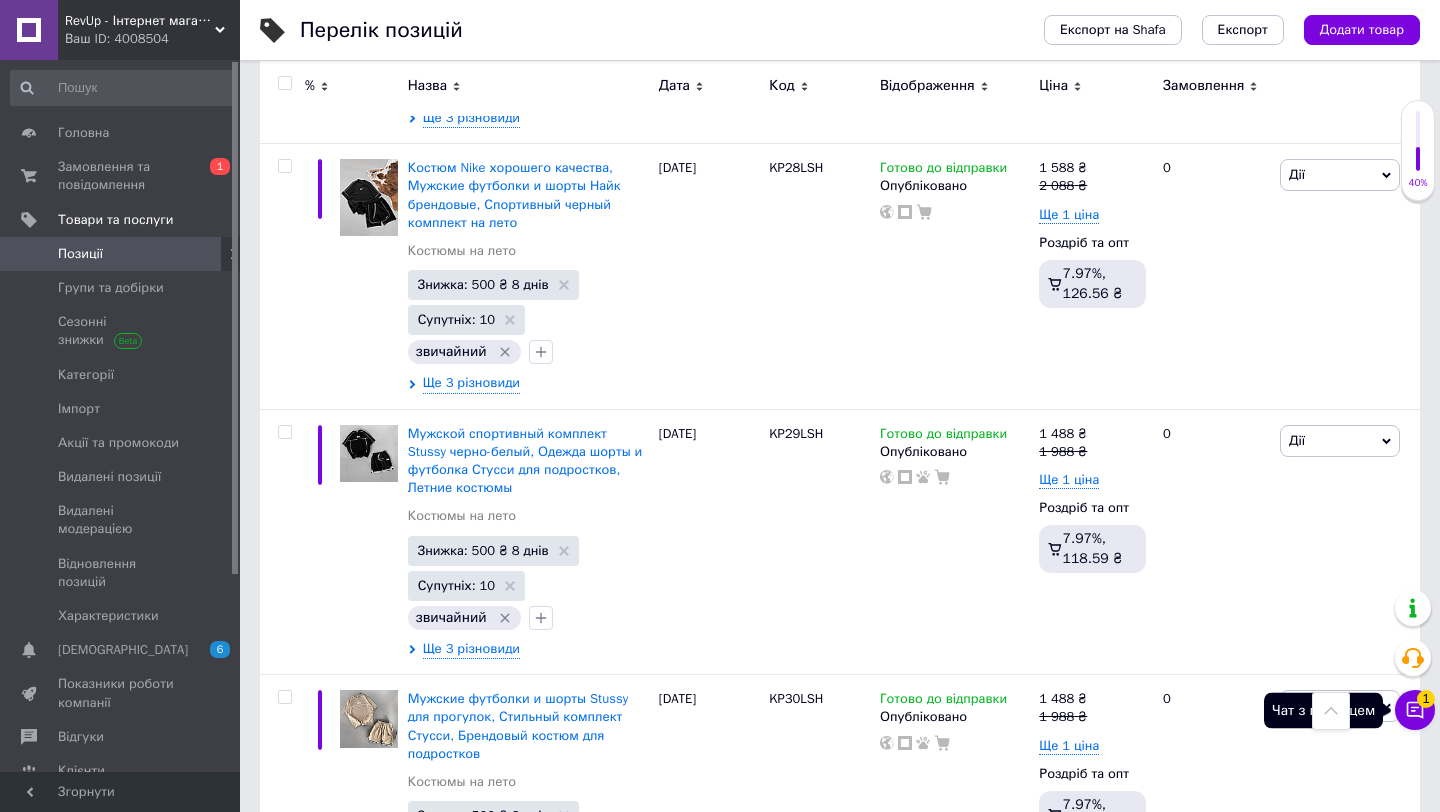click 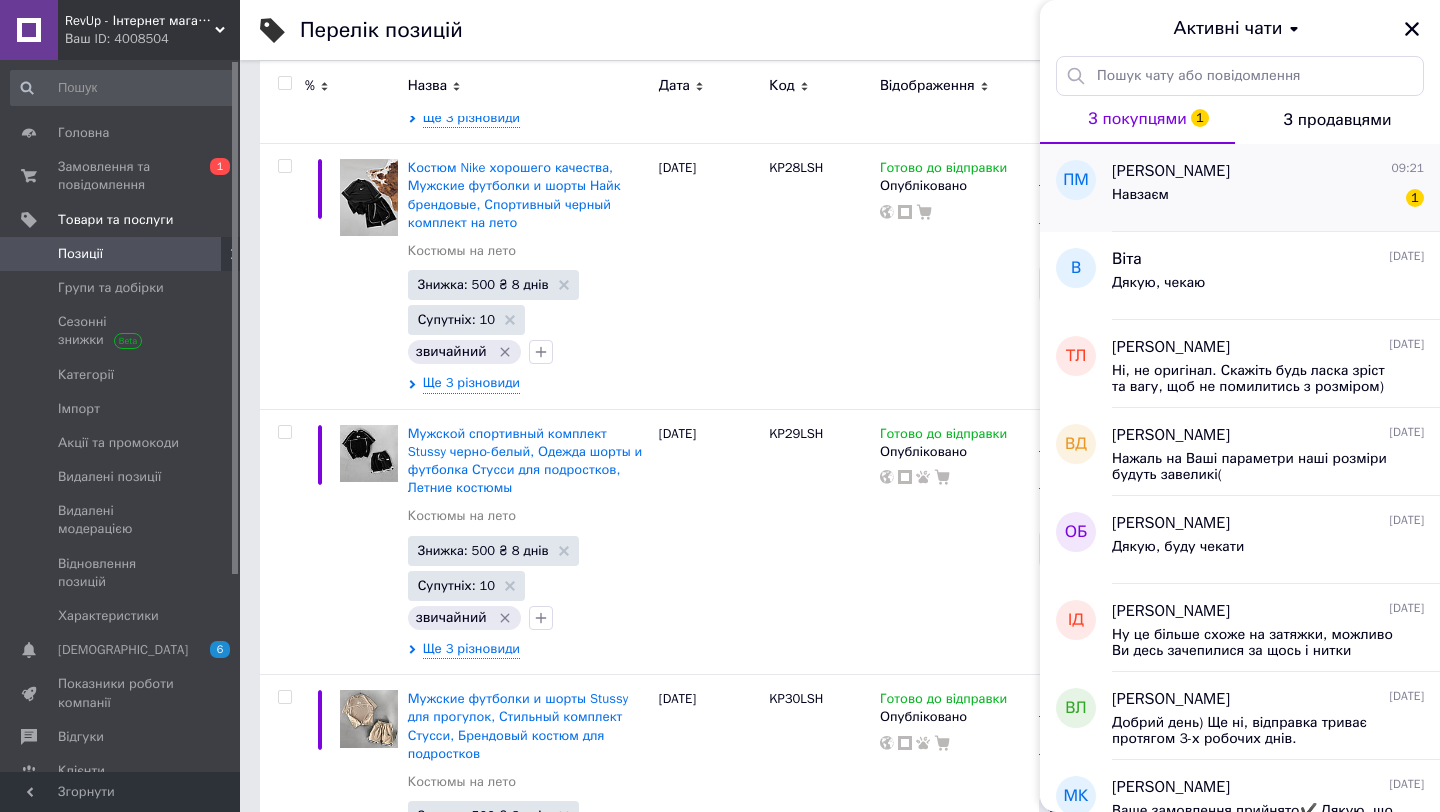 click on "Навзаєм 1" at bounding box center (1268, 199) 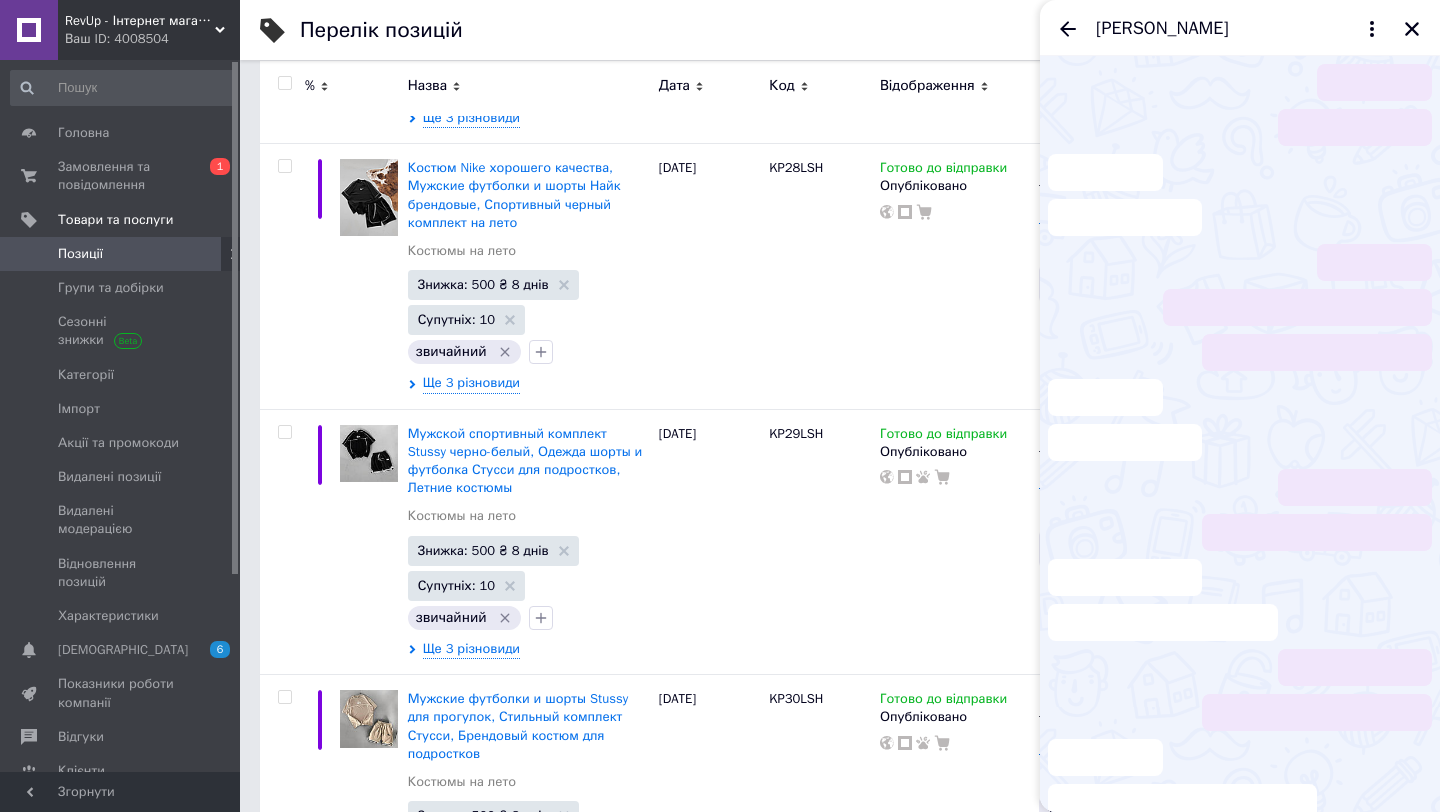 scroll, scrollTop: 936, scrollLeft: 0, axis: vertical 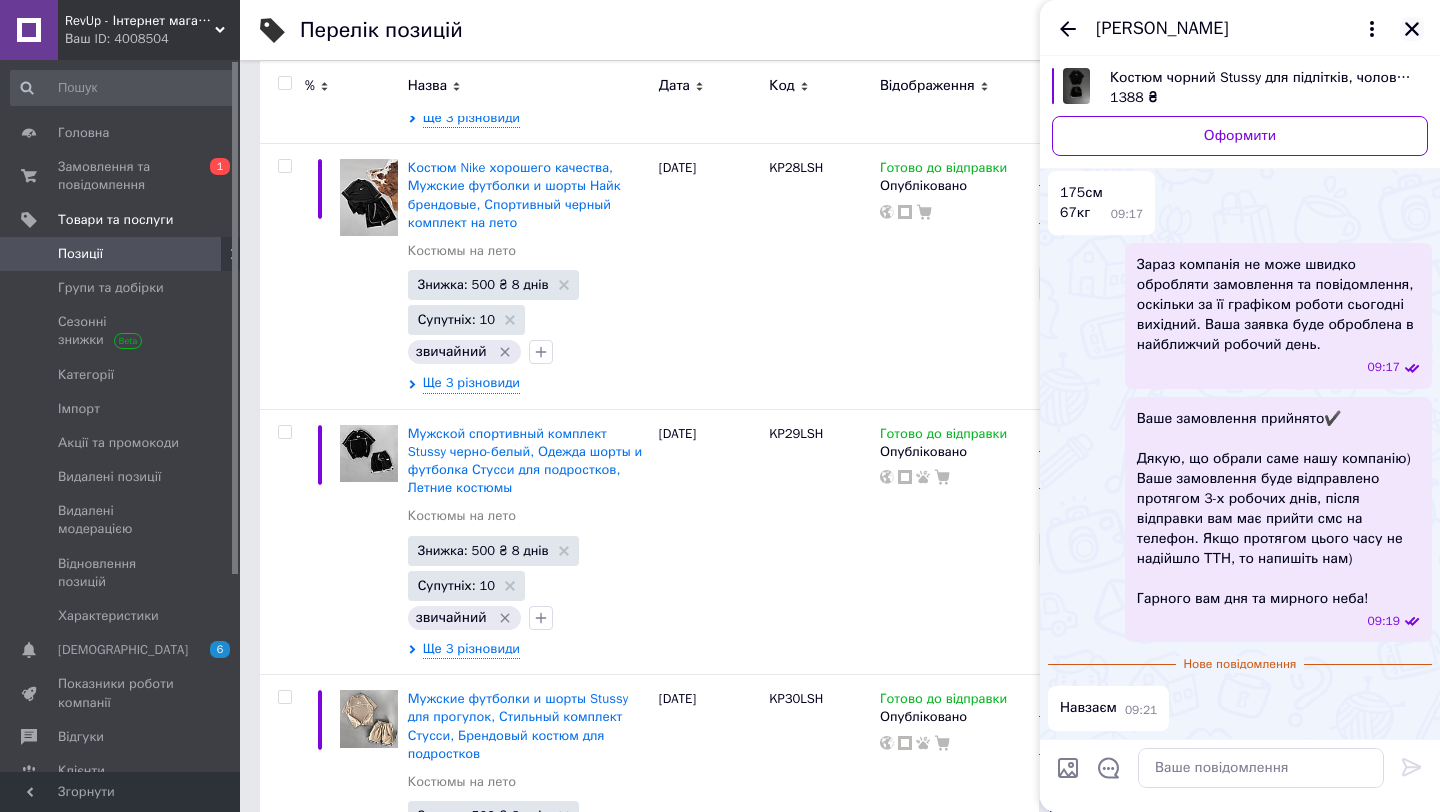 click 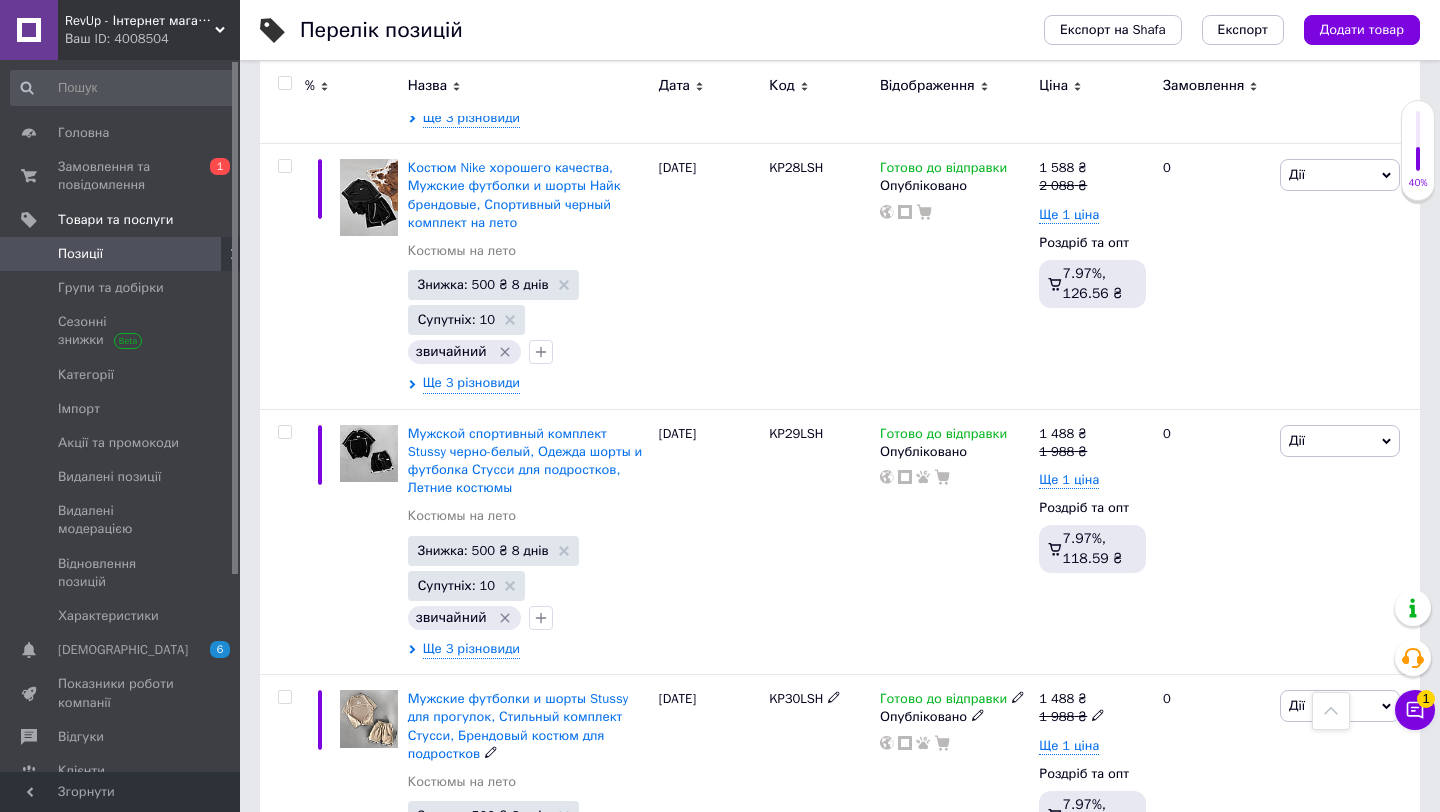 click 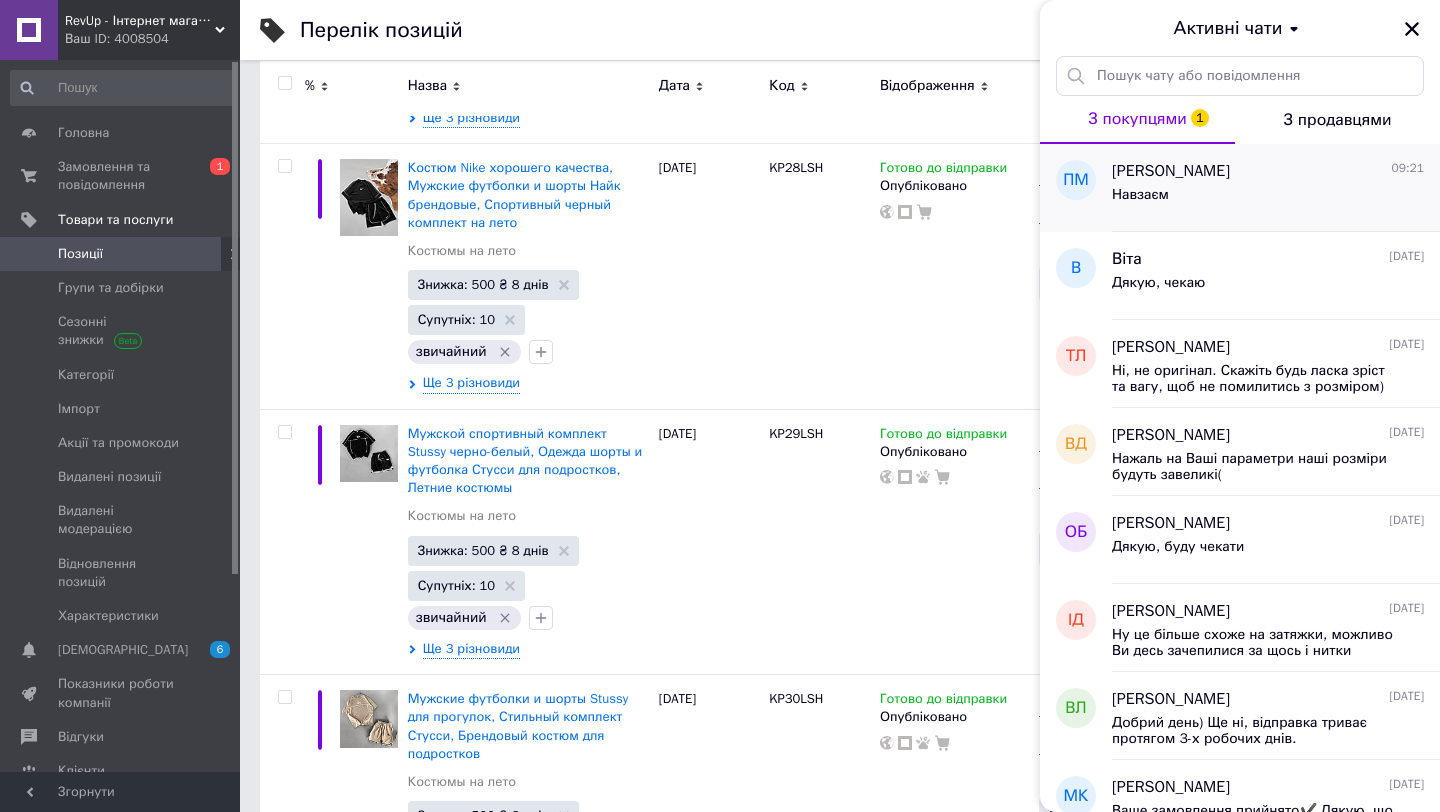 click on "Навзаєм" at bounding box center (1268, 199) 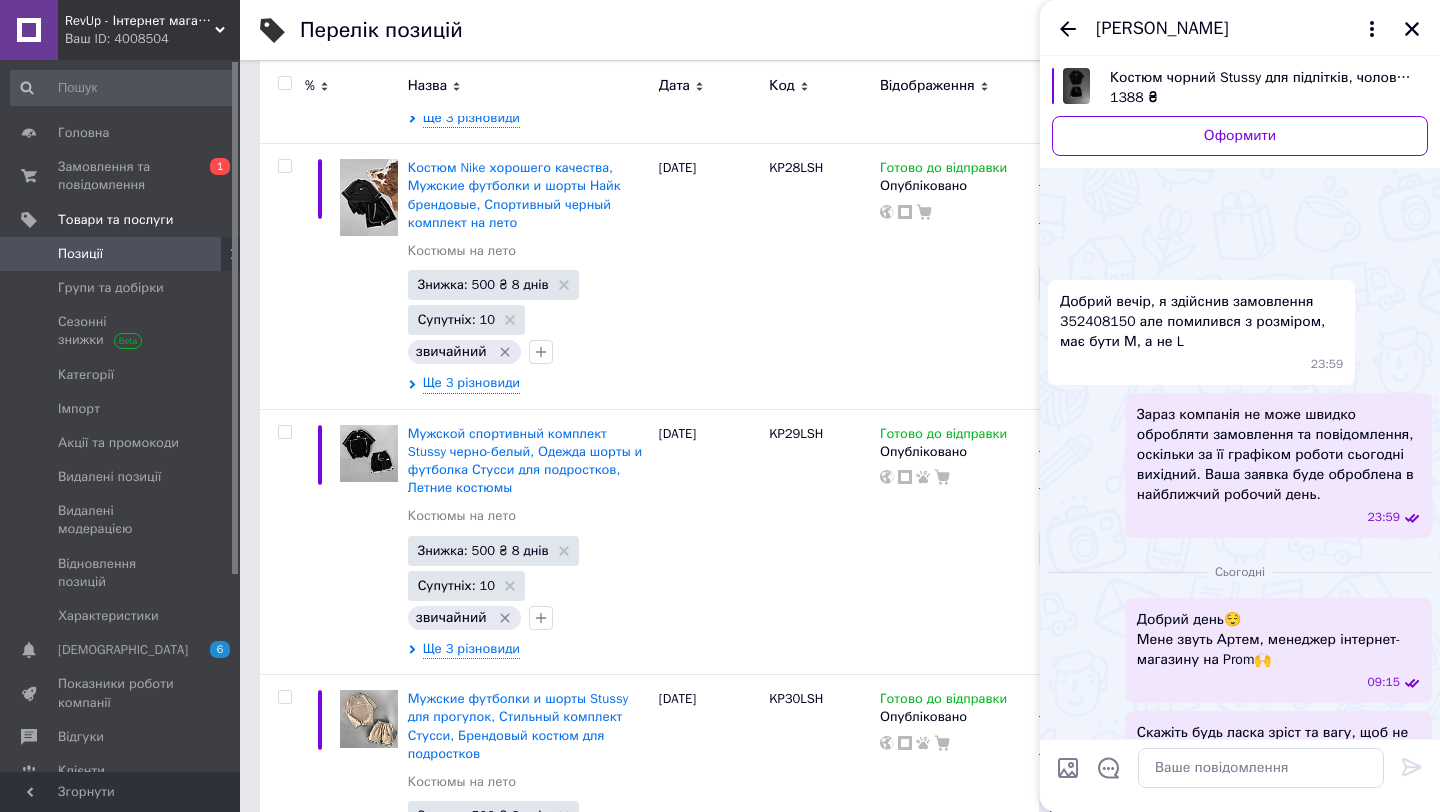 scroll, scrollTop: 900, scrollLeft: 0, axis: vertical 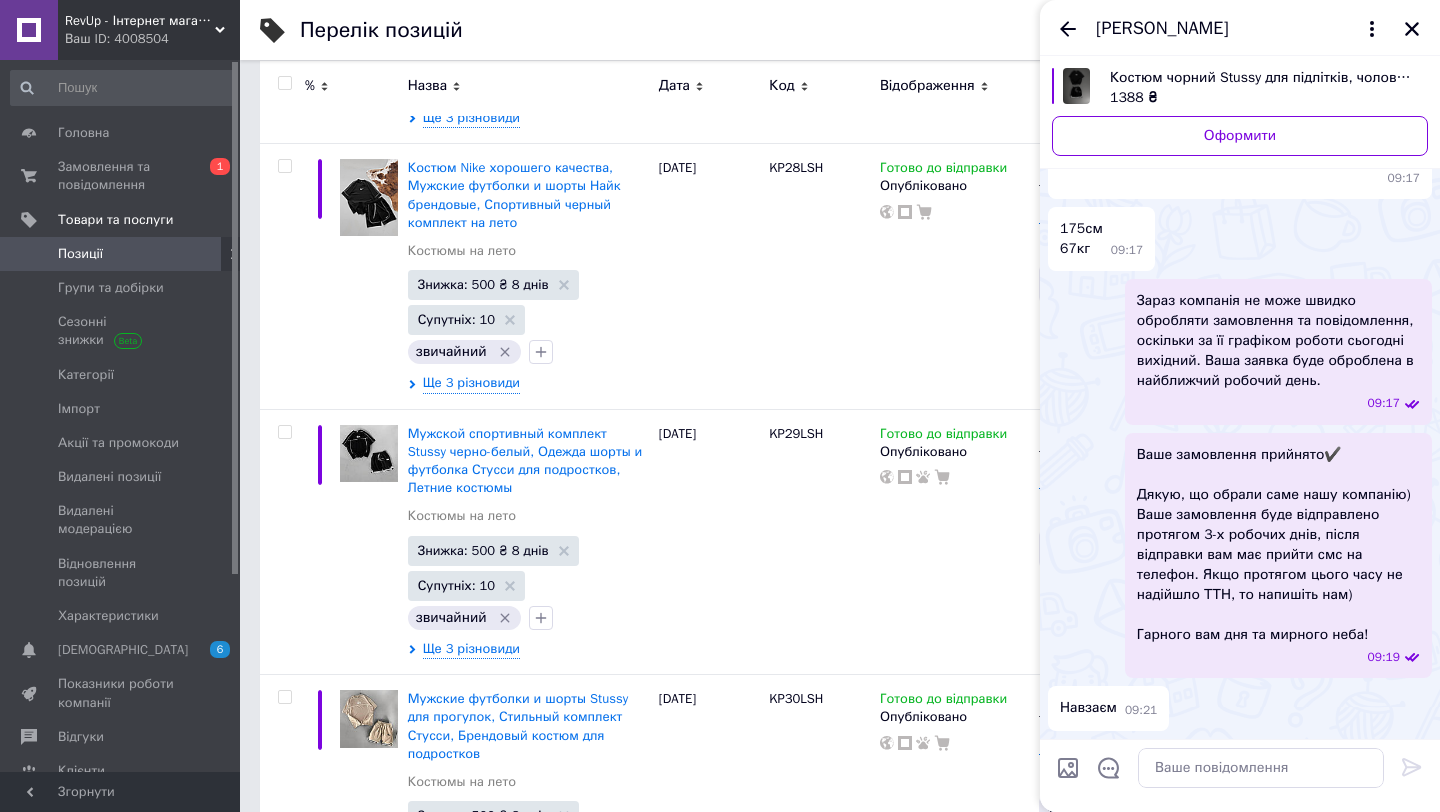 click on "Костюм чорний Stussy для підлітків, чоловічий спортивний комплект Стуссі літо, Шорти та футболка стильний" at bounding box center (1261, 78) 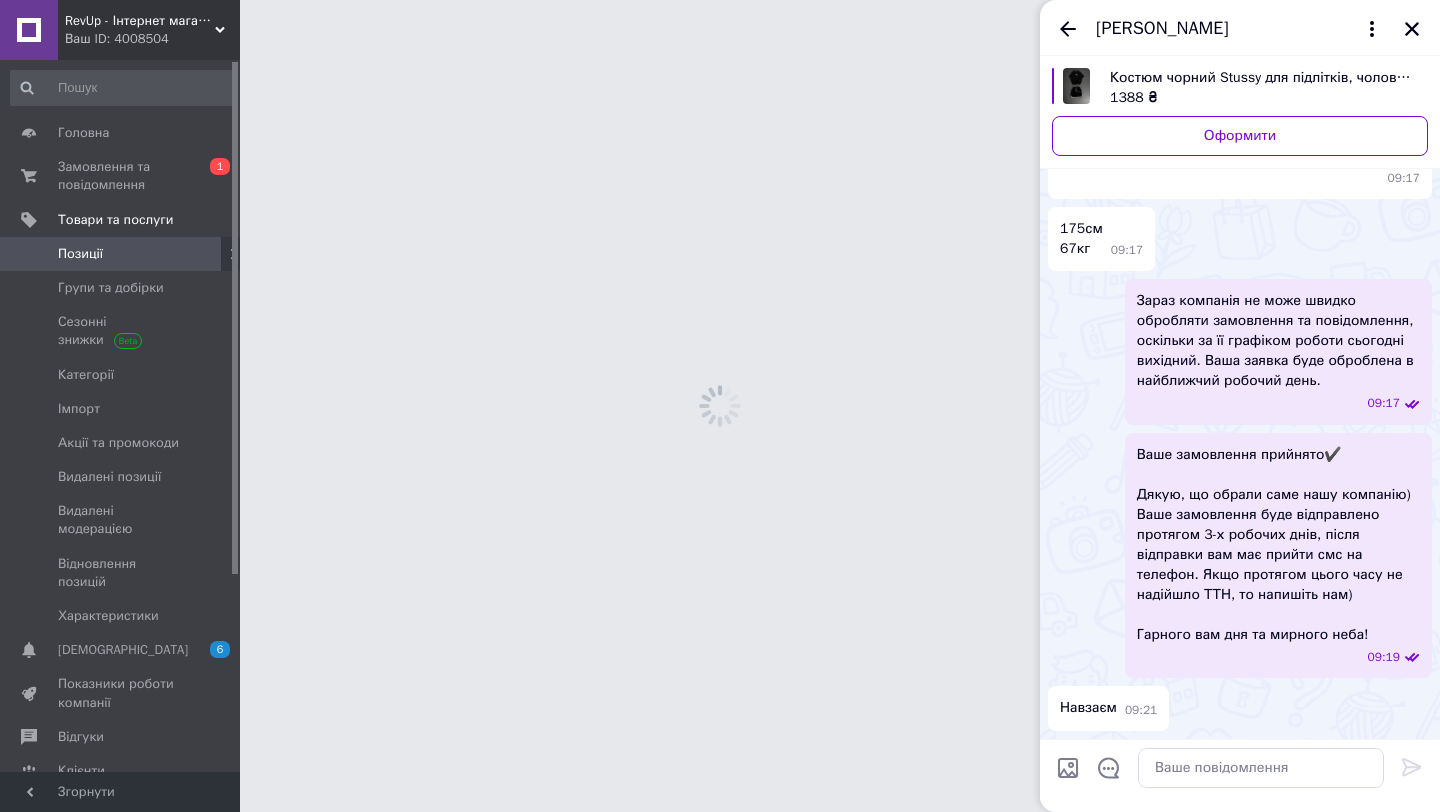 scroll, scrollTop: 0, scrollLeft: 0, axis: both 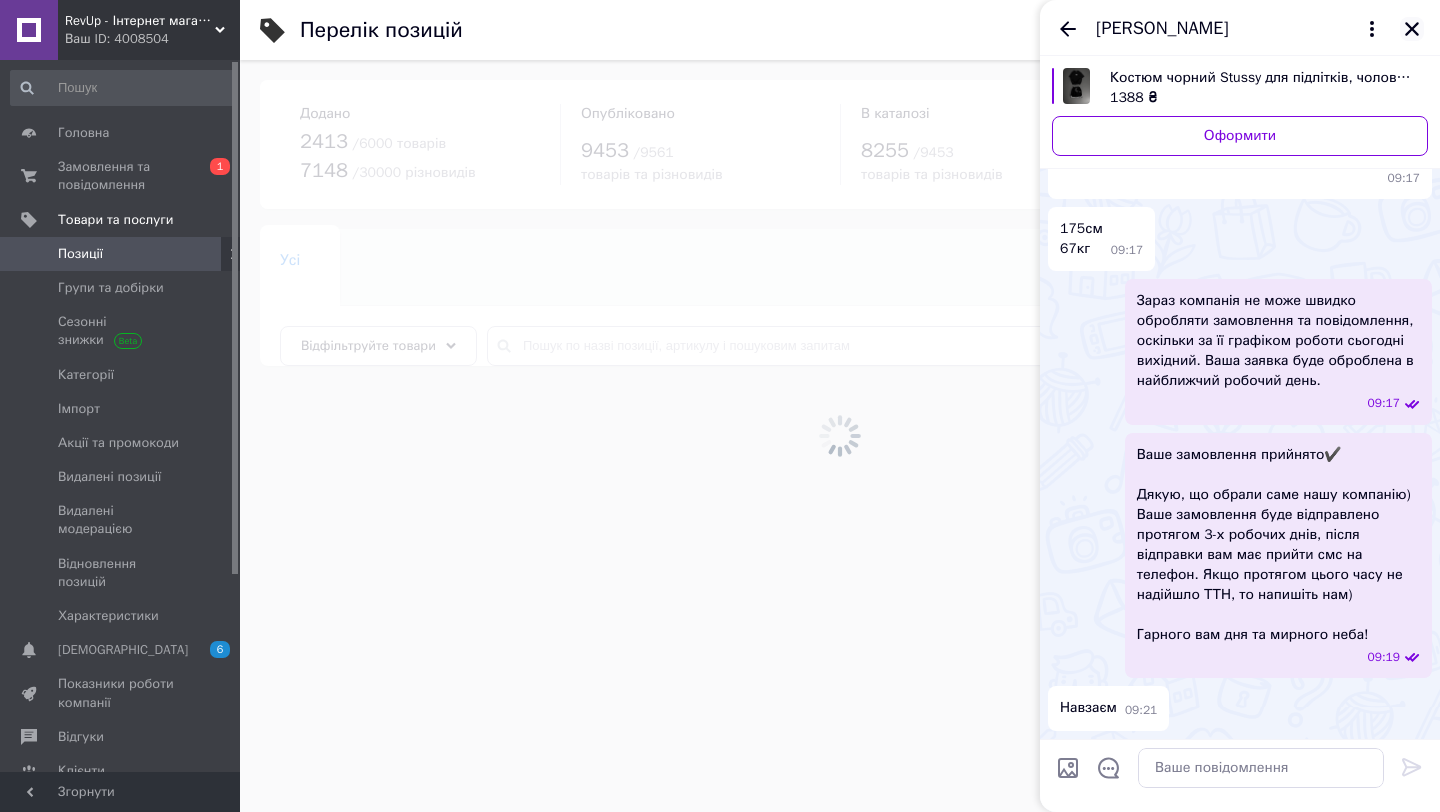click 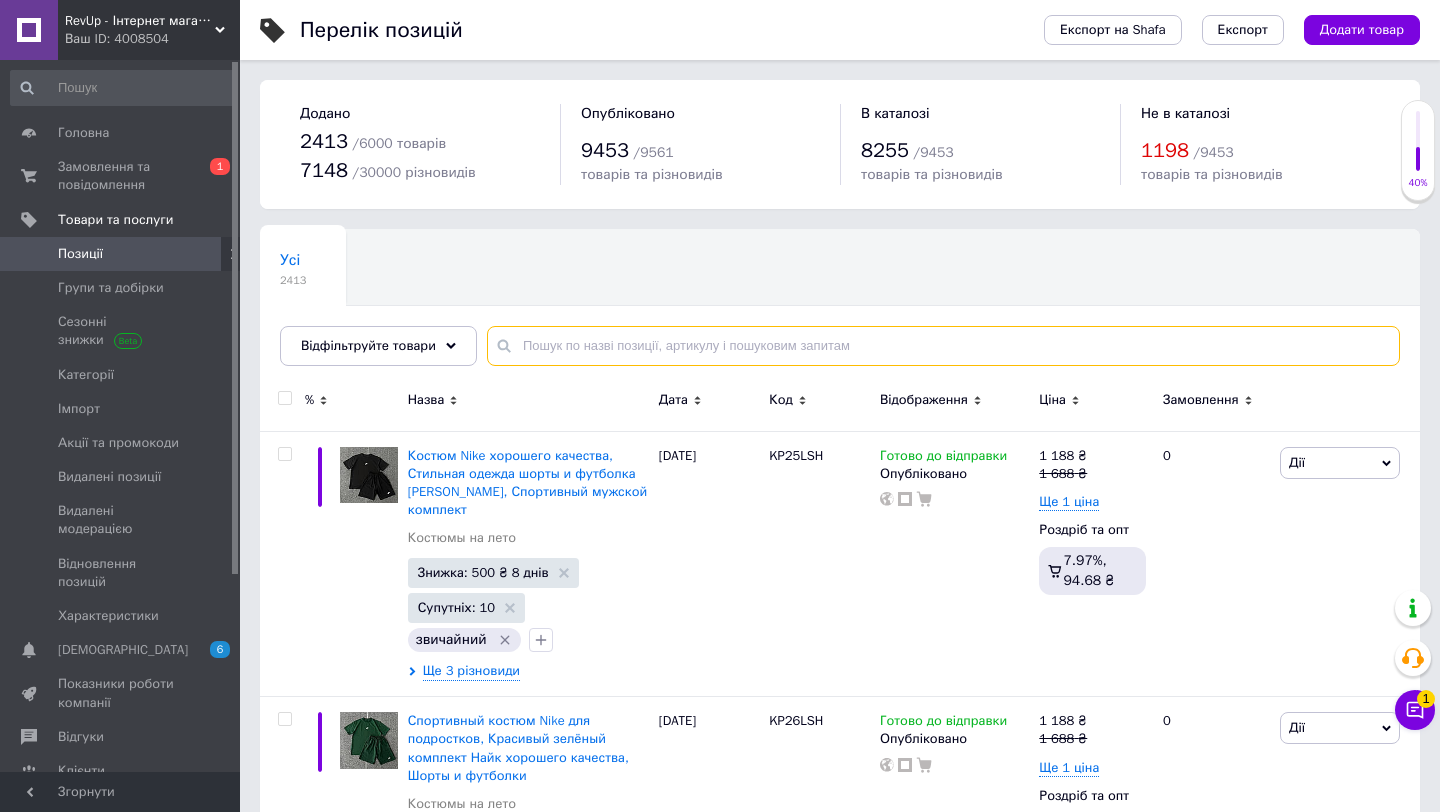 click at bounding box center (943, 346) 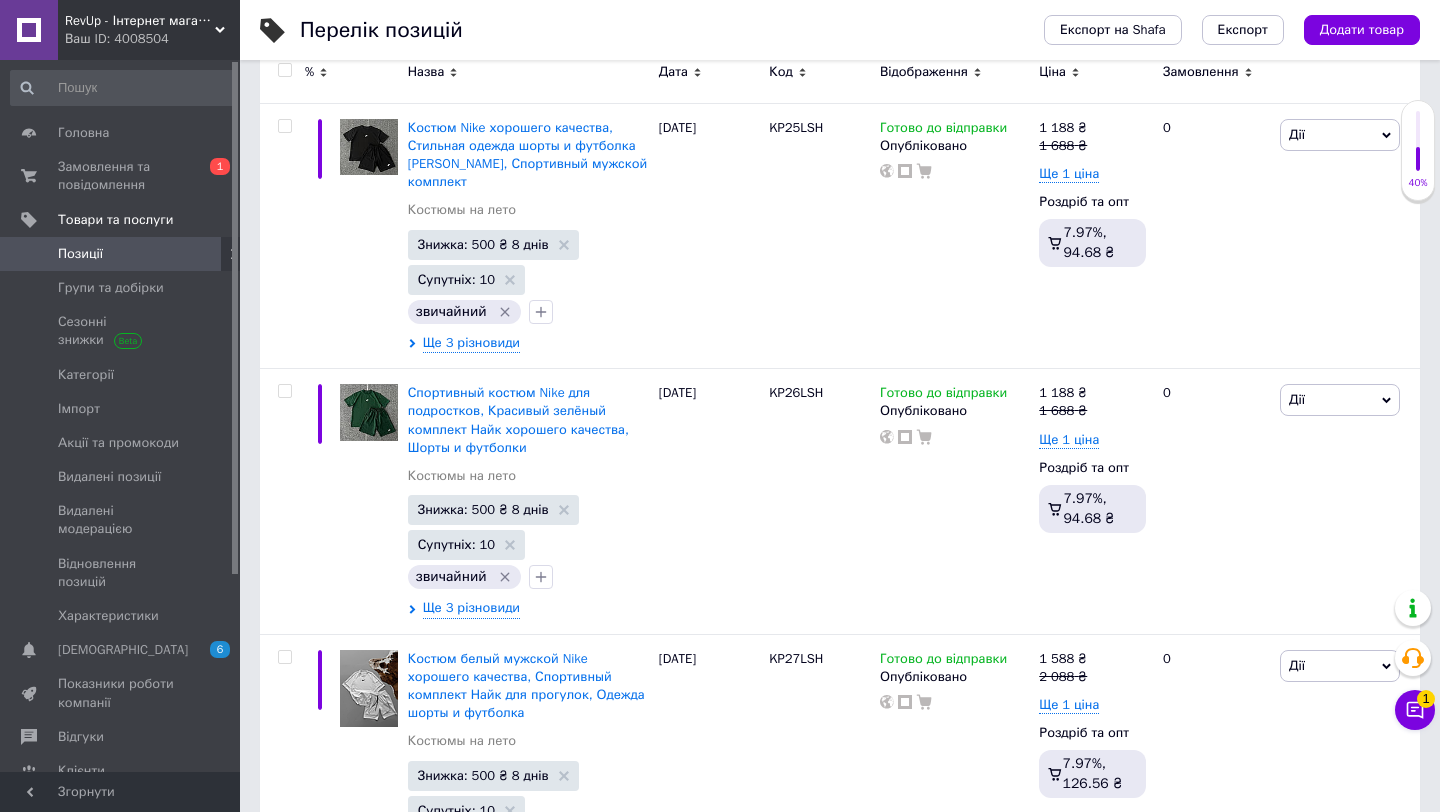 scroll, scrollTop: 0, scrollLeft: 0, axis: both 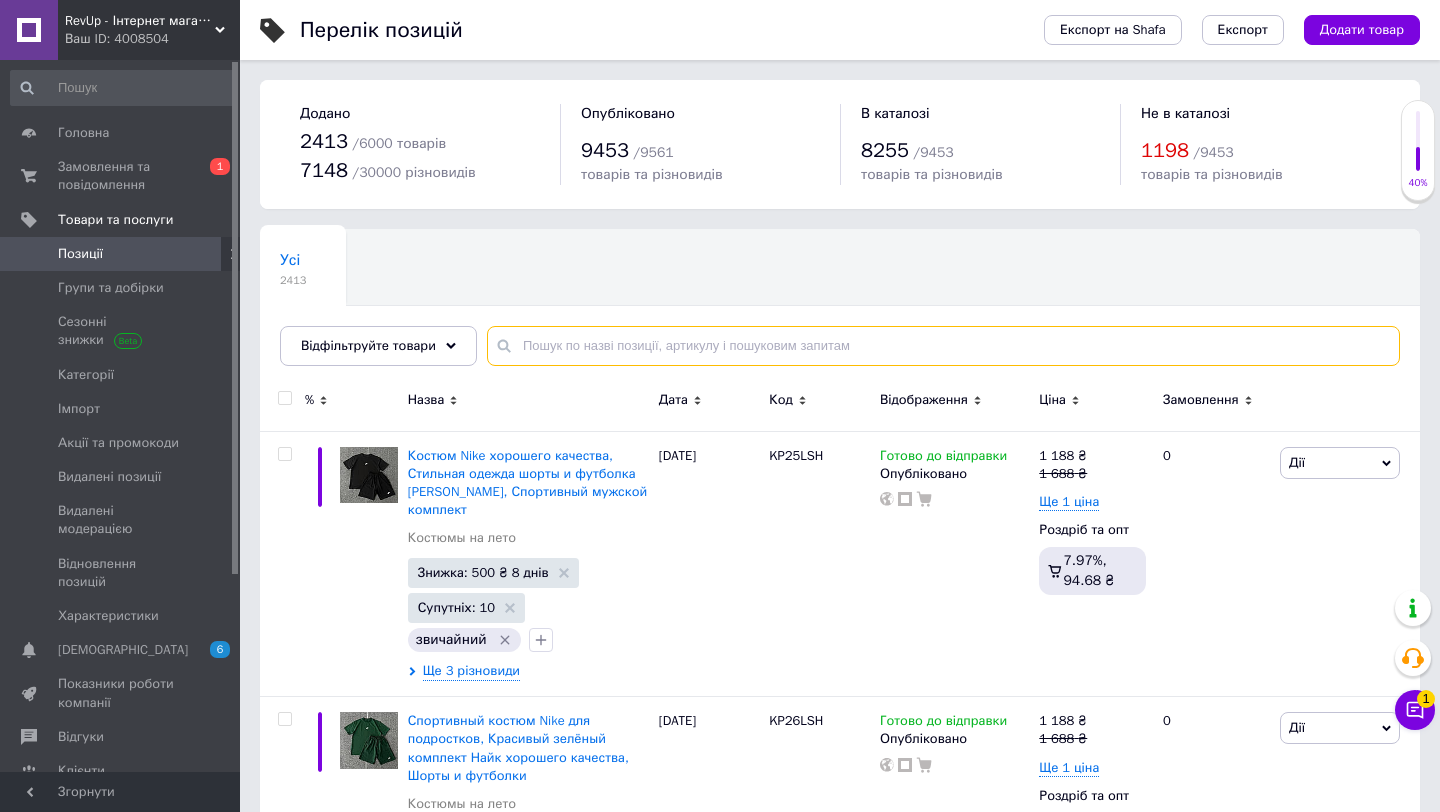 click at bounding box center (943, 346) 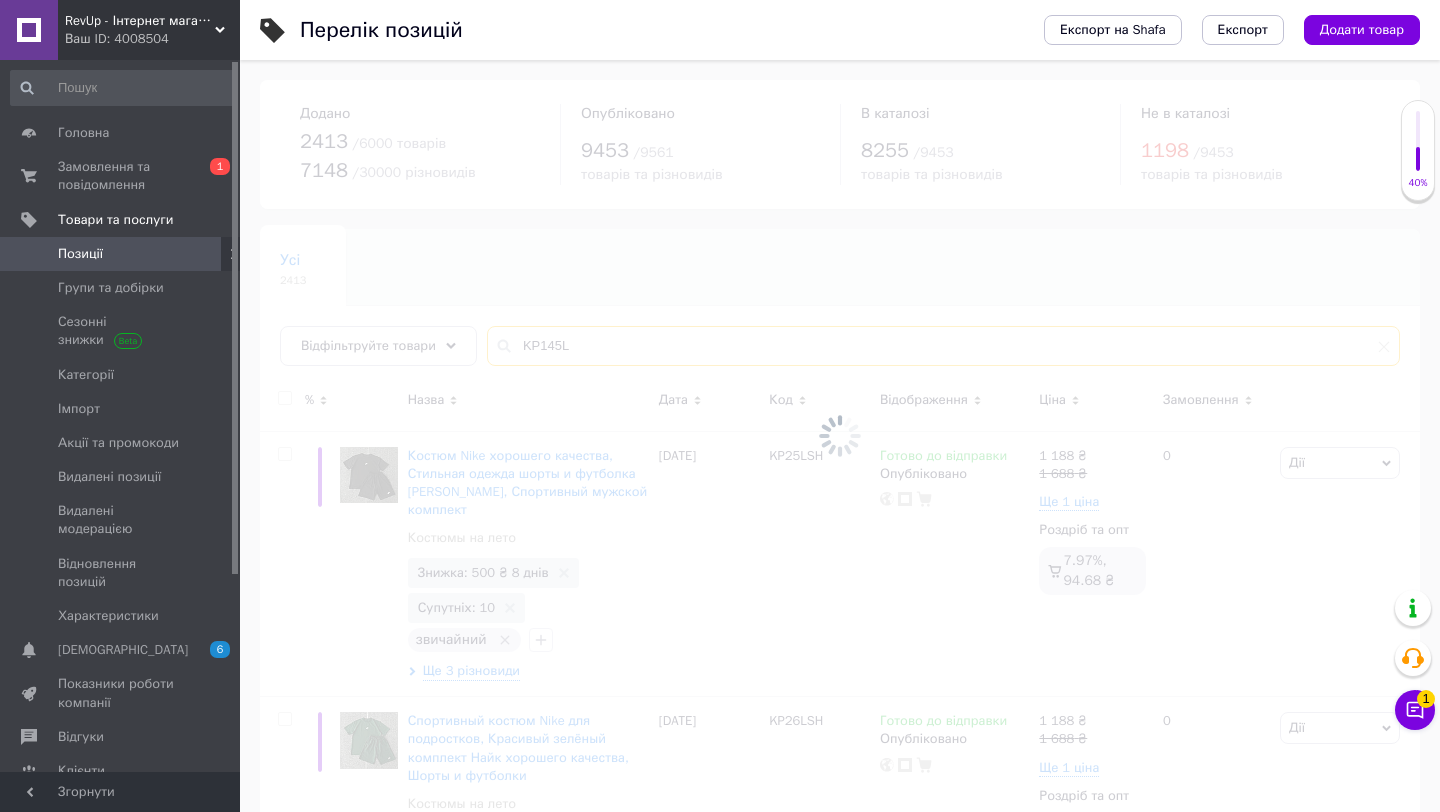 type on "KP145L" 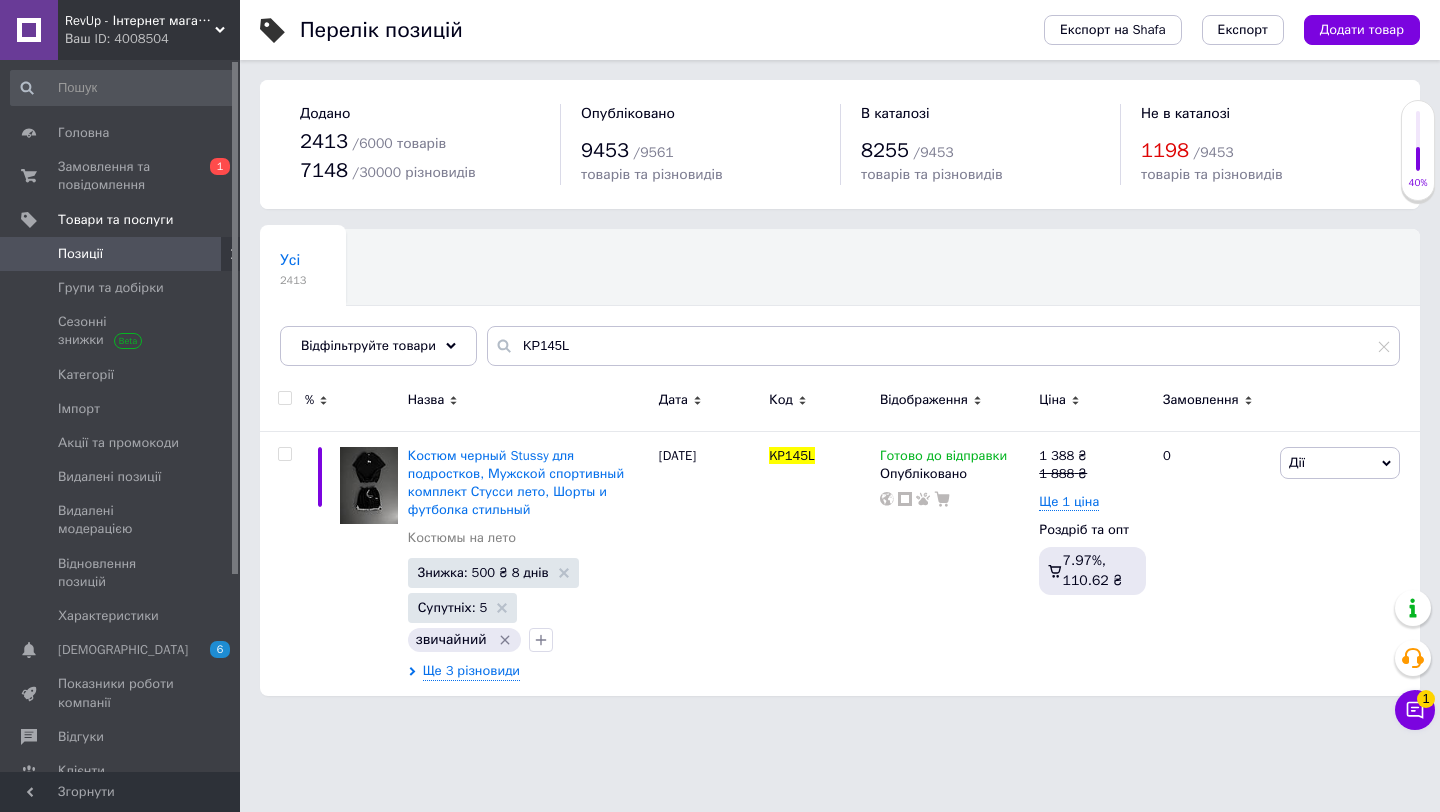 click on "Позиції" at bounding box center [121, 254] 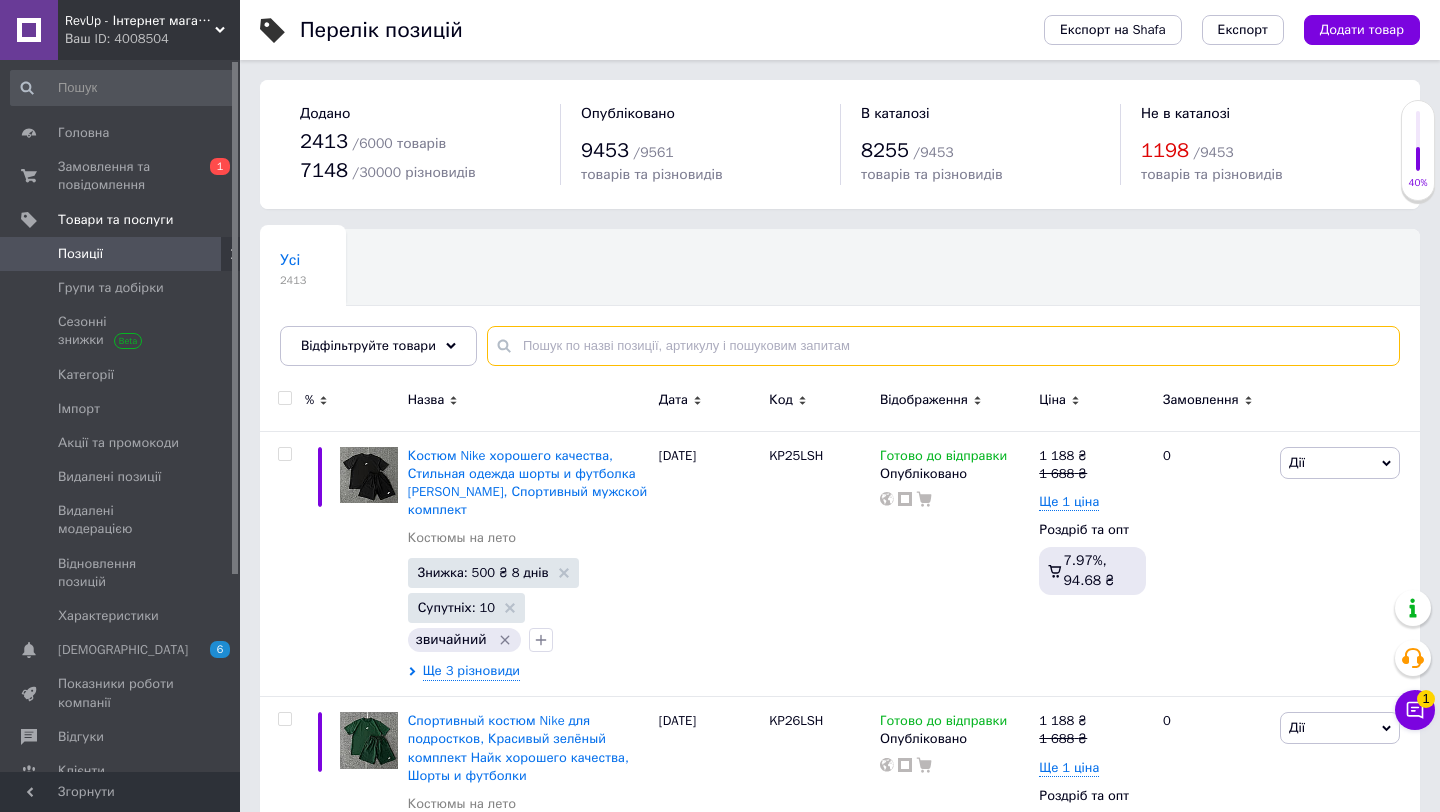 click at bounding box center (943, 346) 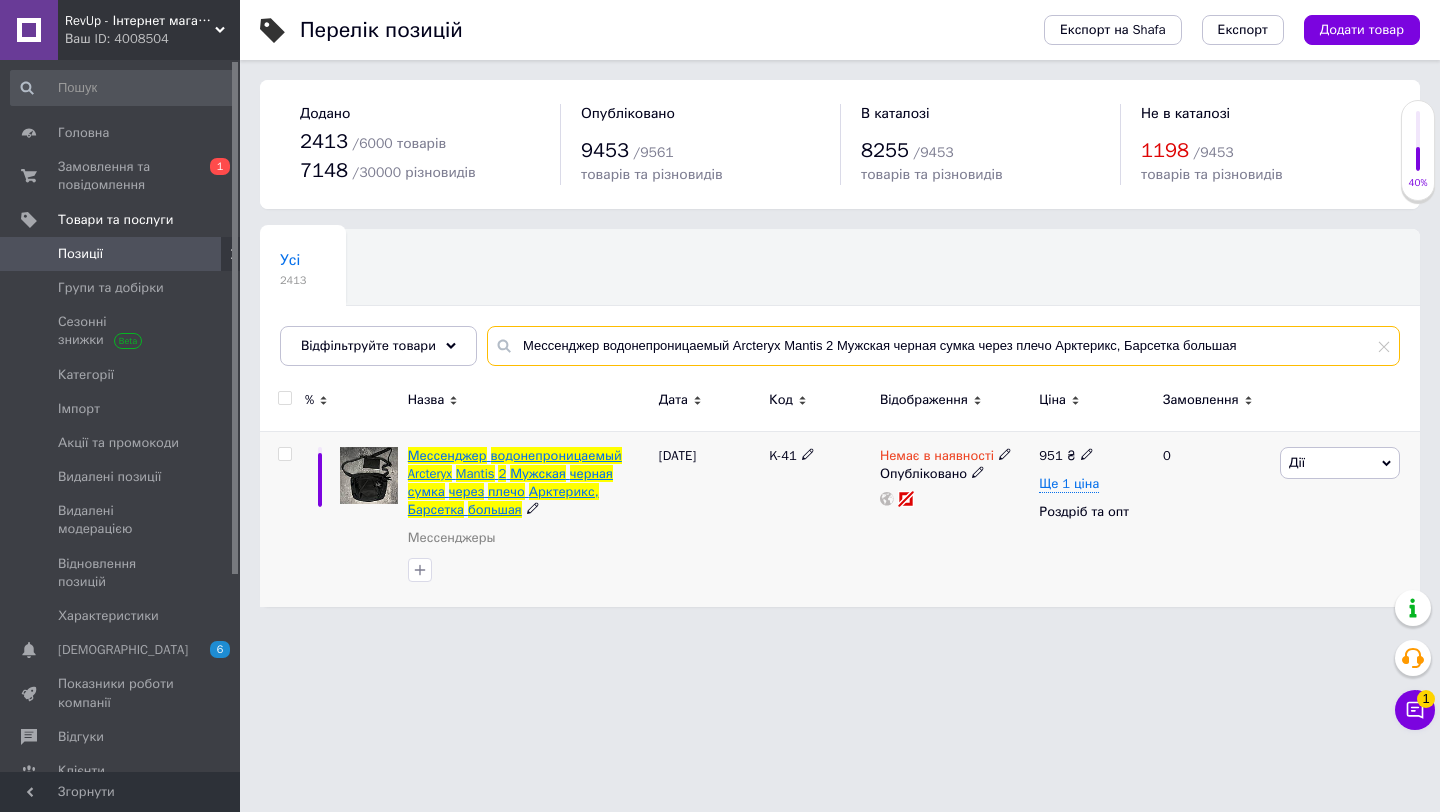 type on "Мессенджер водонепроницаемый Arcteryx Mantis 2 Мужская черная сумка через плечо Арктерикс, Барсетка большая" 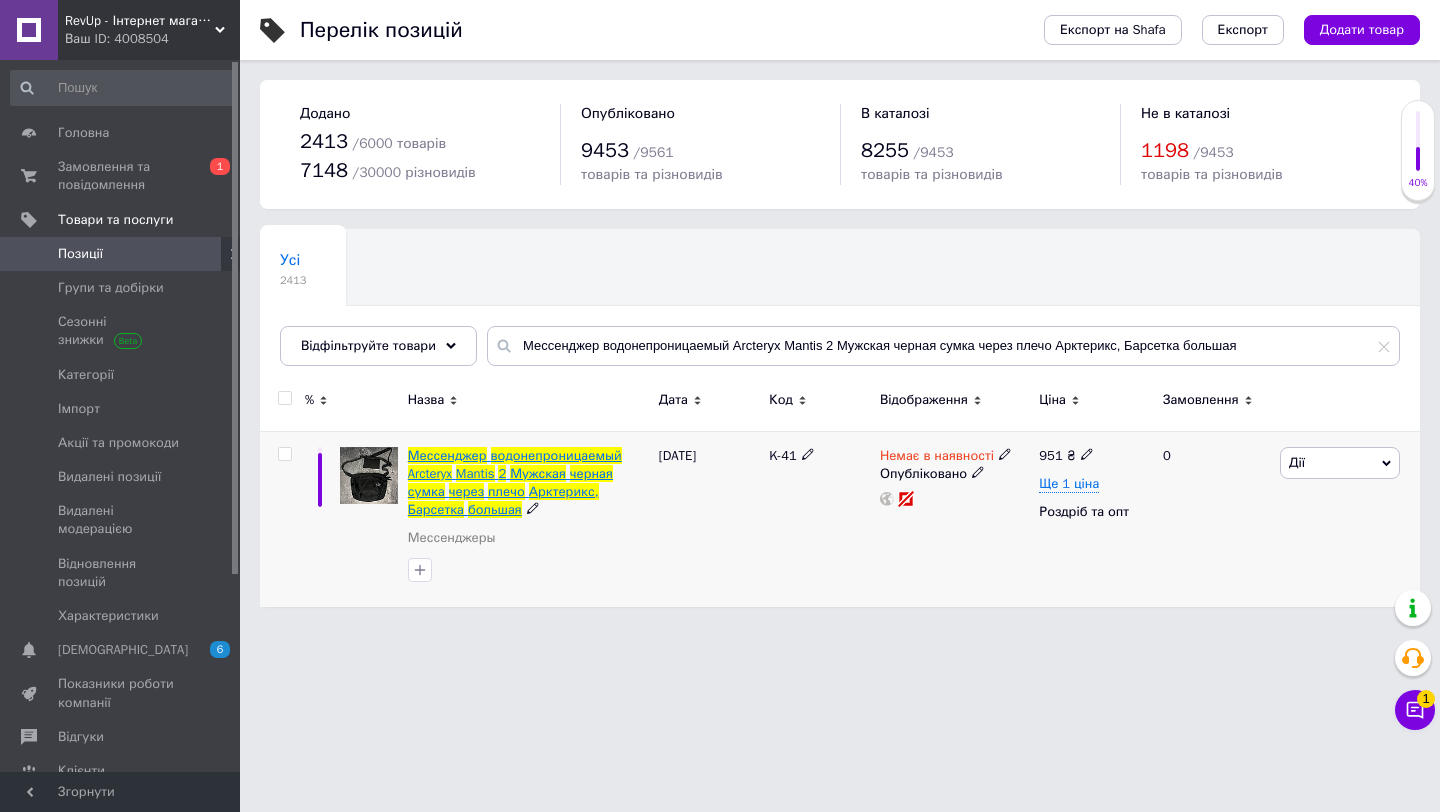 click on "водонепроницаемый" at bounding box center [556, 455] 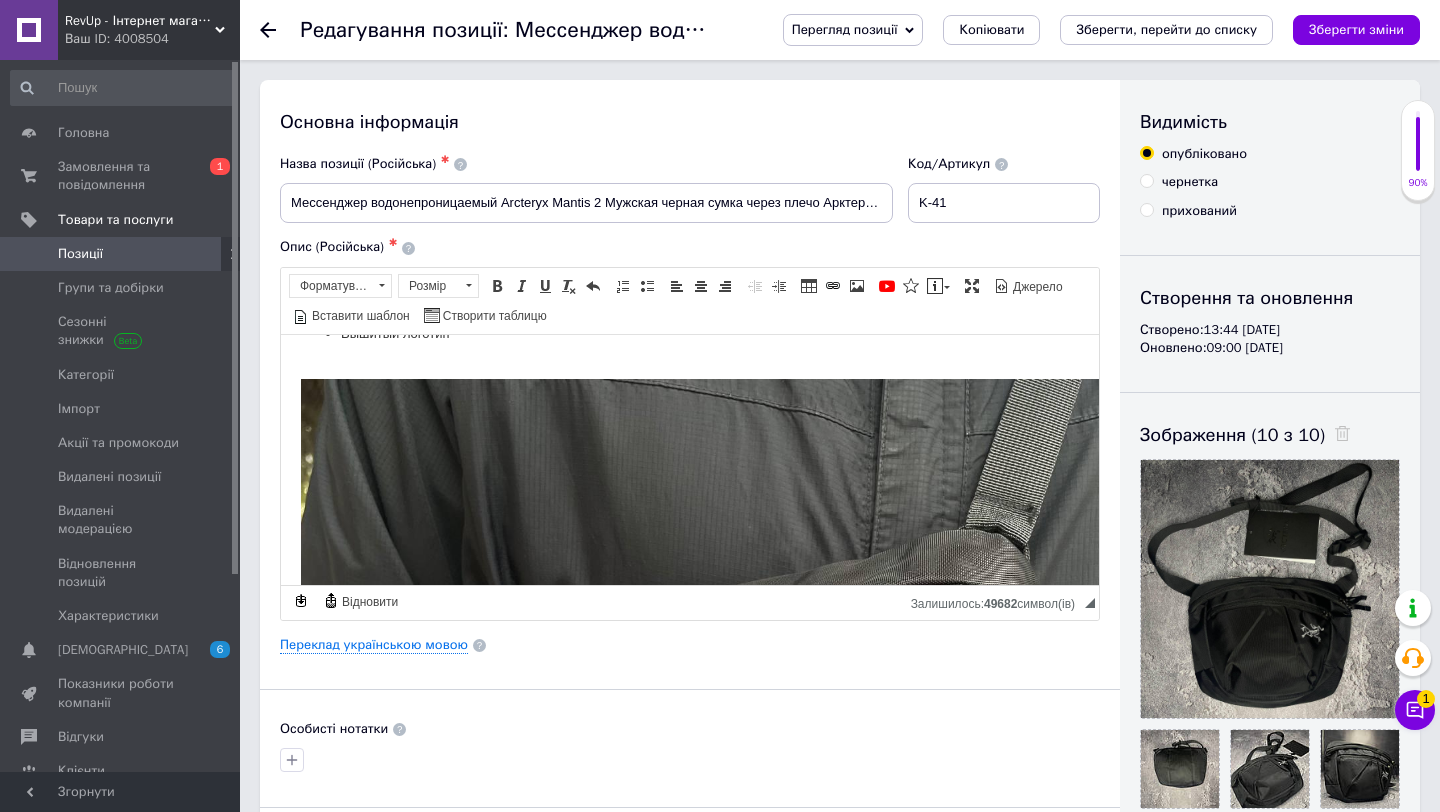scroll, scrollTop: 799, scrollLeft: 0, axis: vertical 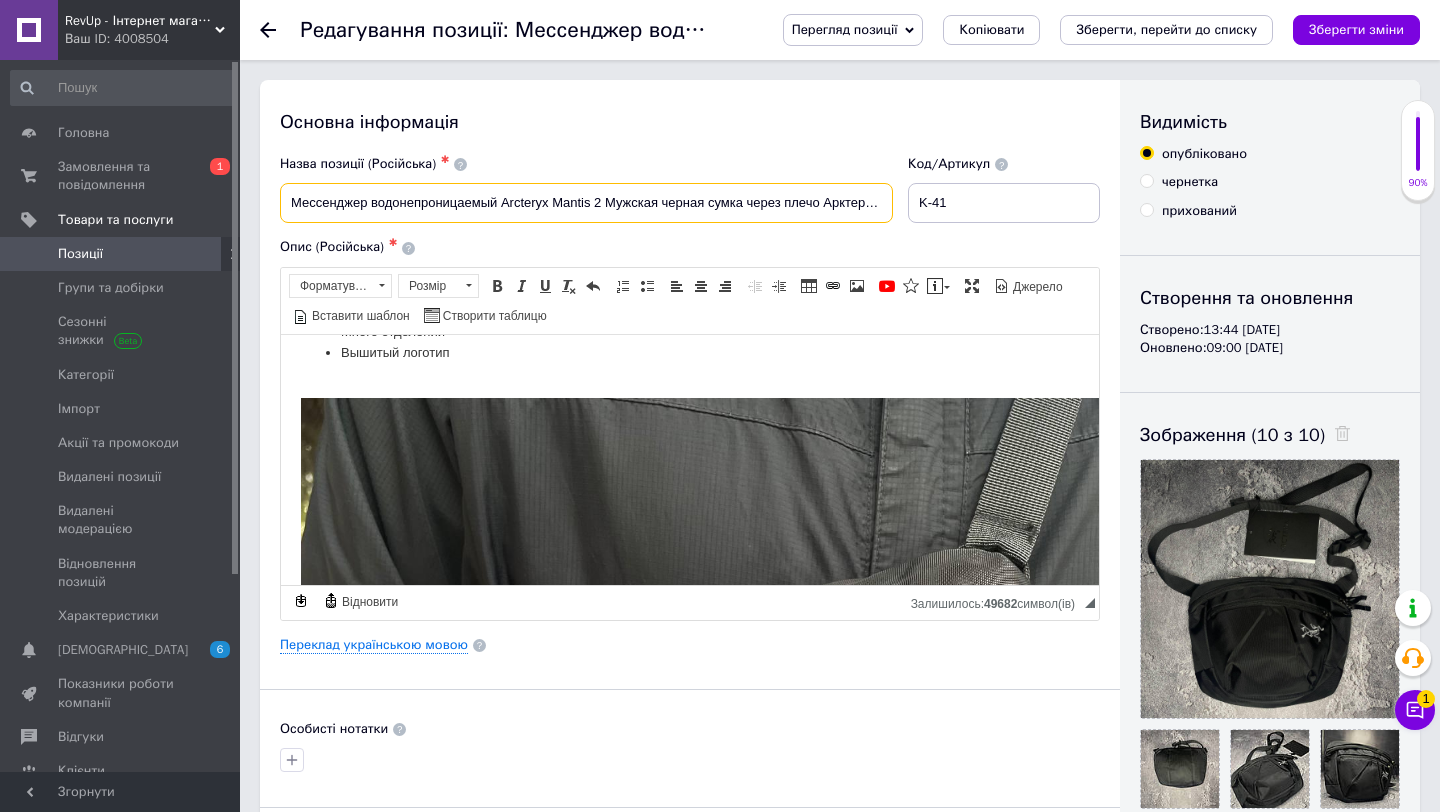 click on "Мессенджер водонепроницаемый Arcteryx Mantis 2 Мужская черная сумка через плечо Арктерикс, Барсетка большая" at bounding box center [586, 203] 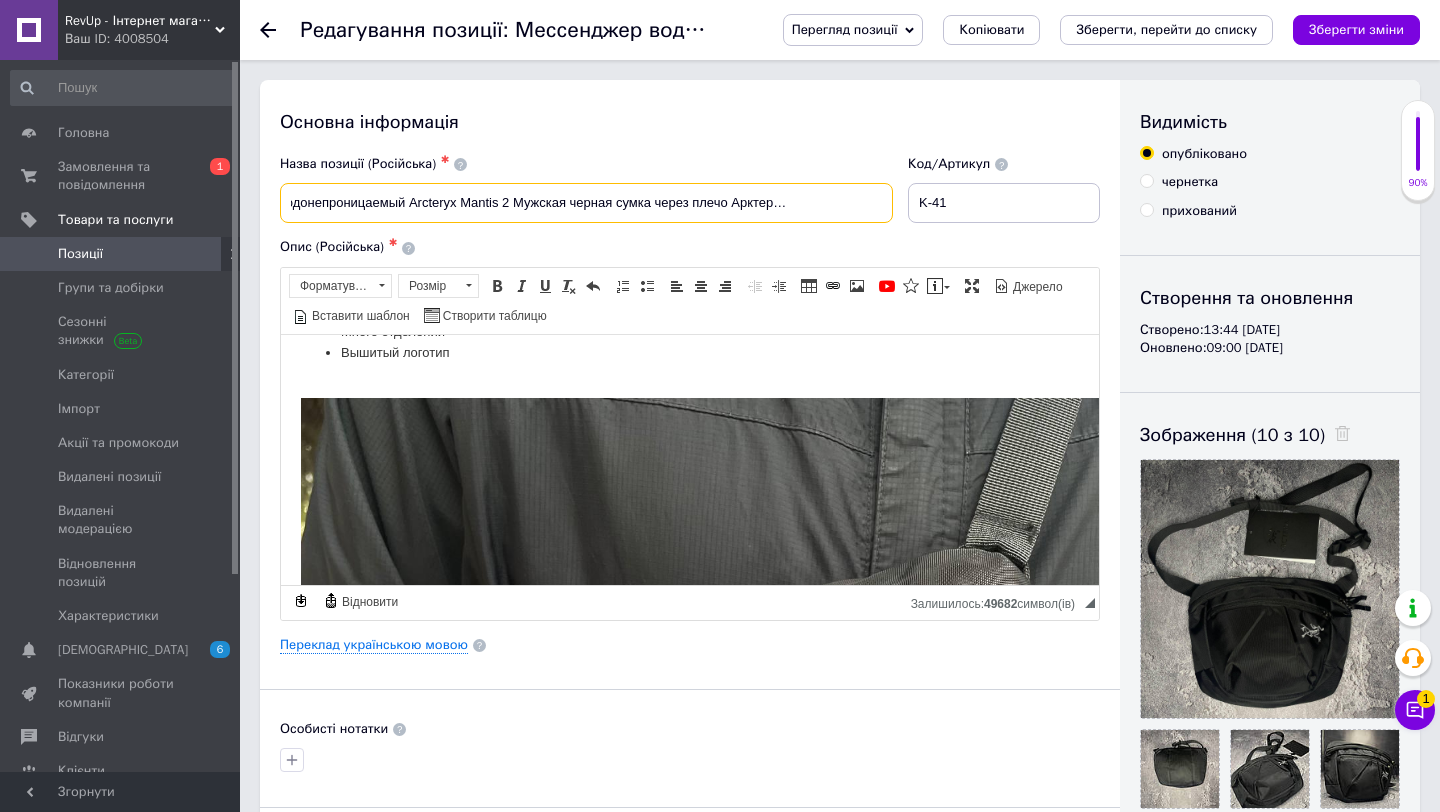 click on "Мессенджер водонепроницаемый Arcteryx Mantis 2 Мужская черная сумка через плечо Арктерикс, Барсетка большая" at bounding box center [586, 203] 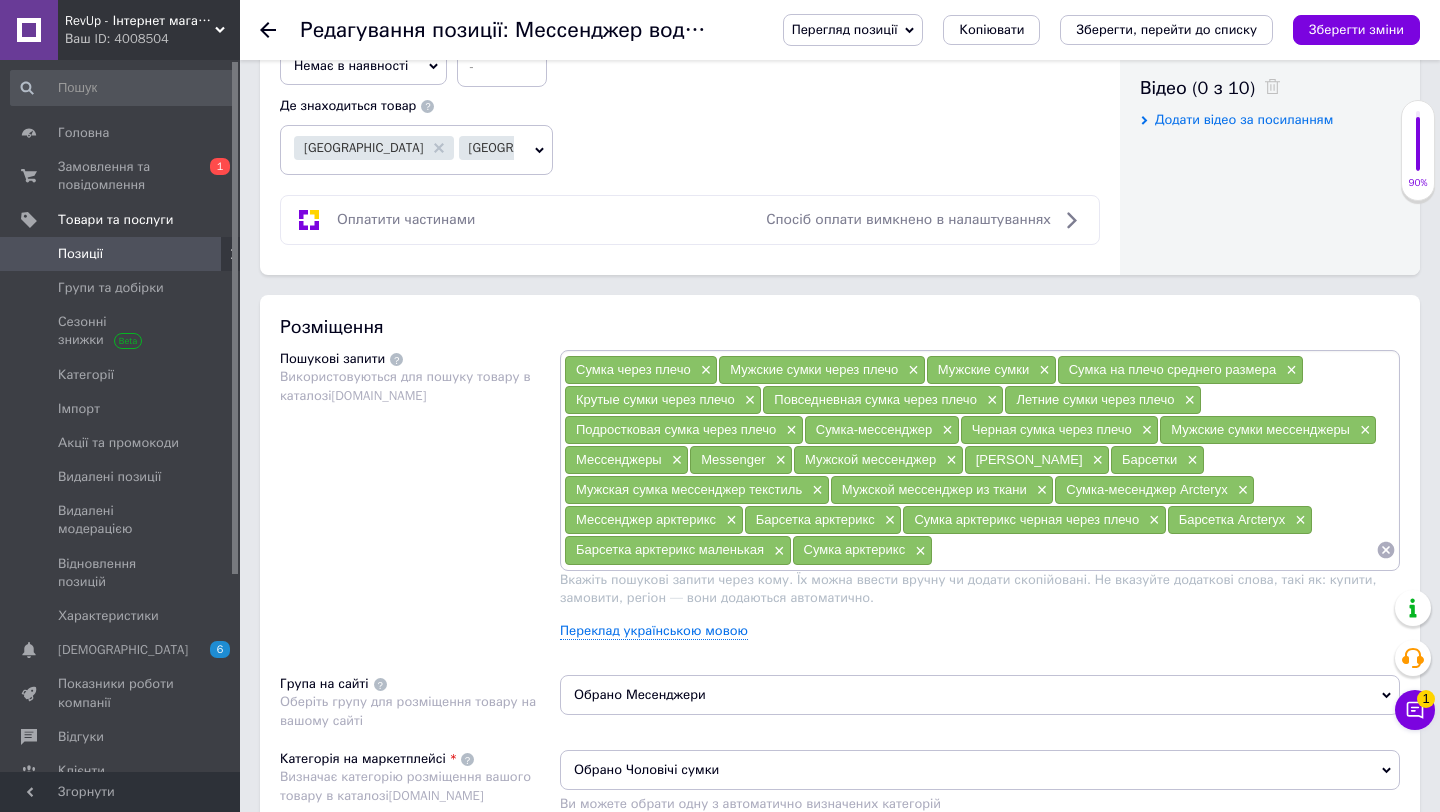 scroll, scrollTop: 985, scrollLeft: 0, axis: vertical 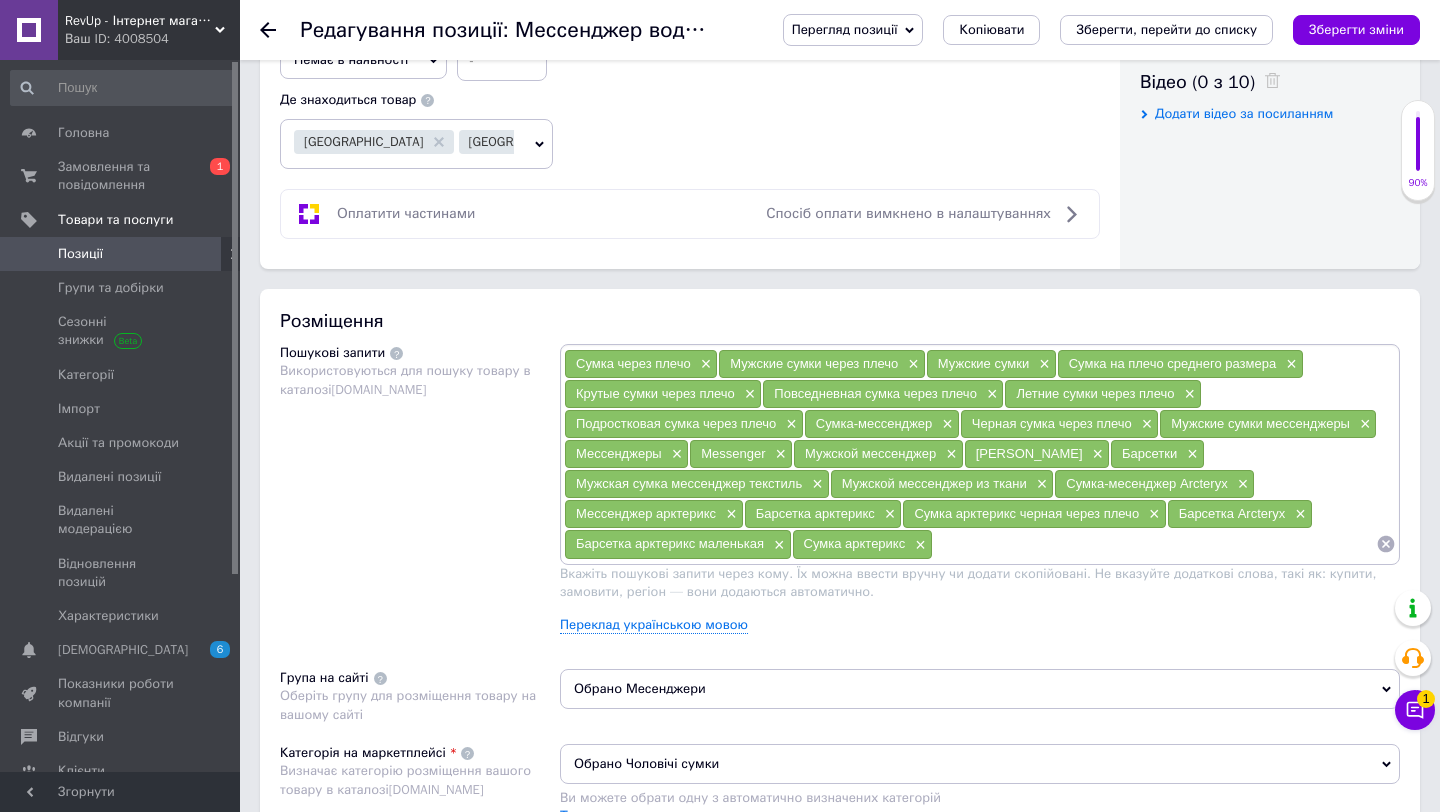 click on "Подростковая сумка через плечо" at bounding box center (676, 423) 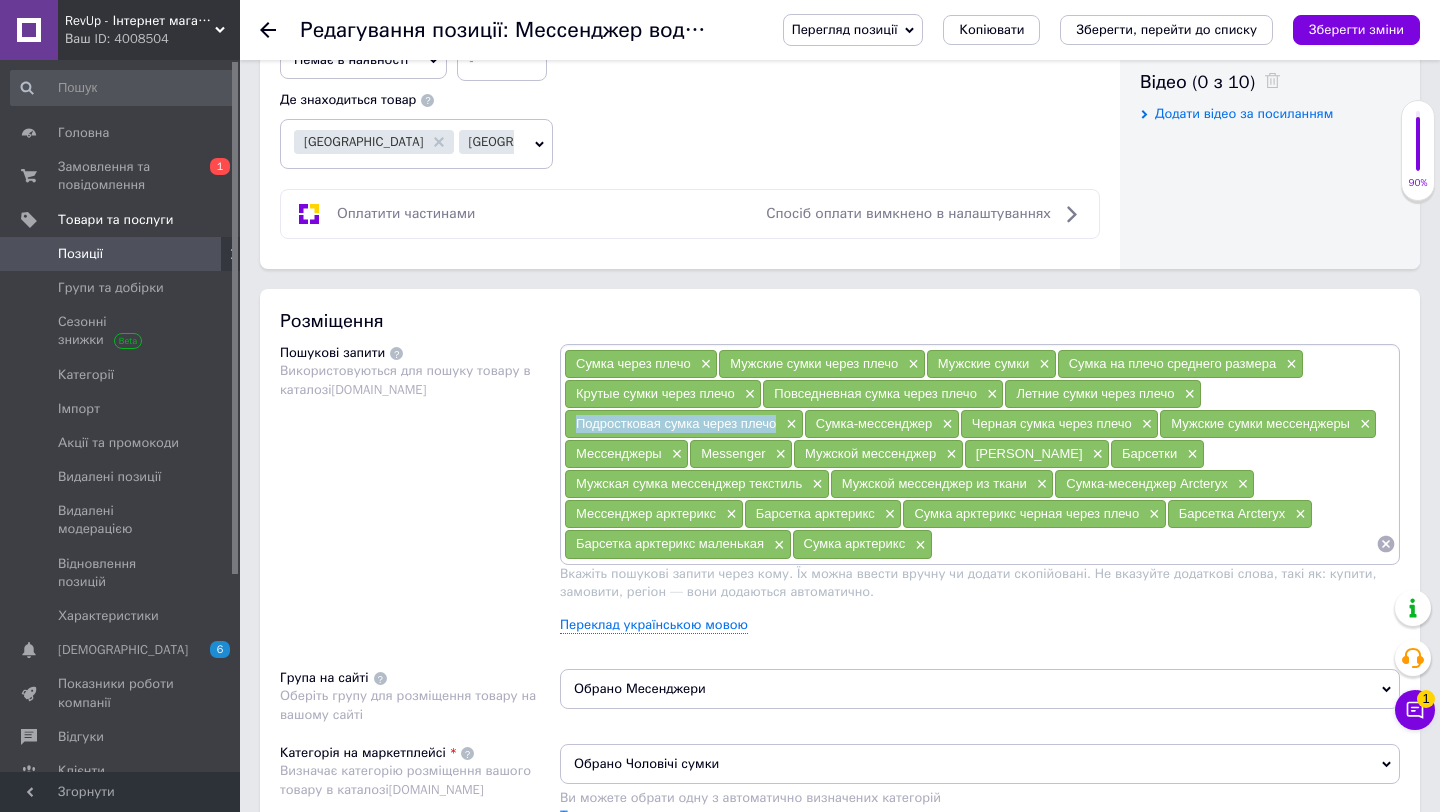 drag, startPoint x: 632, startPoint y: 426, endPoint x: 740, endPoint y: 425, distance: 108.00463 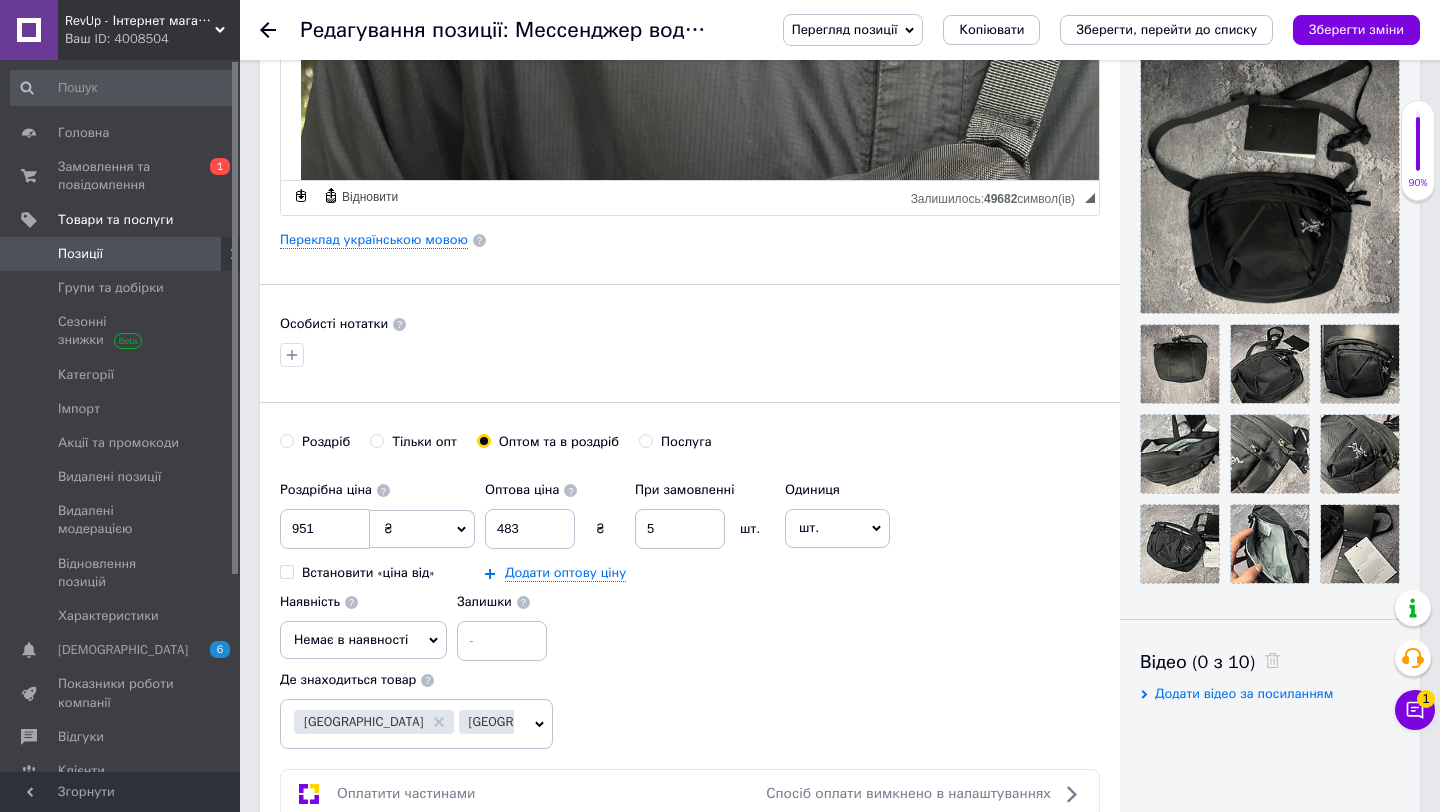 scroll, scrollTop: 0, scrollLeft: 0, axis: both 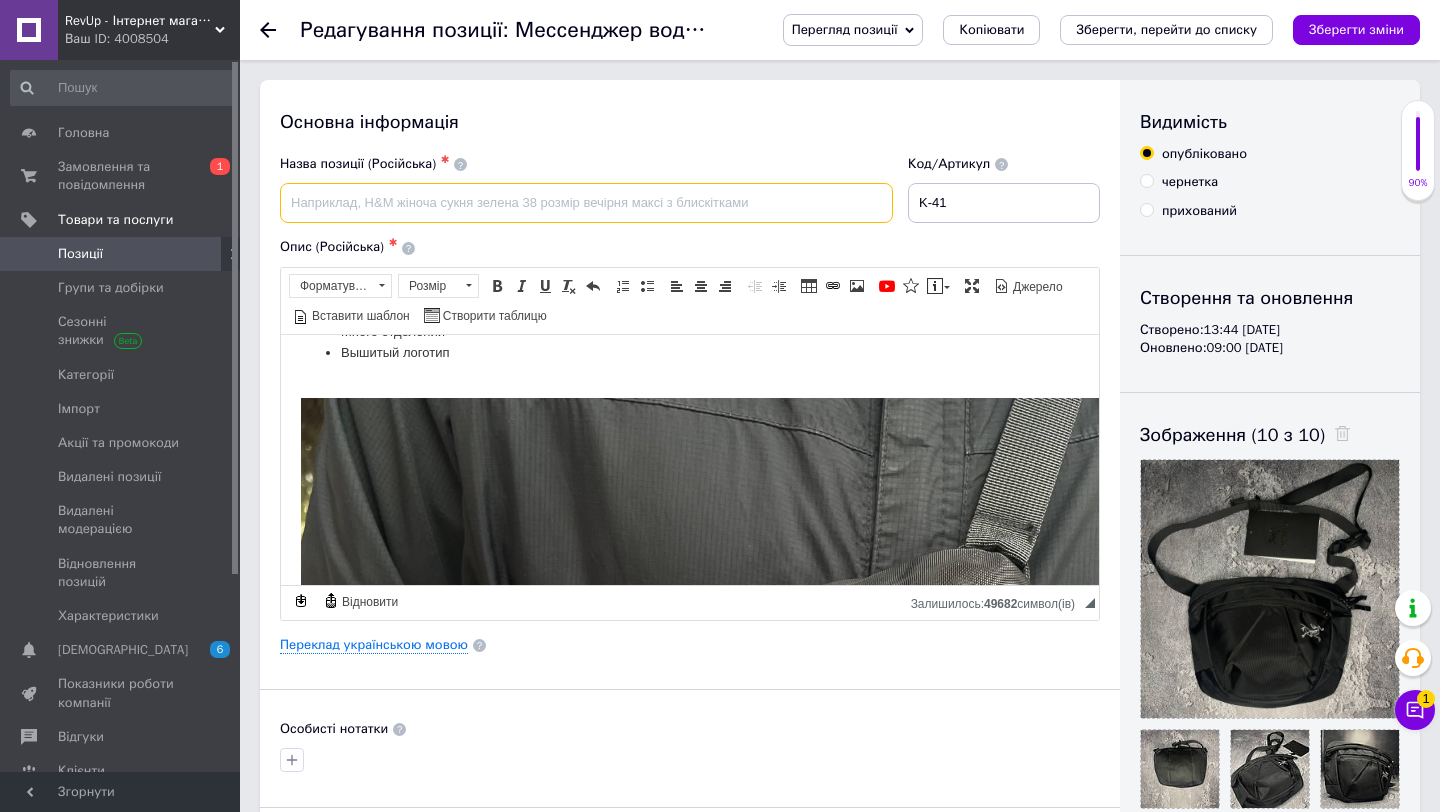 click at bounding box center [586, 203] 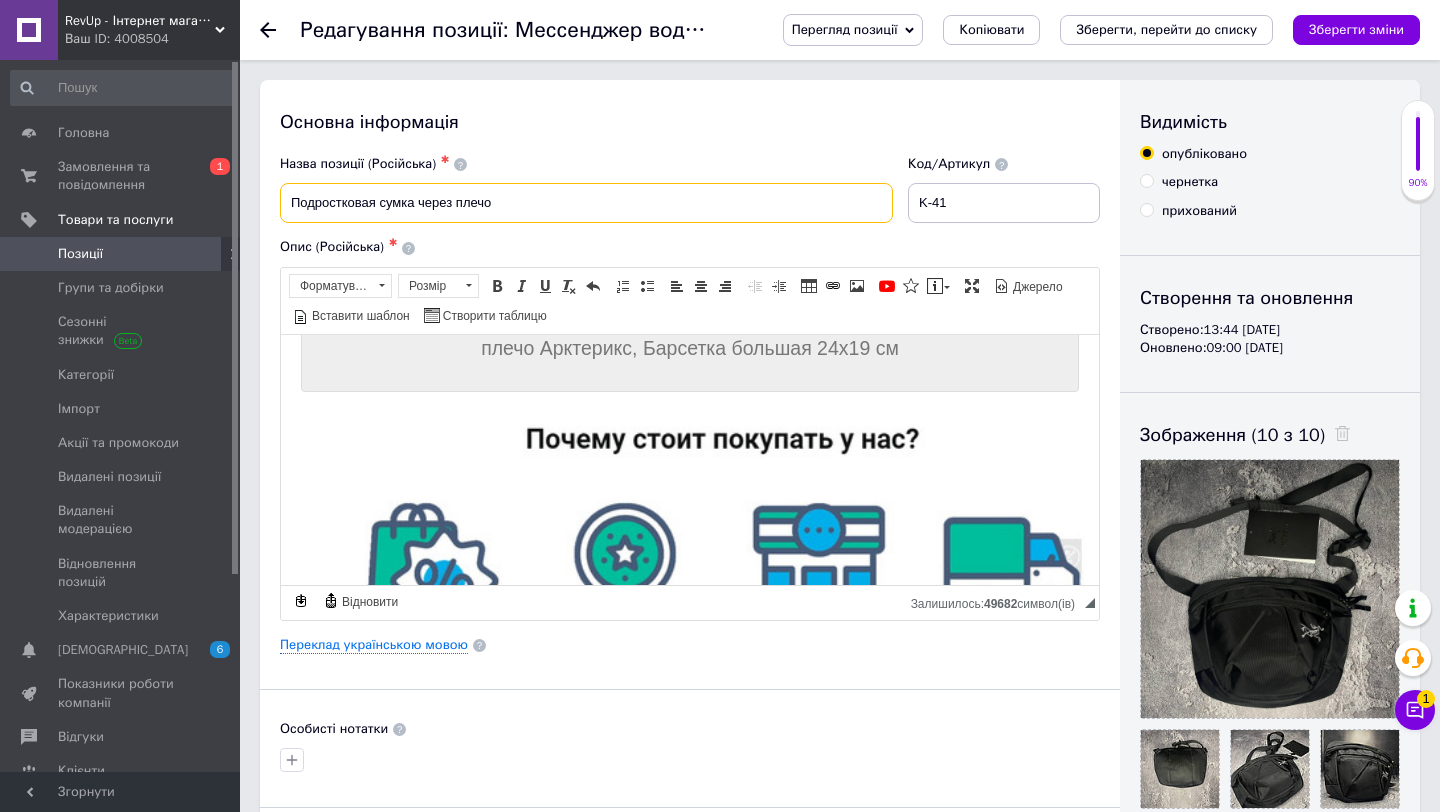 scroll, scrollTop: 0, scrollLeft: 0, axis: both 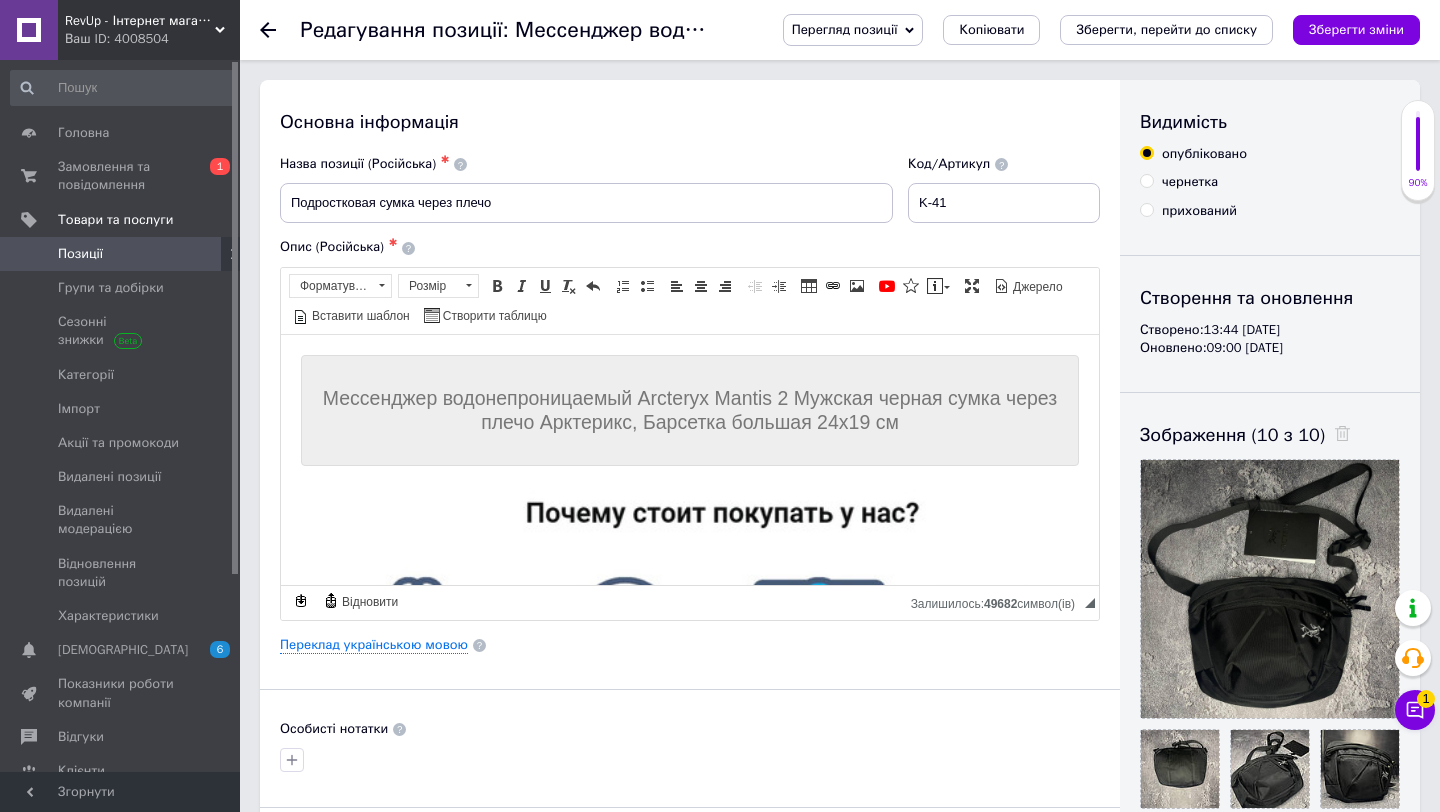click on "Мессенджер водонепроницаемый Arcteryx Mantis 2 Мужская черная сумка через плечо Арктерикс, Барсетка большая 24х19 см" at bounding box center [690, 409] 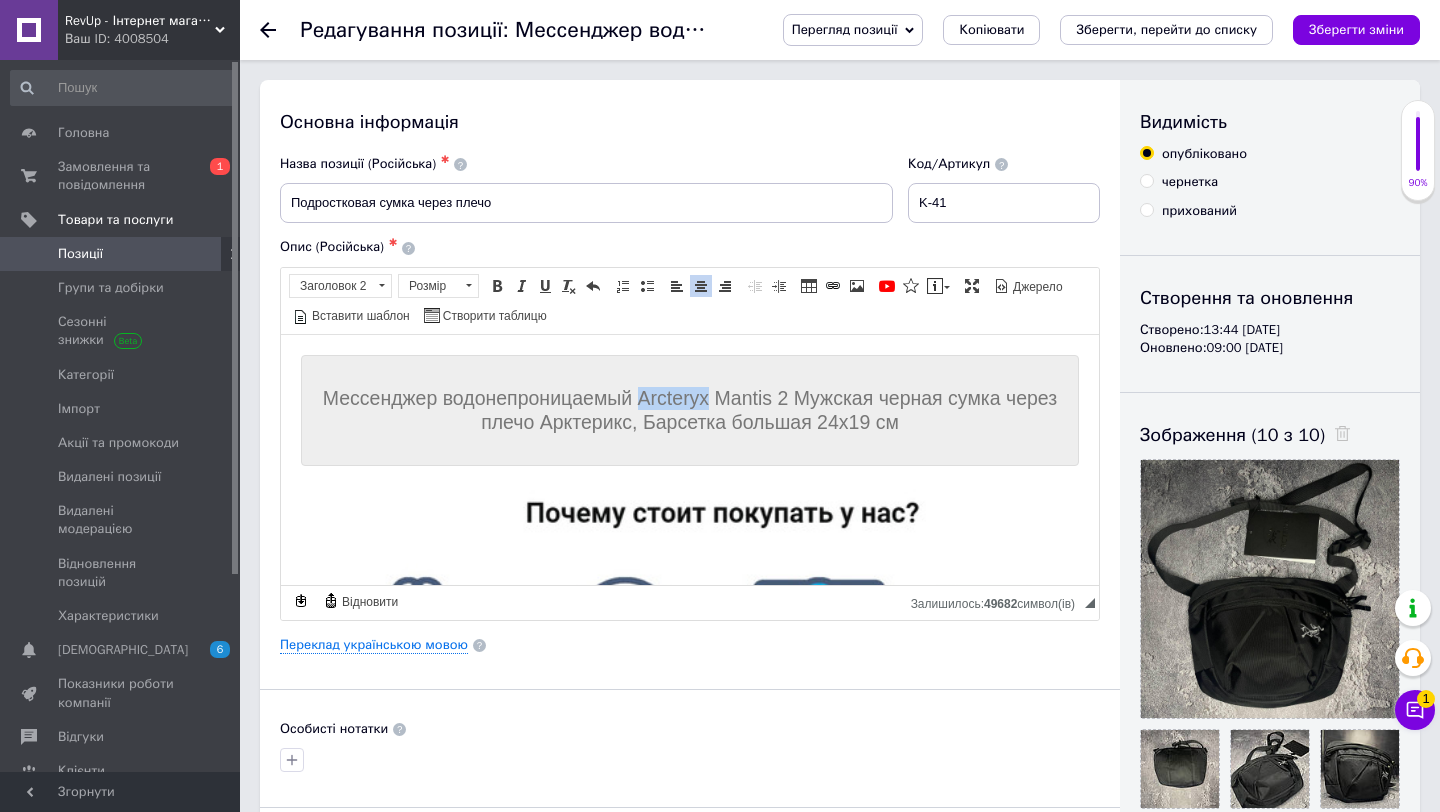 click on "Мессенджер водонепроницаемый Arcteryx Mantis 2 Мужская черная сумка через плечо Арктерикс, Барсетка большая 24х19 см" at bounding box center (690, 409) 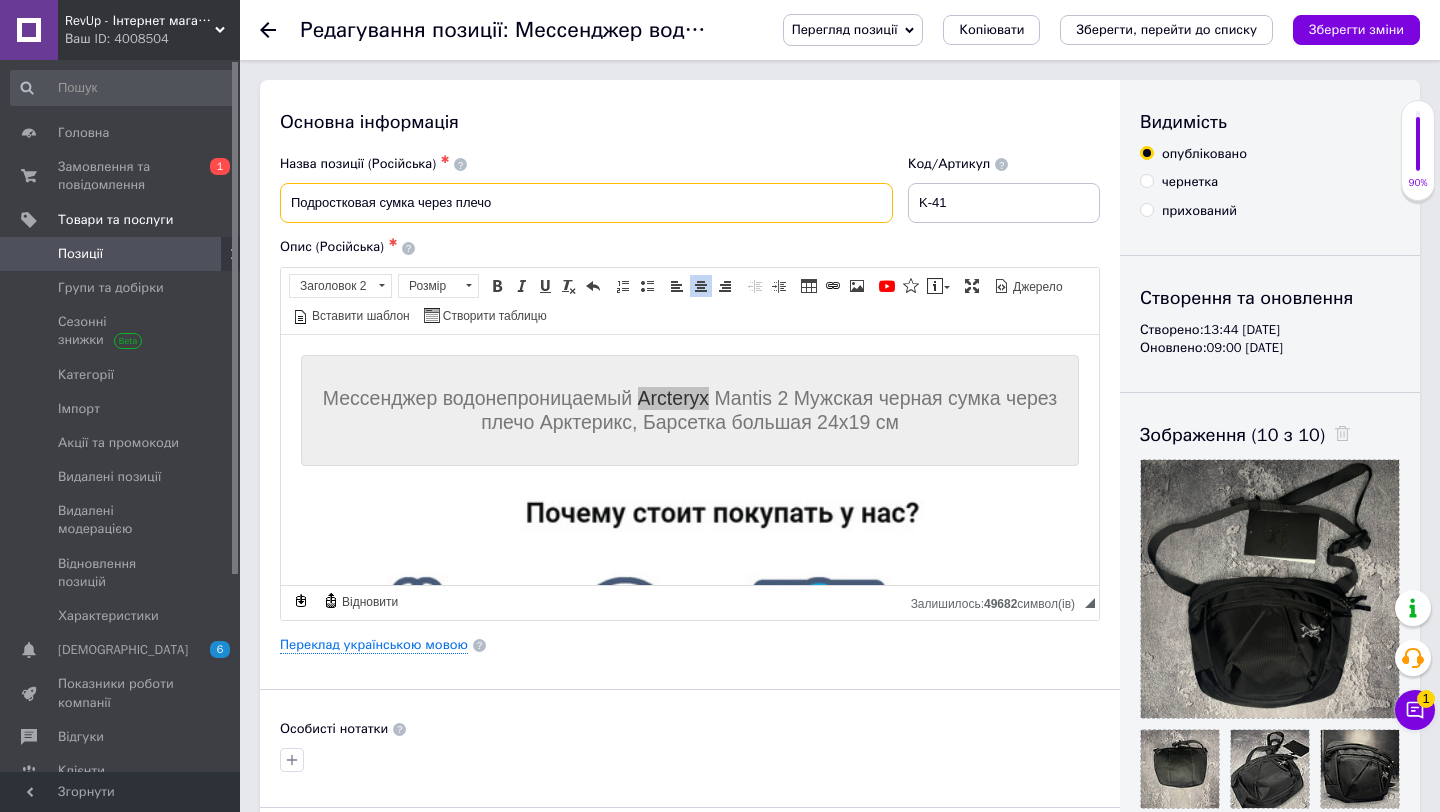 click on "Подростковая сумка через плечо" at bounding box center (586, 203) 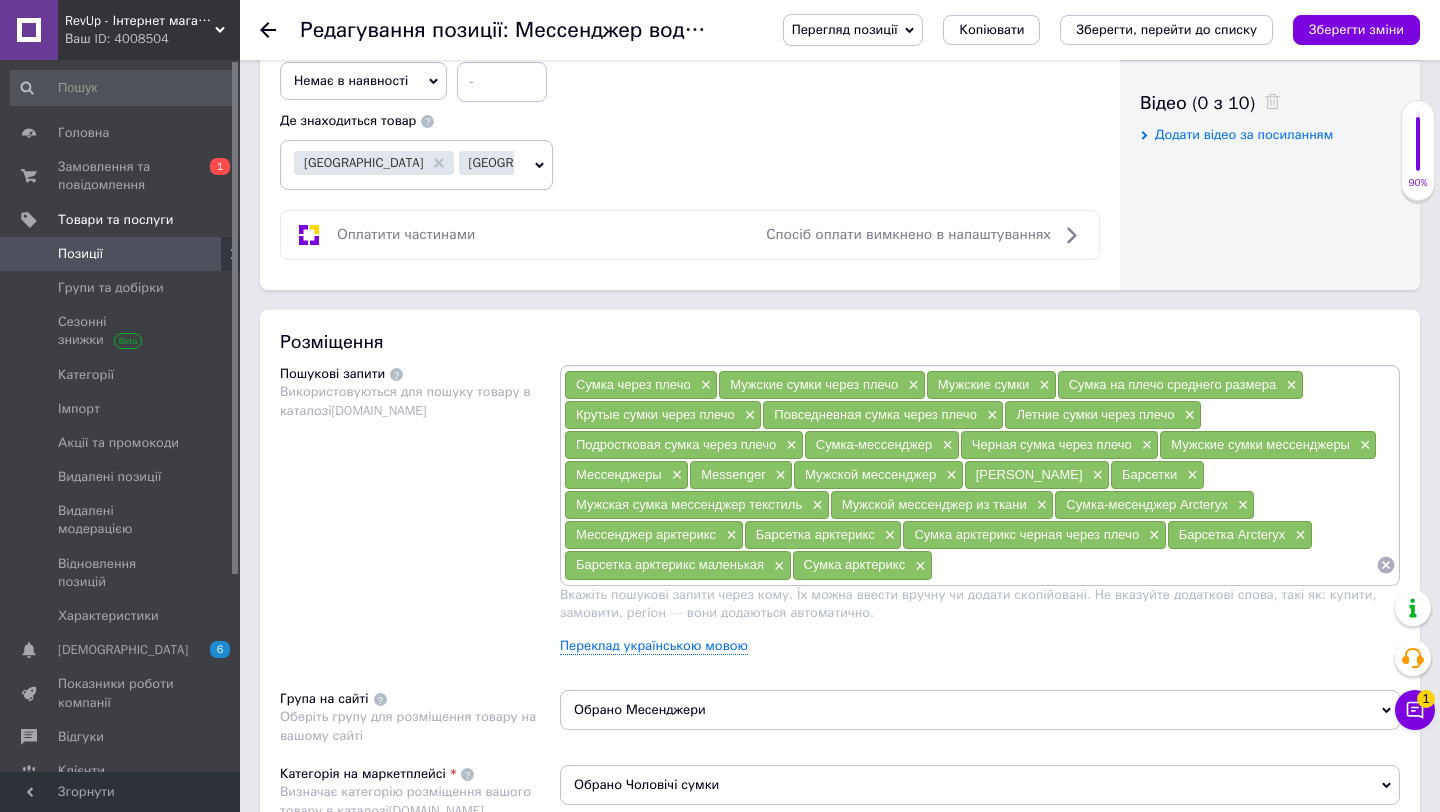 scroll, scrollTop: 954, scrollLeft: 0, axis: vertical 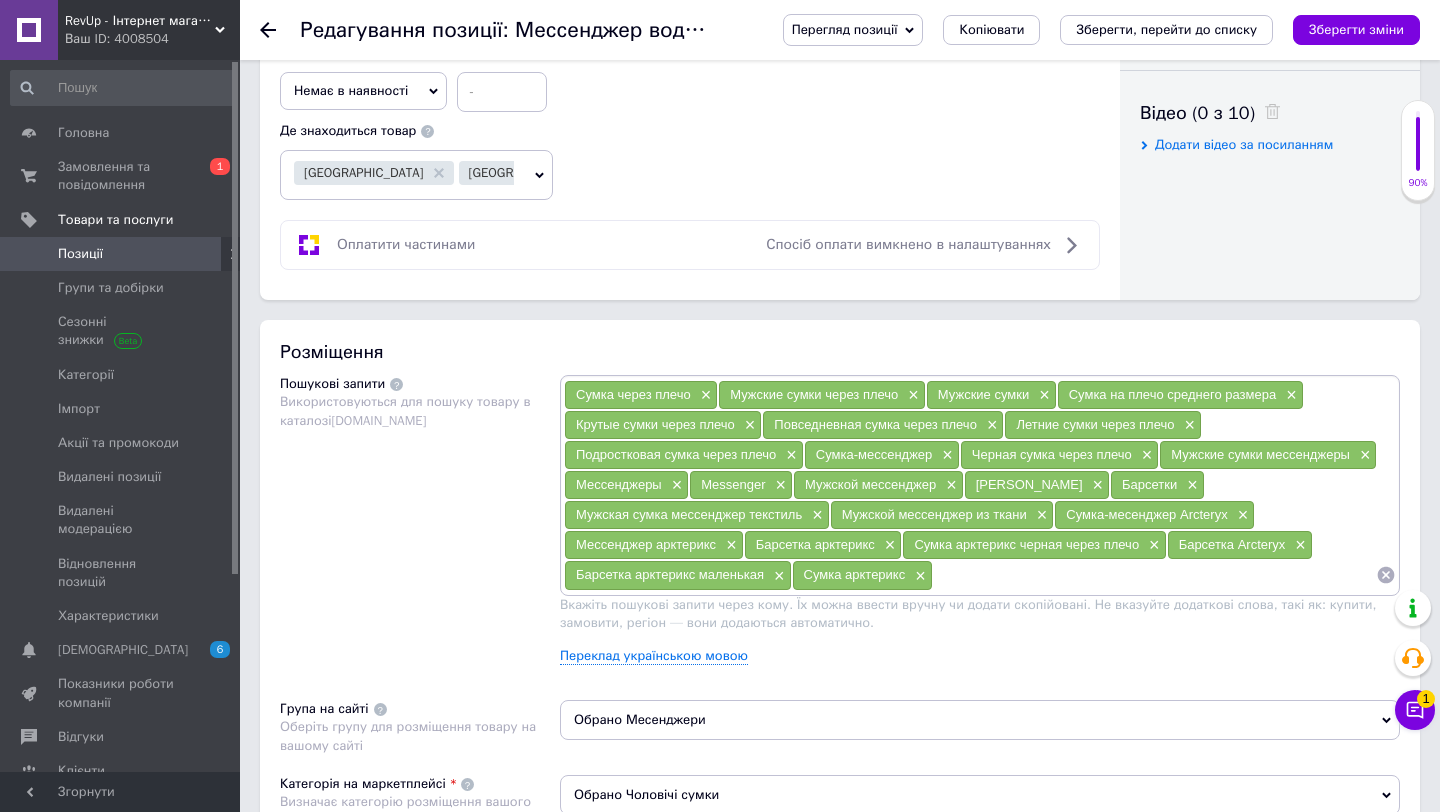 click on "Черная сумка через плечо" at bounding box center (1052, 454) 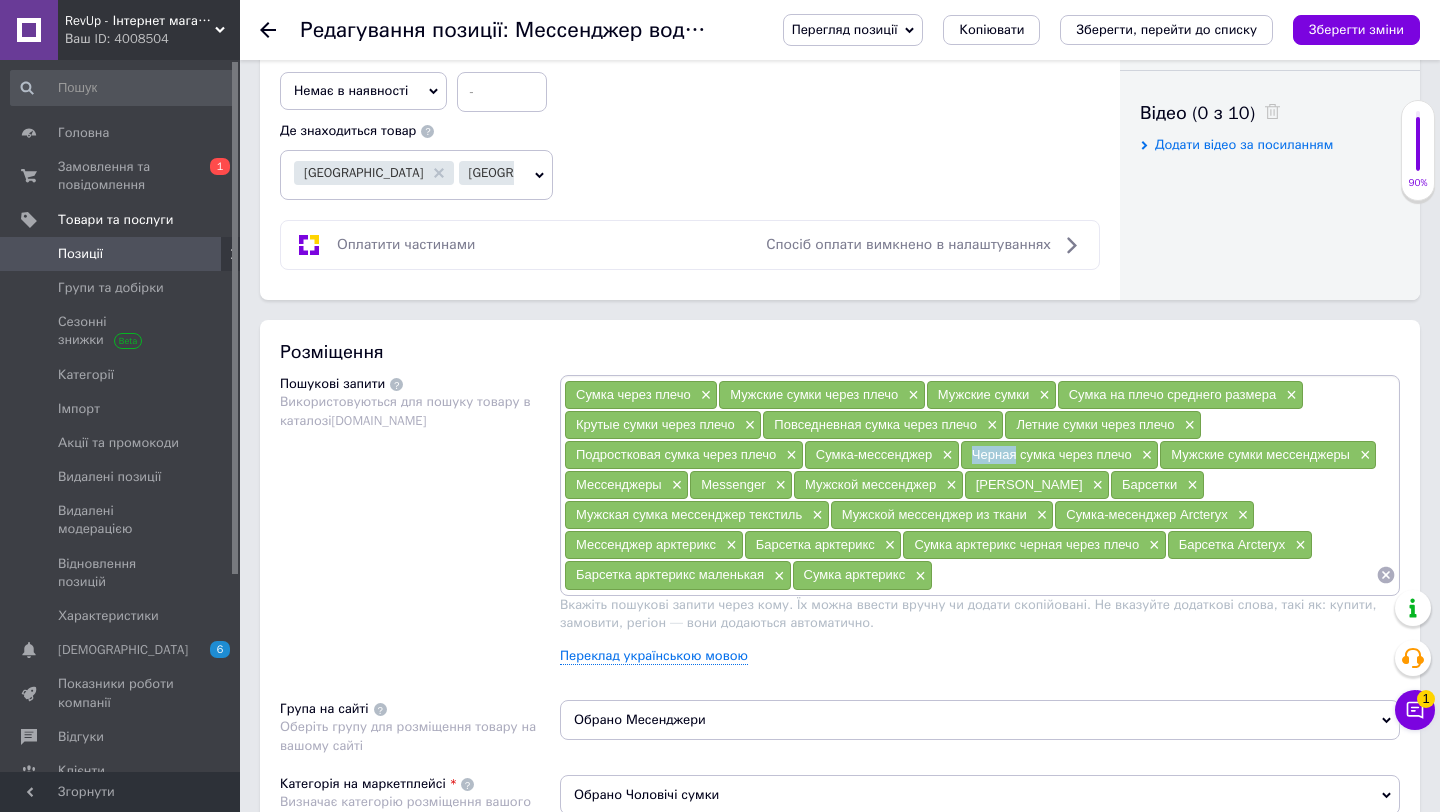 click on "Черная сумка через плечо" at bounding box center [1052, 454] 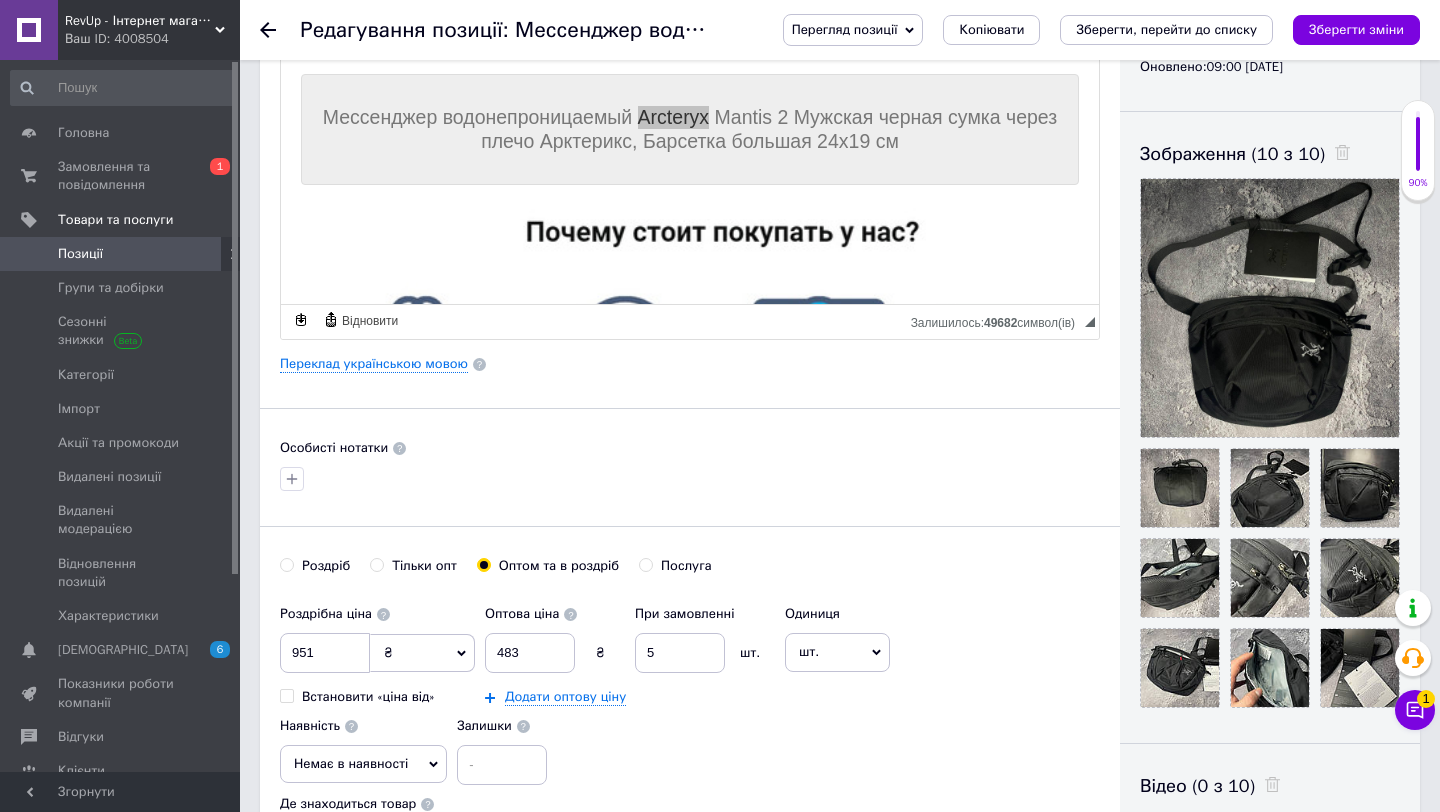 scroll, scrollTop: 0, scrollLeft: 0, axis: both 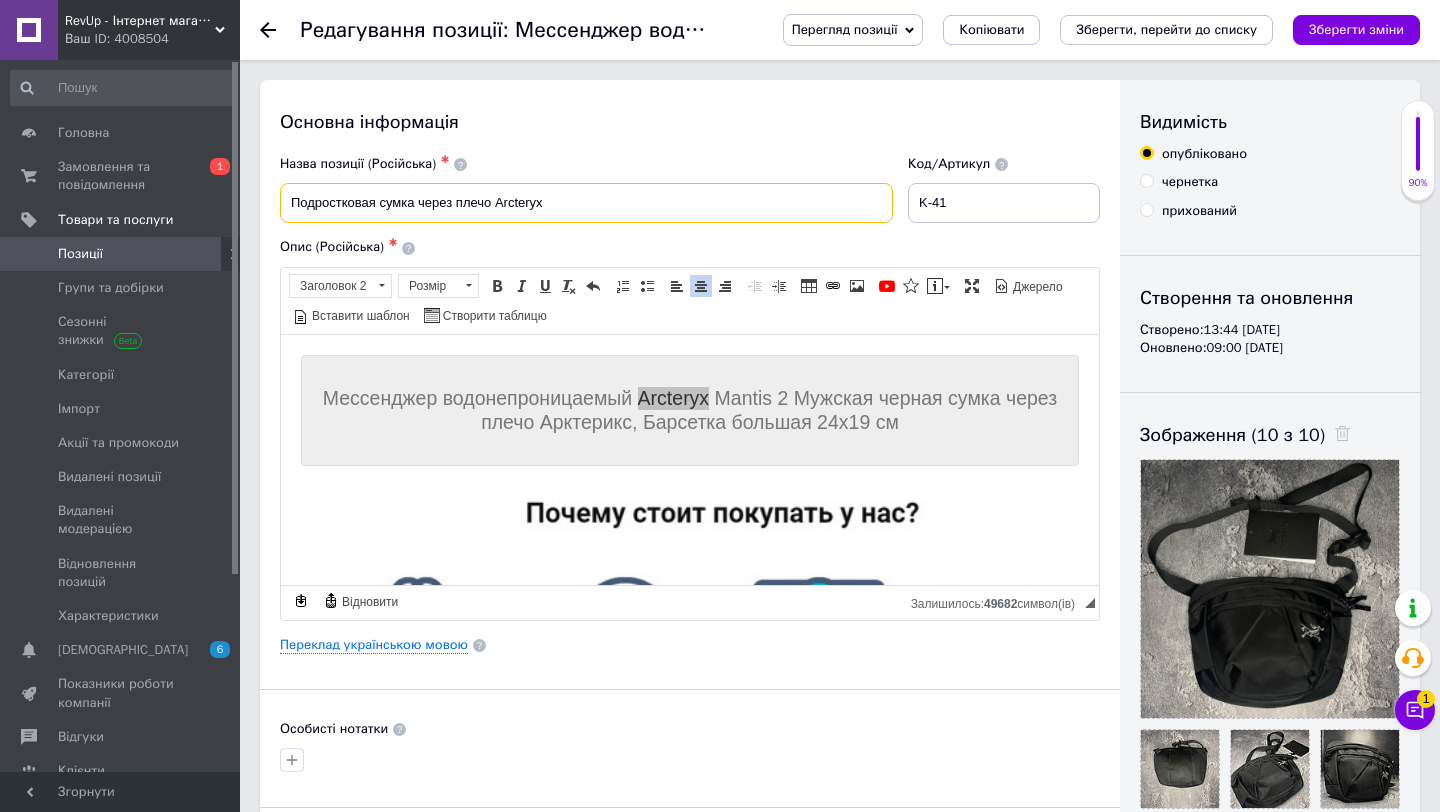click on "Подростковая сумка через плечо Arcteryx" at bounding box center (586, 203) 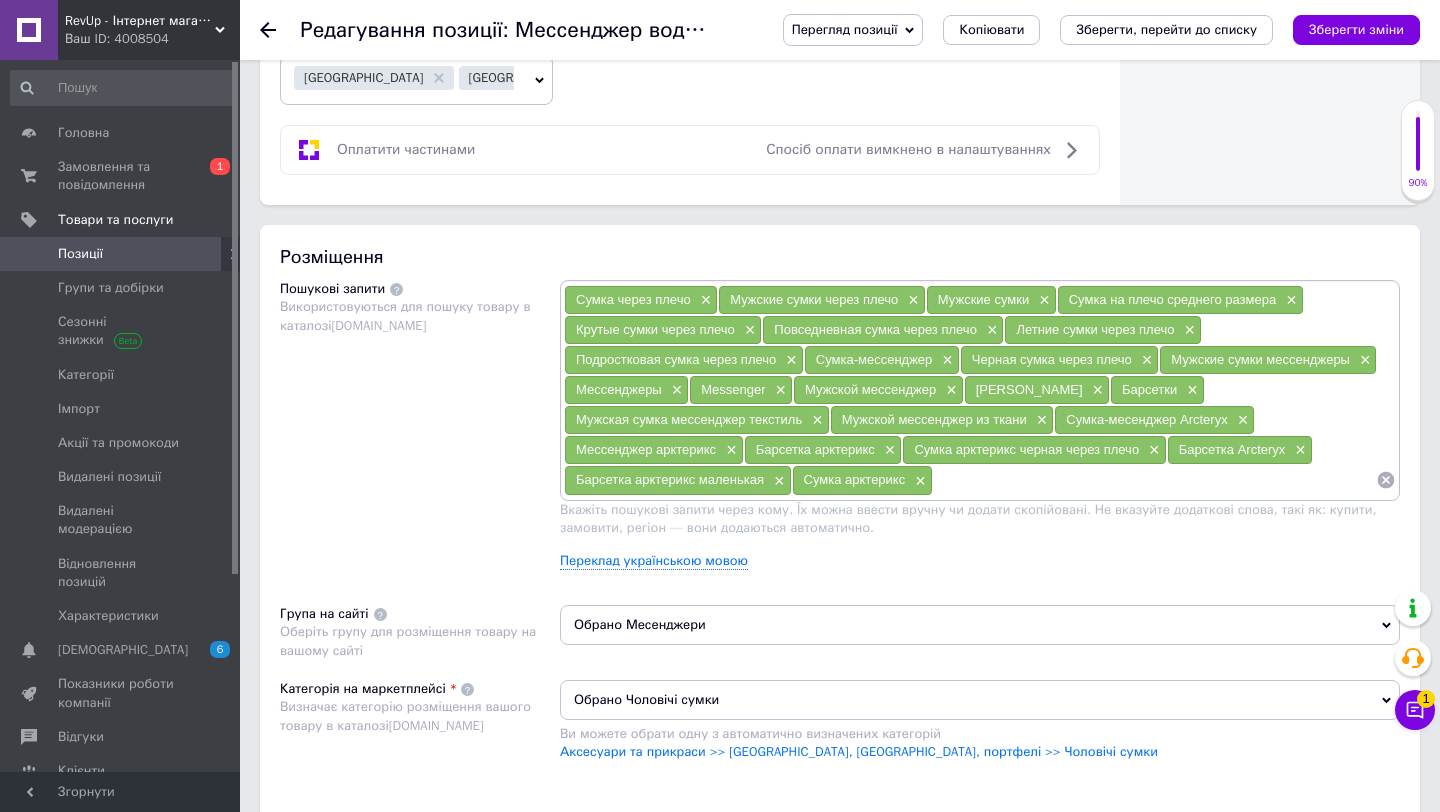 scroll, scrollTop: 1038, scrollLeft: 0, axis: vertical 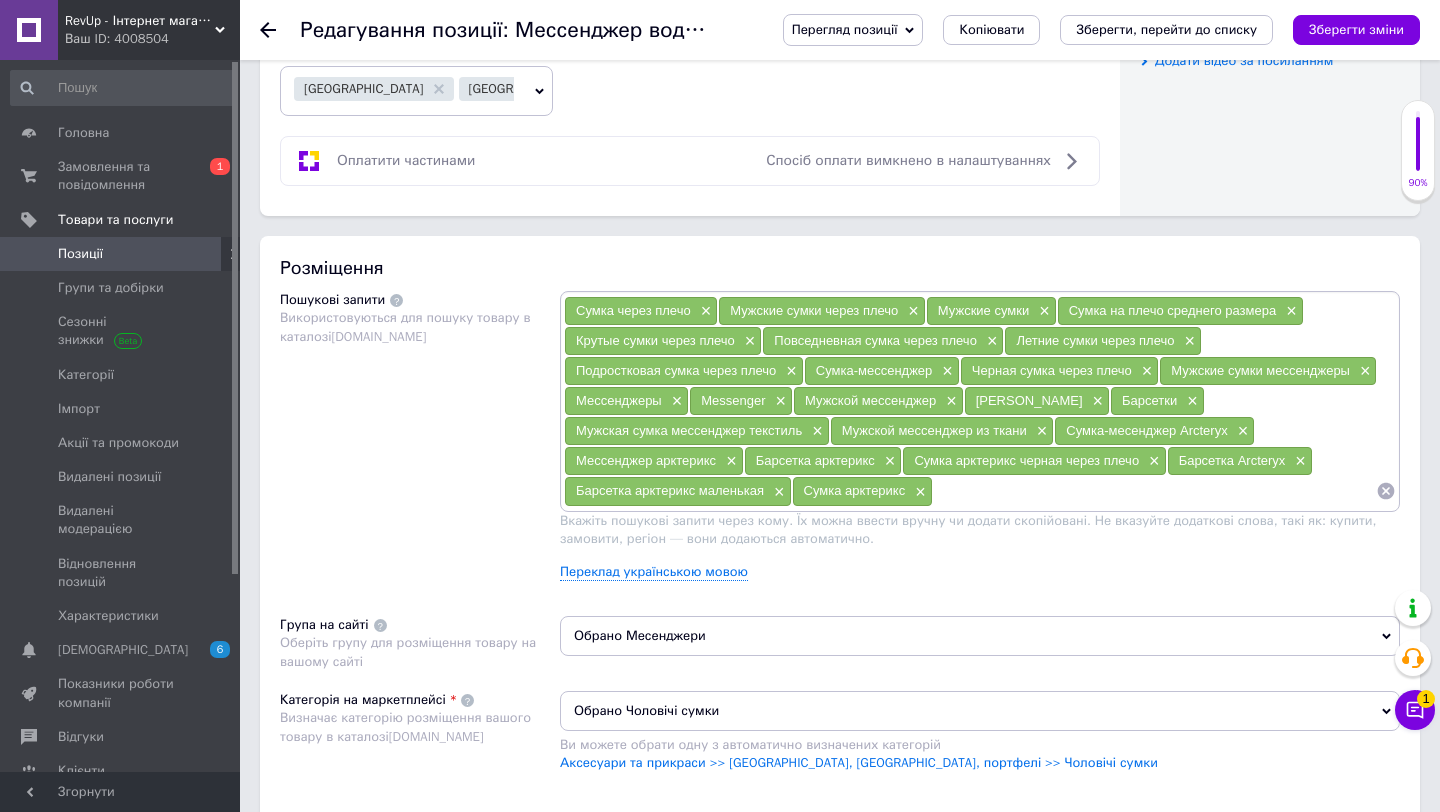 click on "Мужская сумка мессенджер текстиль ×" at bounding box center [697, 431] 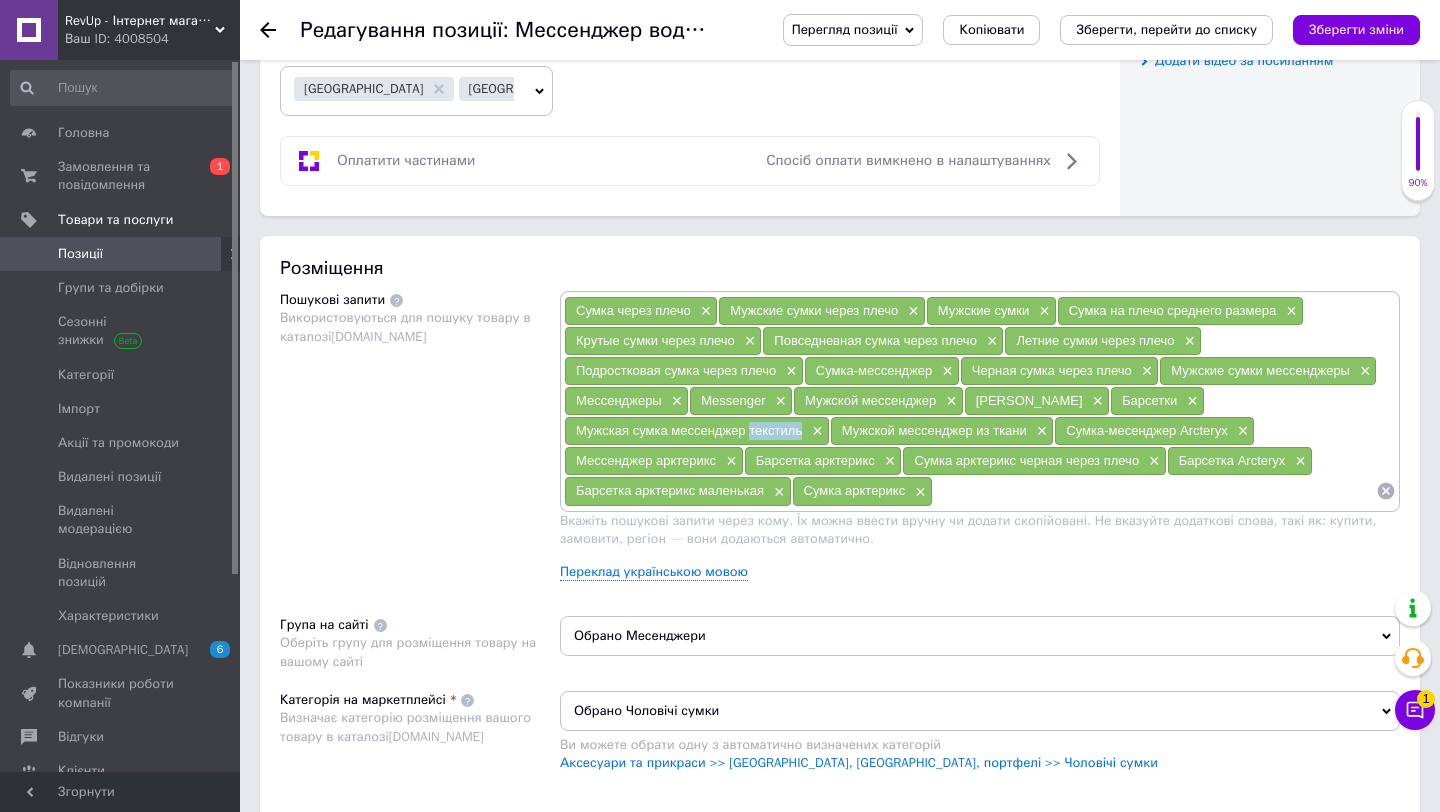 click on "Мужская сумка мессенджер текстиль ×" at bounding box center (697, 431) 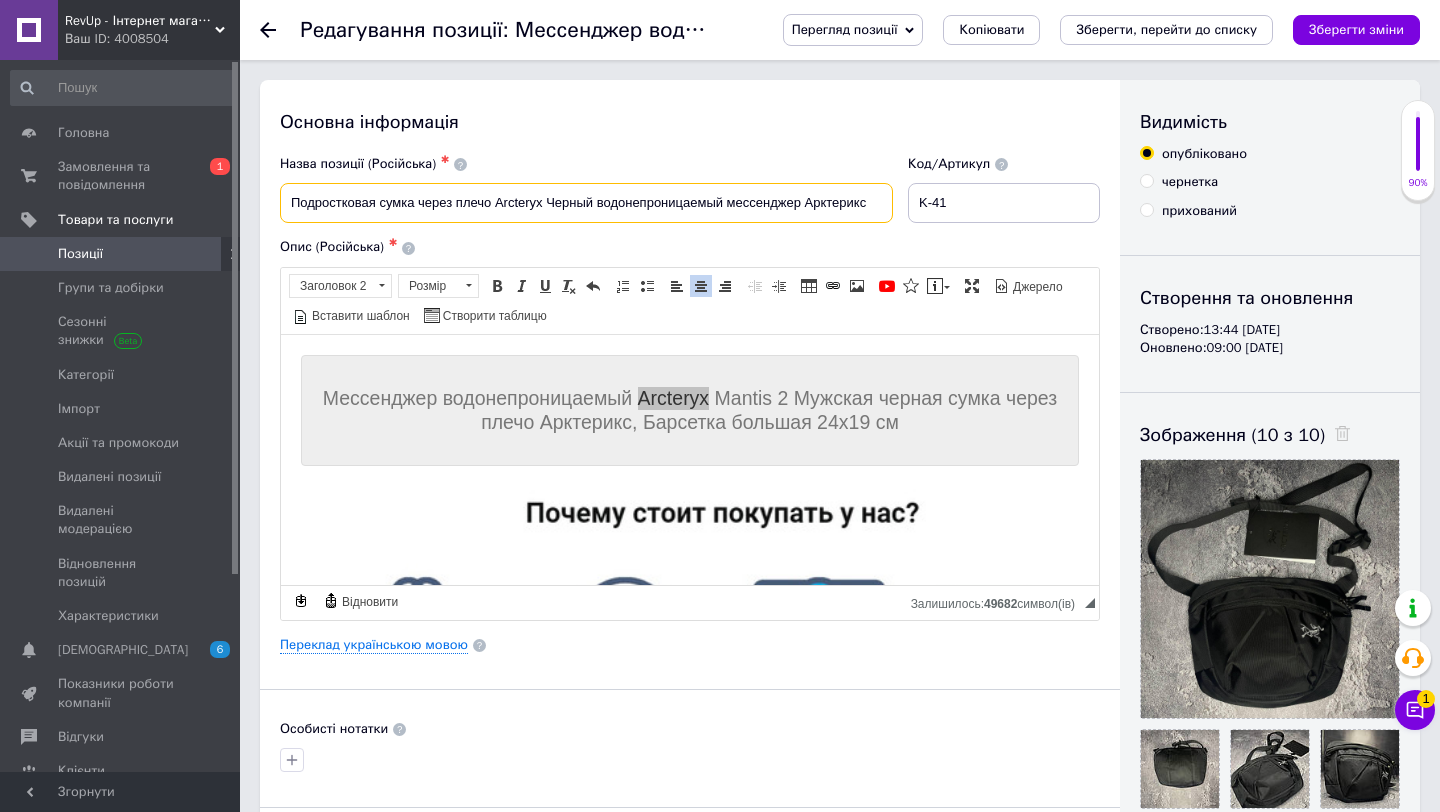 click on "Подростковая сумка через плечо Arcteryx Черный водонепроницаемый мессенджер Арктерикс" at bounding box center [586, 203] 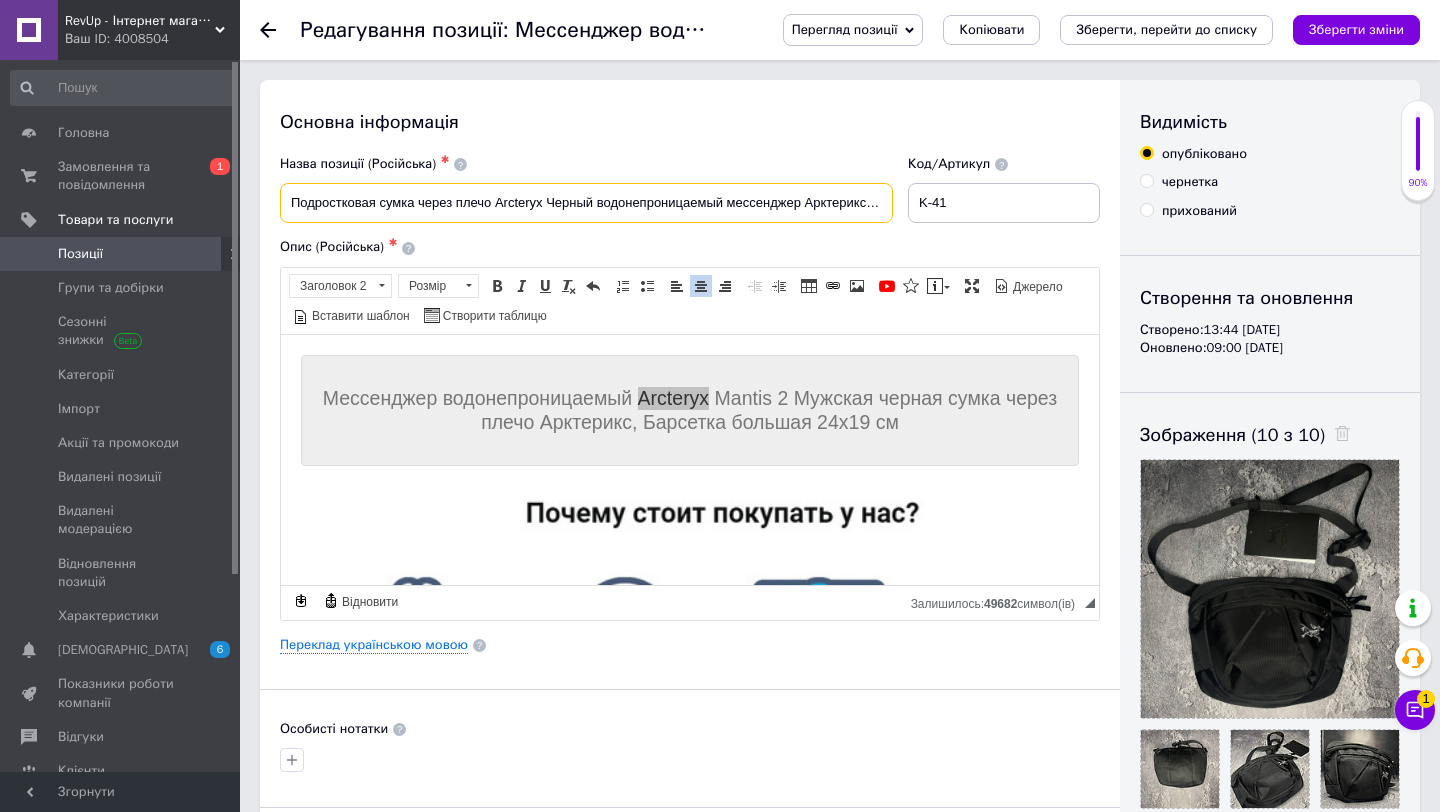 scroll, scrollTop: 0, scrollLeft: 9, axis: horizontal 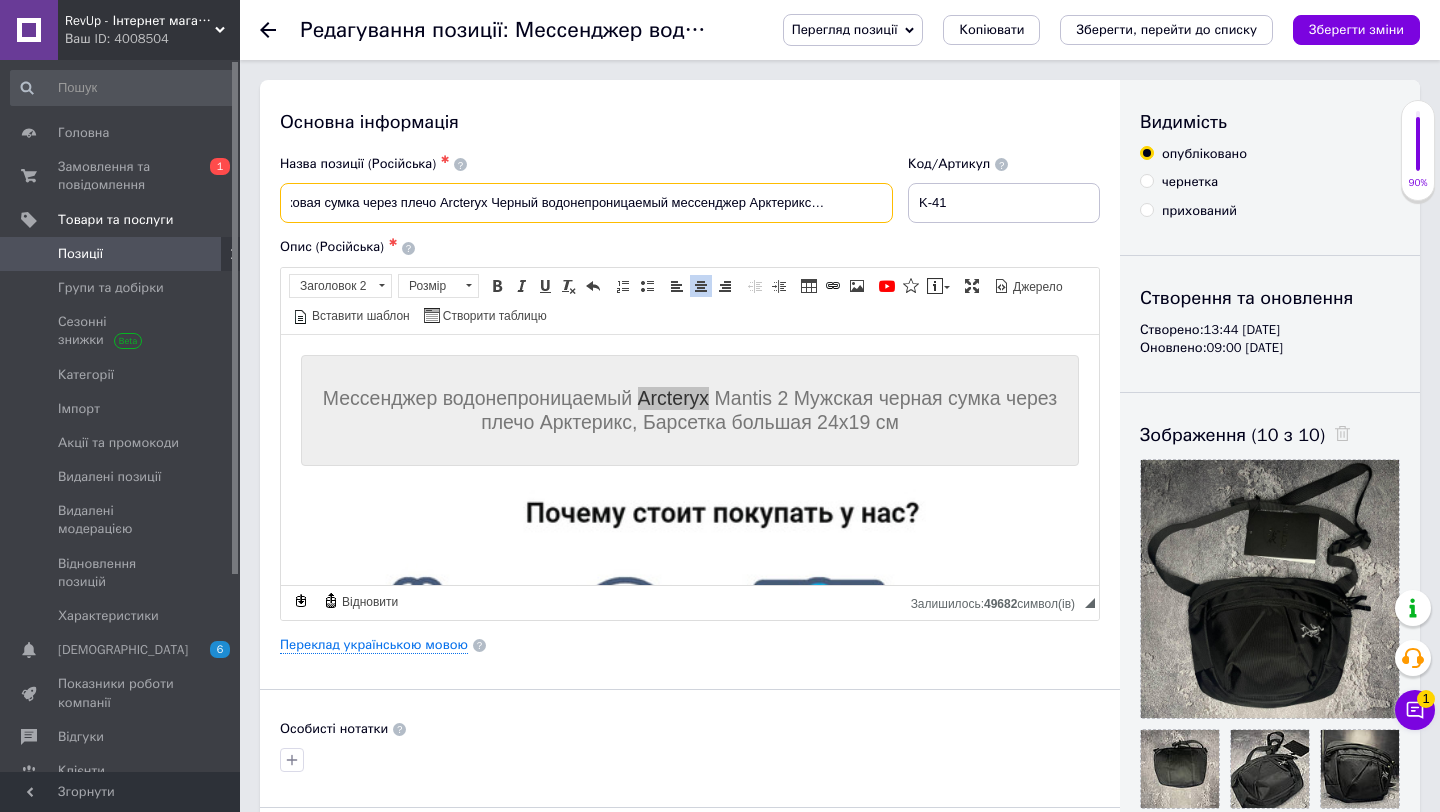 type on "Подростковая сумка через плечо Arcteryx Черный водонепроницаемый мессенджер Арктерикс текстиль летняя" 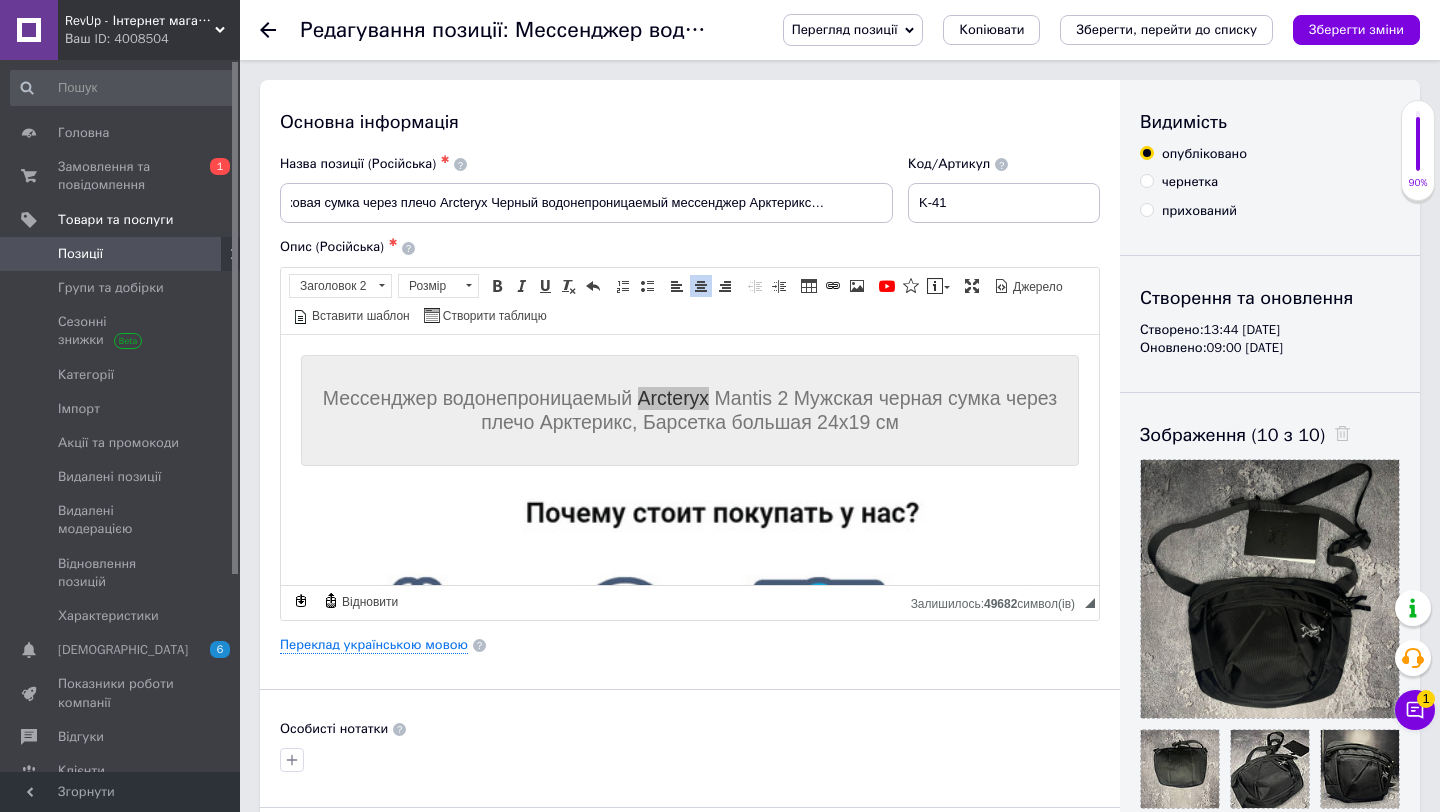 scroll, scrollTop: 0, scrollLeft: 0, axis: both 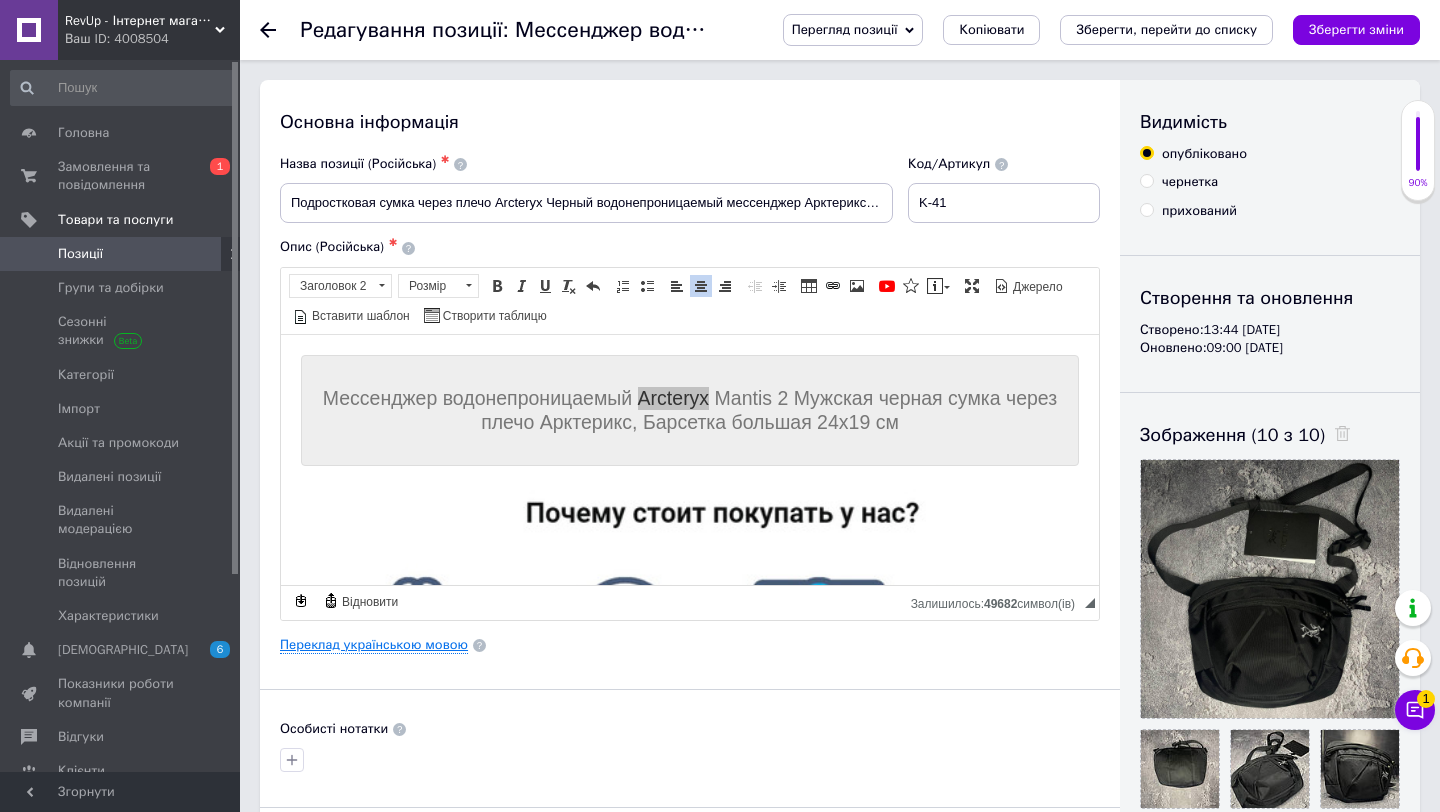 click on "Переклад українською мовою" at bounding box center [374, 645] 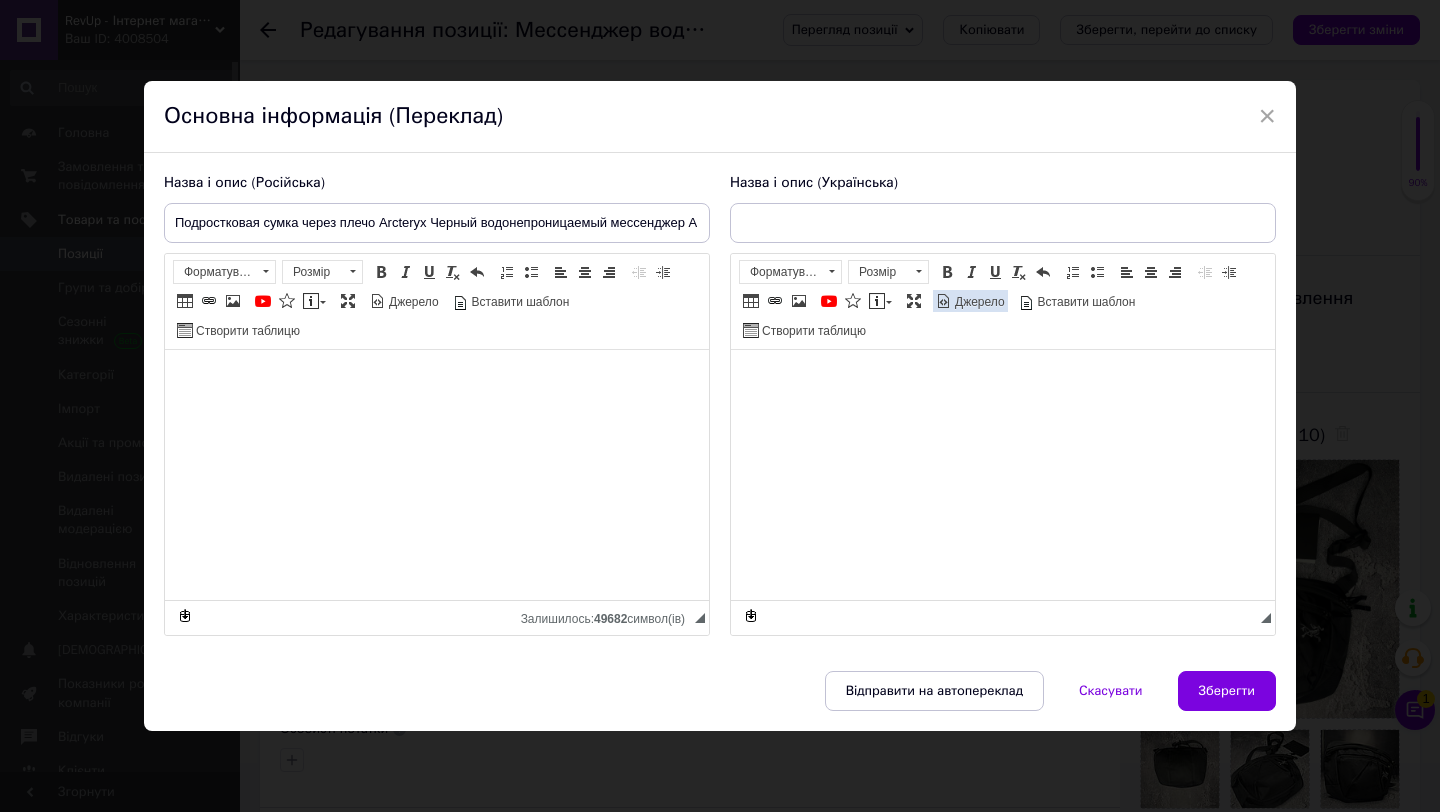 type on "Месенджер водонепроникний Arcteryx Mantis 2 Чоловіча чорна сумка через плече Арктерикс, Барсетка велика TOP" 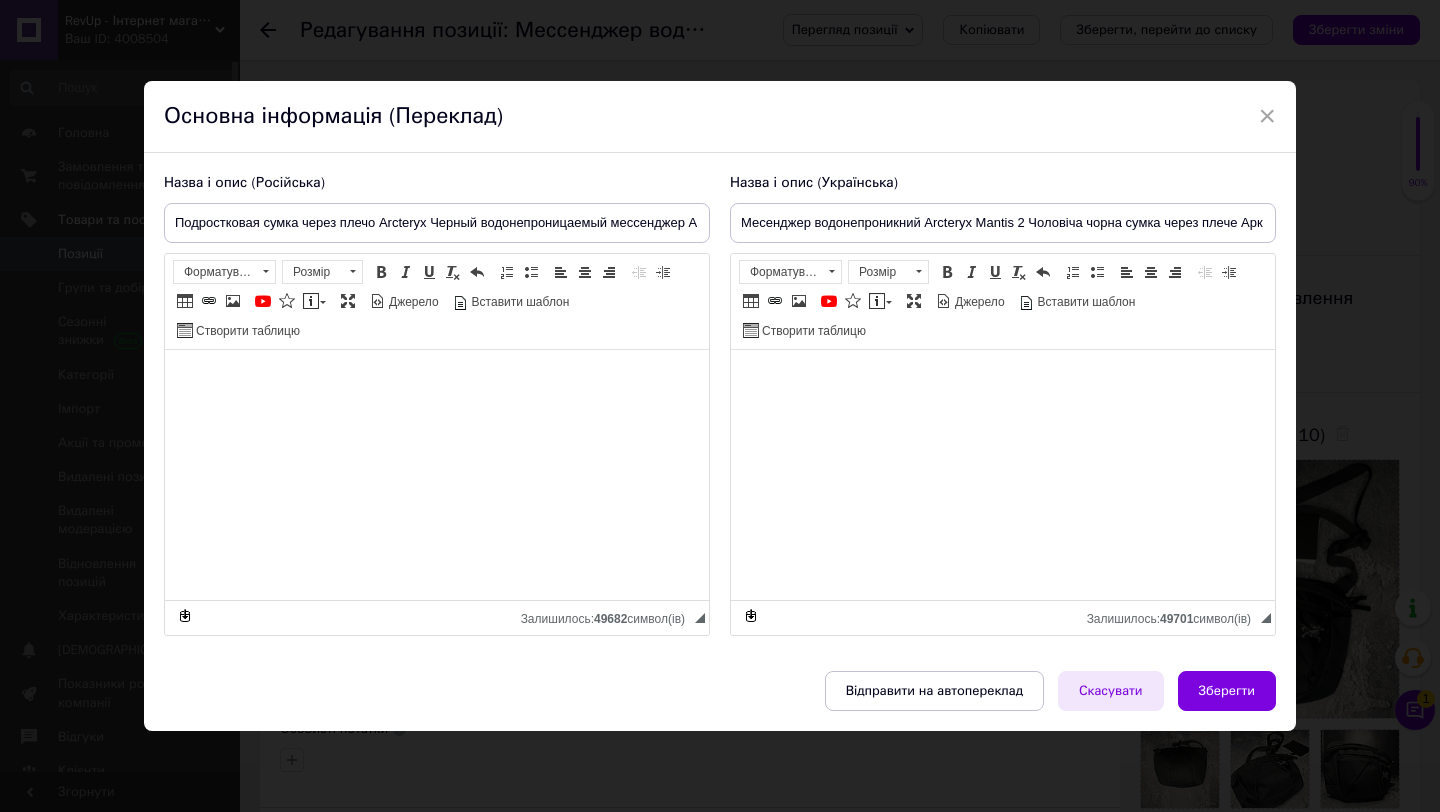click on "Скасувати" at bounding box center [1111, 691] 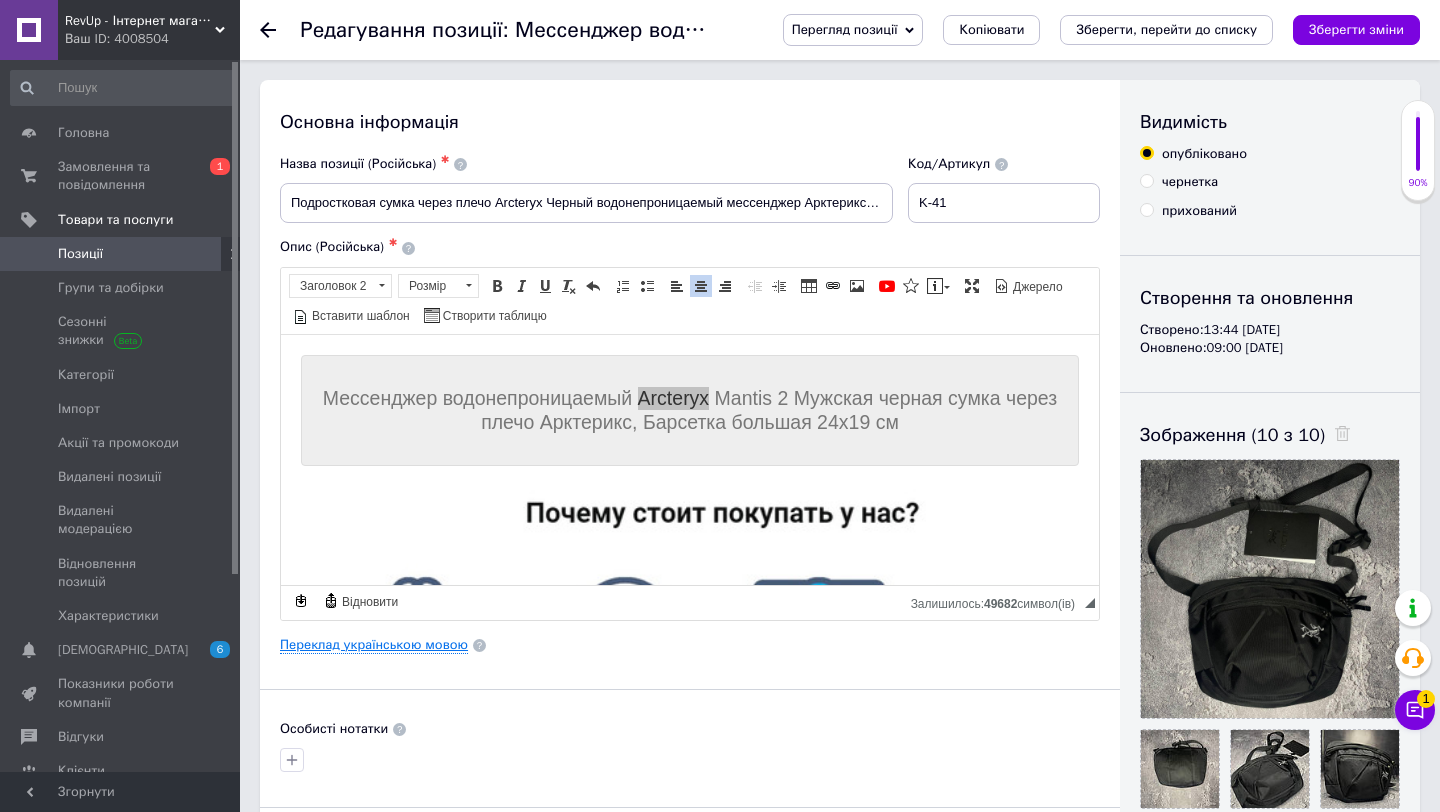 click on "Переклад українською мовою" at bounding box center [374, 645] 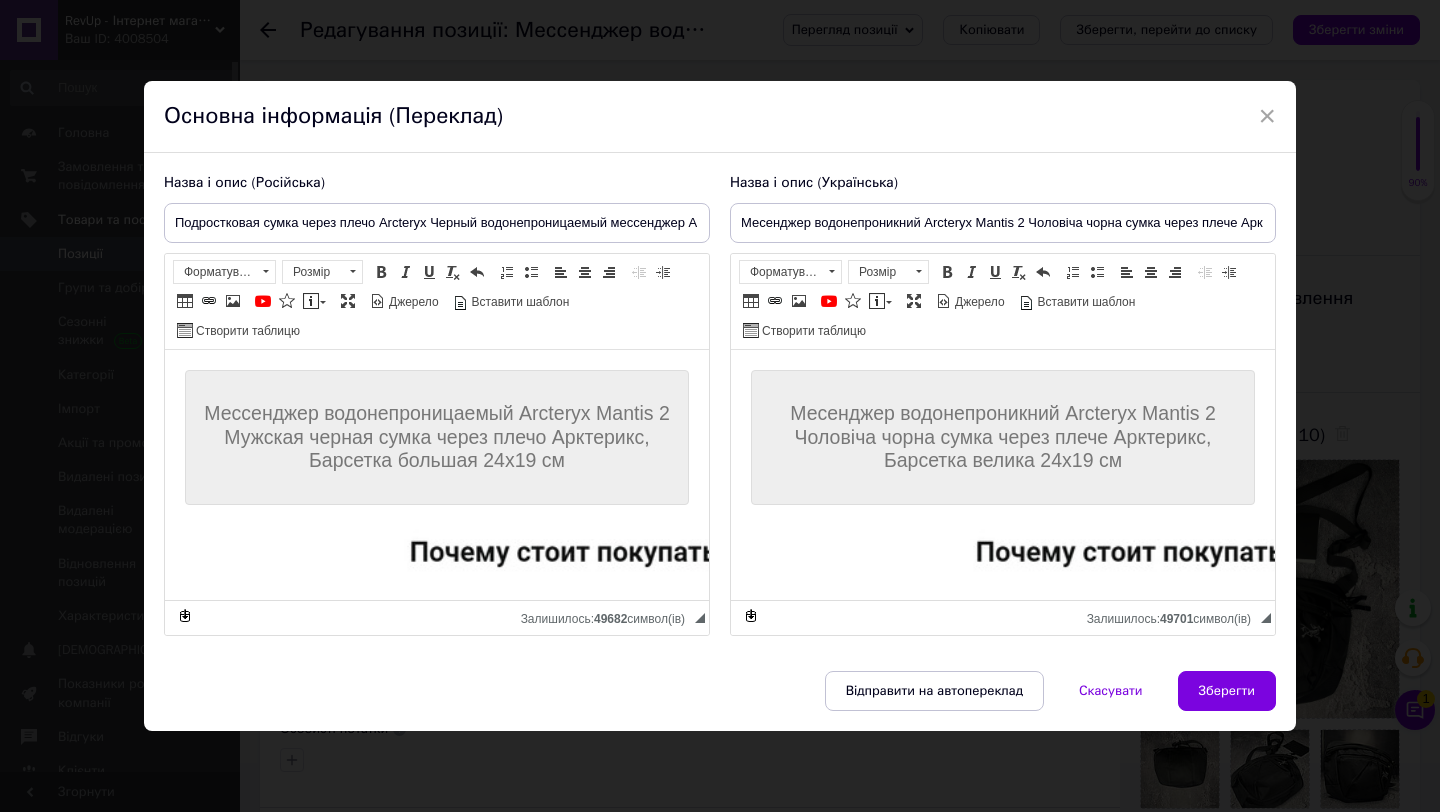 scroll, scrollTop: 0, scrollLeft: 0, axis: both 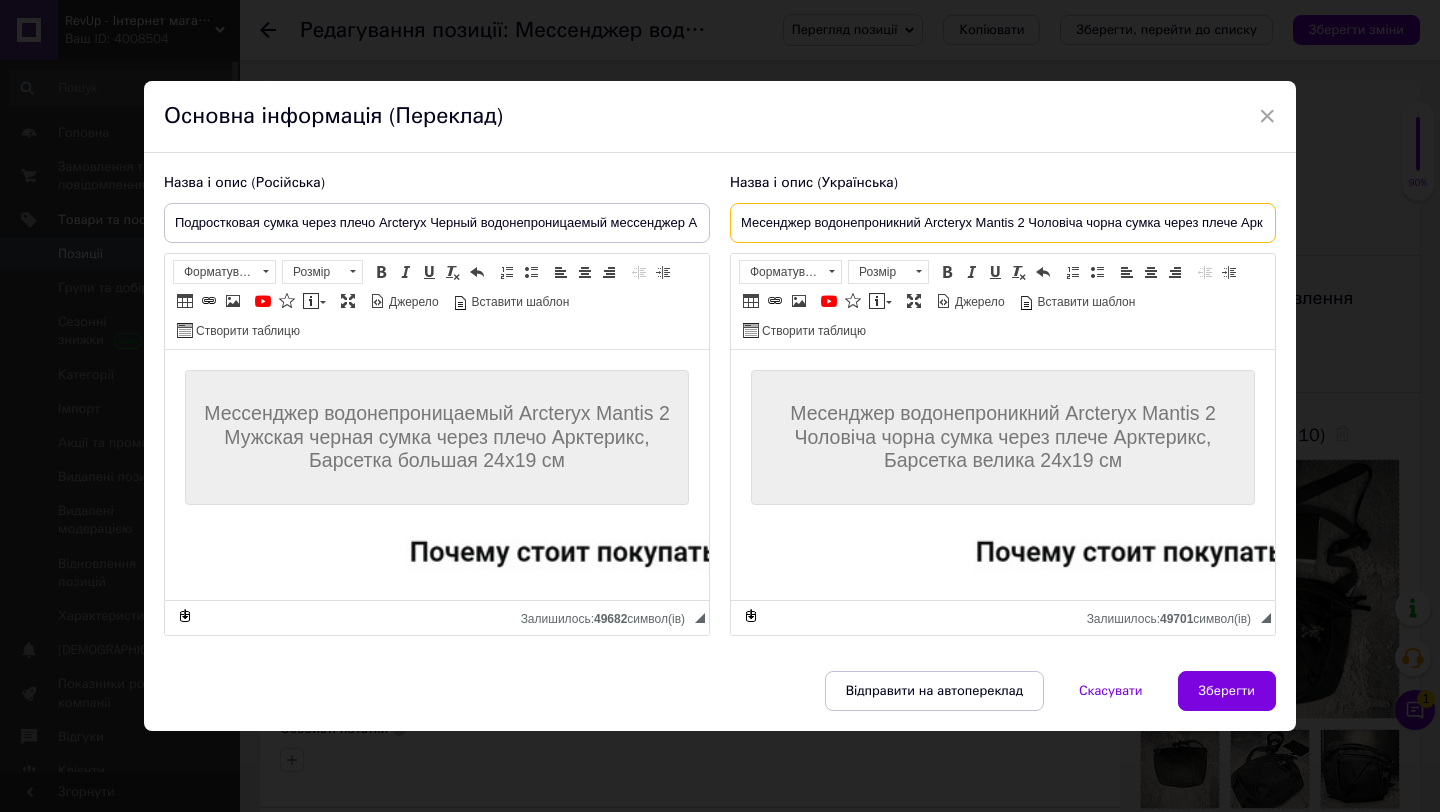 click on "Месенджер водонепроникний Arcteryx Mantis 2 Чоловіча чорна сумка через плече Арктерикс, Барсетка велика TOP" at bounding box center [1003, 223] 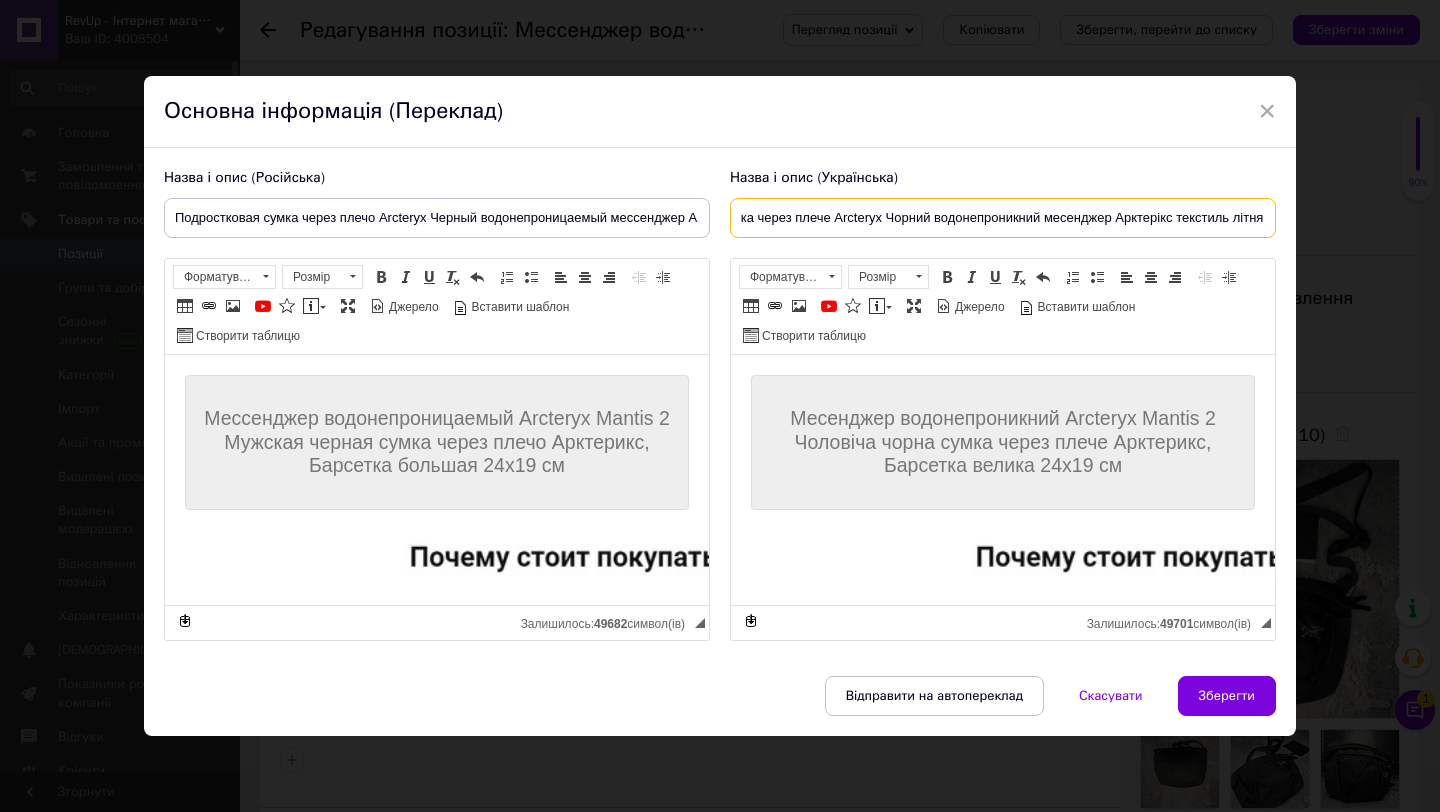 scroll, scrollTop: 0, scrollLeft: 0, axis: both 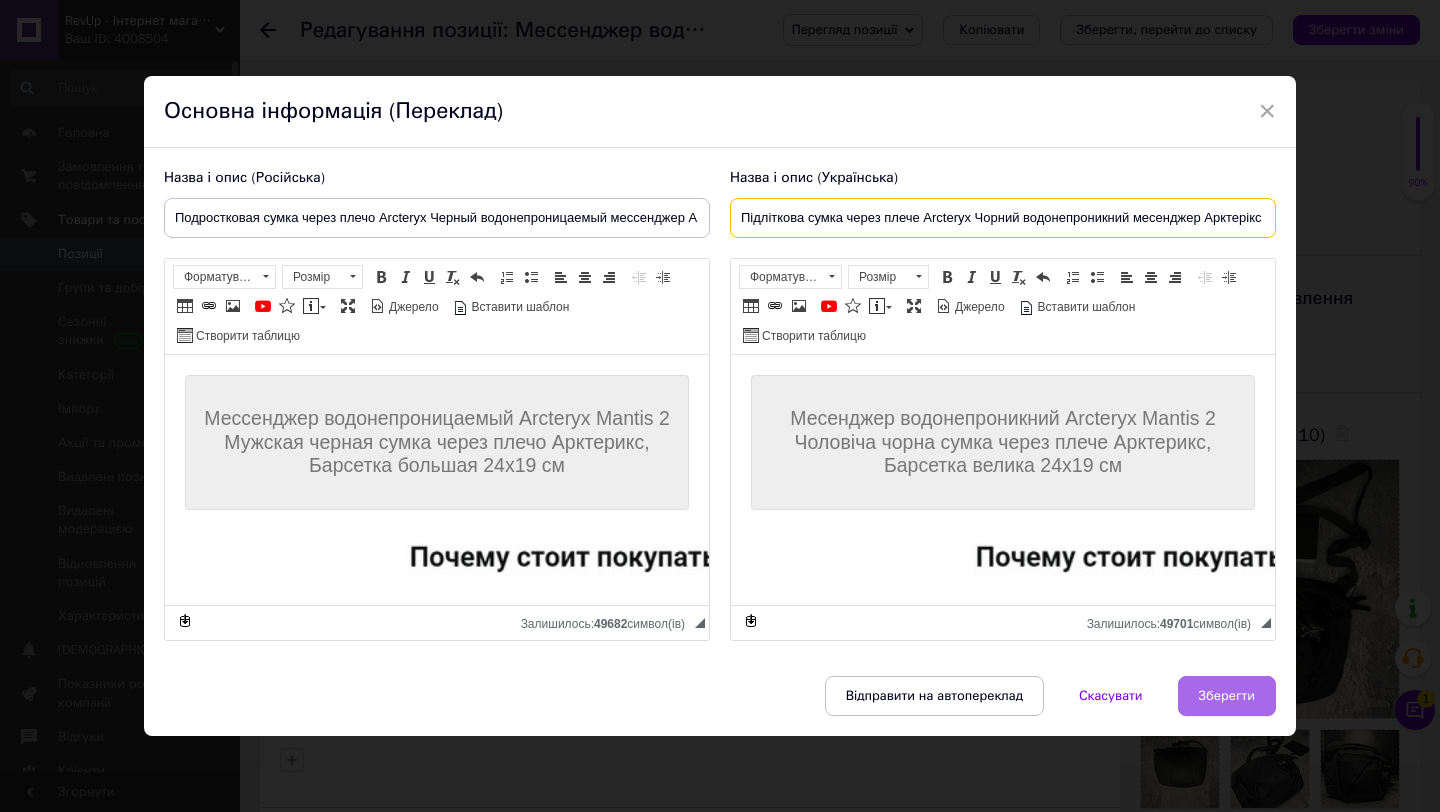 type on "Підліткова сумка через плече Arcteryx Чорний водонепроникний месенджер Арктерікс текстиль літня" 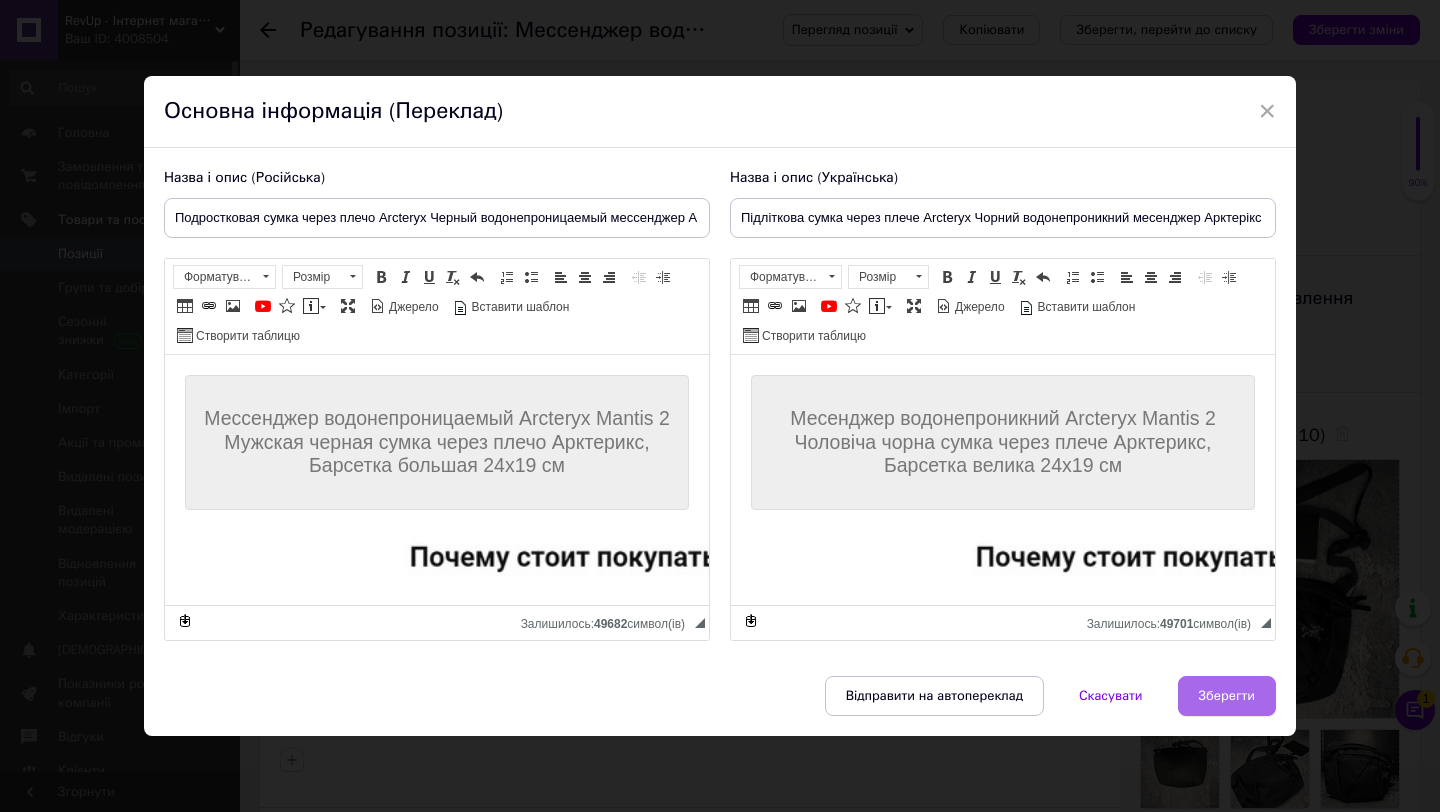 click on "Зберегти" at bounding box center [1227, 696] 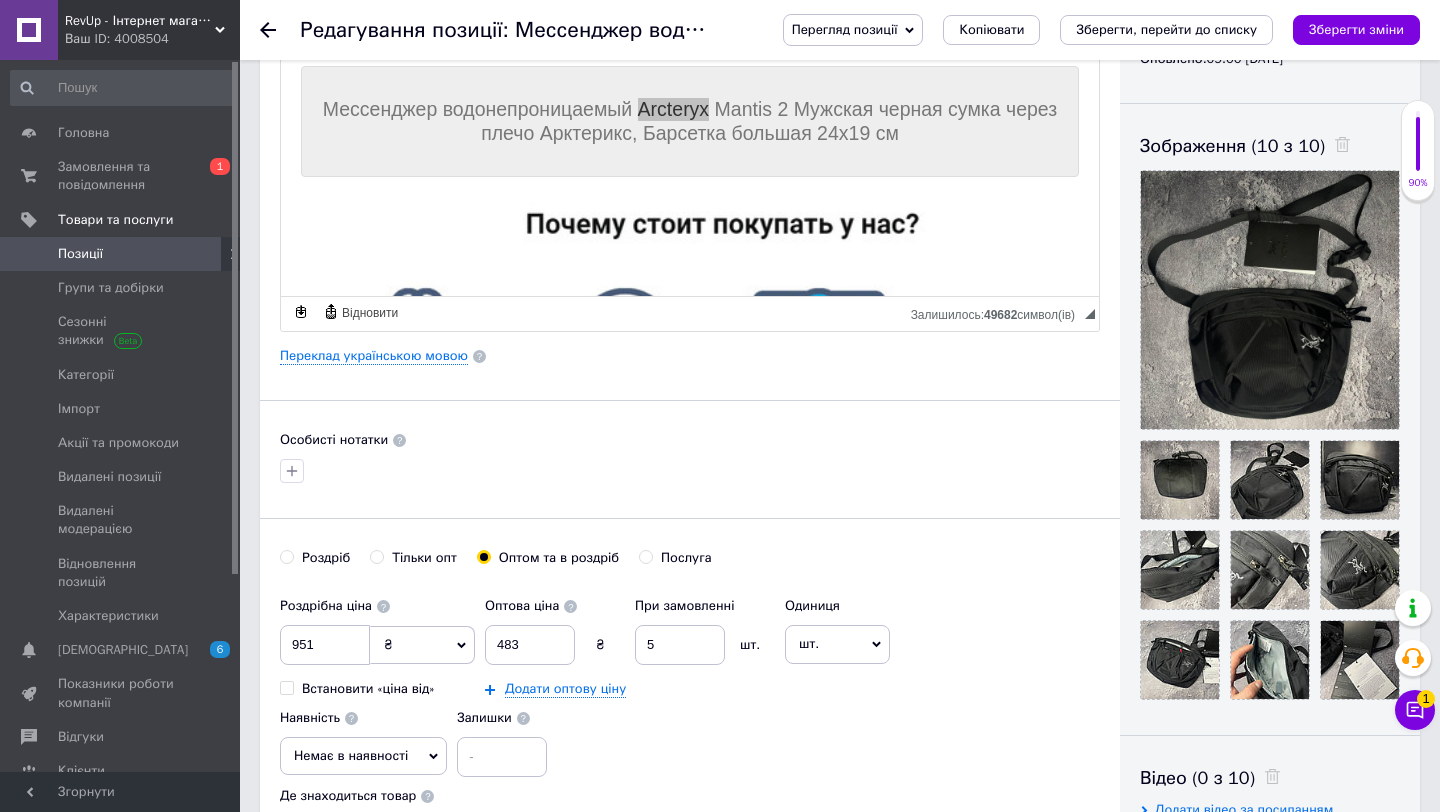 scroll, scrollTop: 0, scrollLeft: 0, axis: both 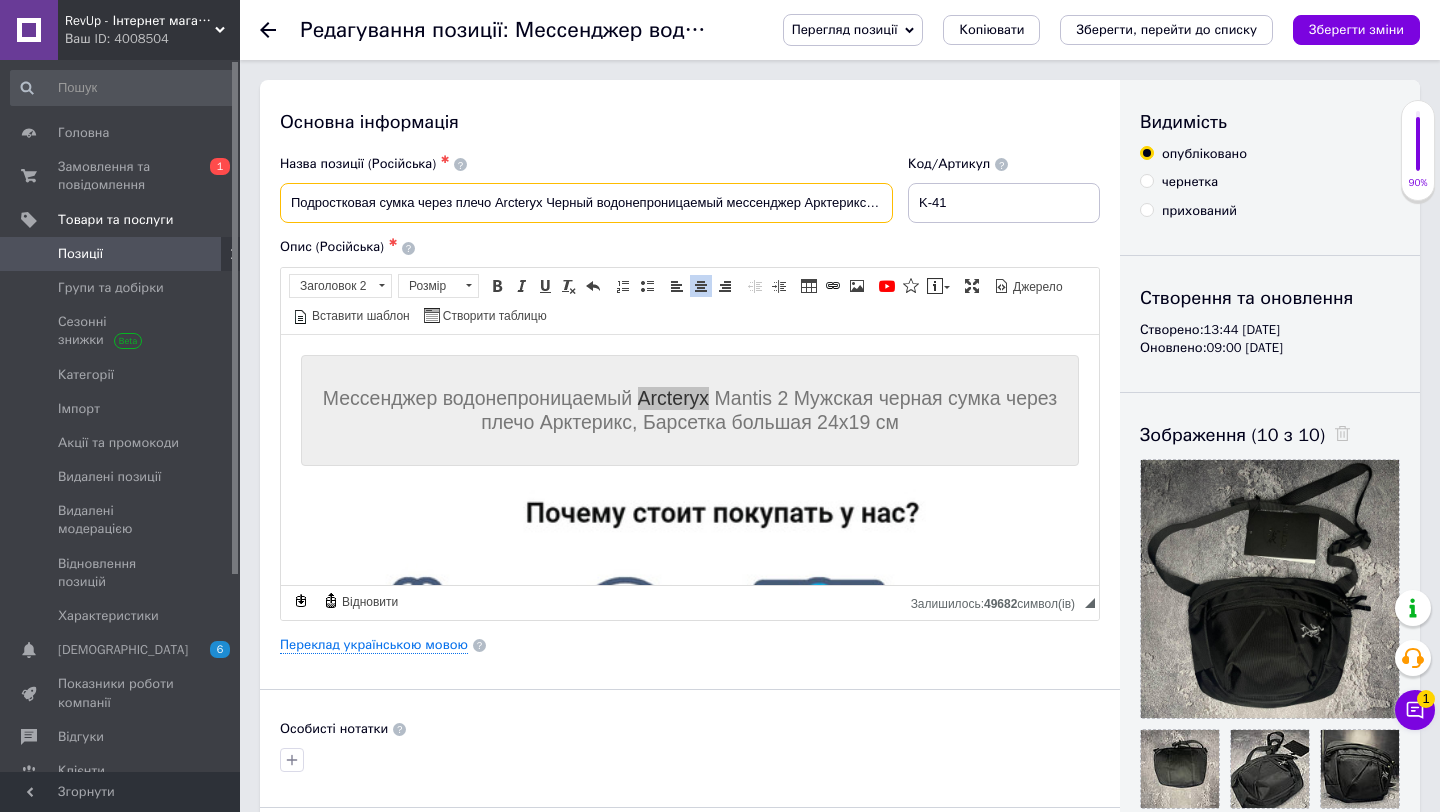 click on "Подростковая сумка через плечо Arcteryx Черный водонепроницаемый мессенджер Арктерикс текстиль летняя" at bounding box center (586, 203) 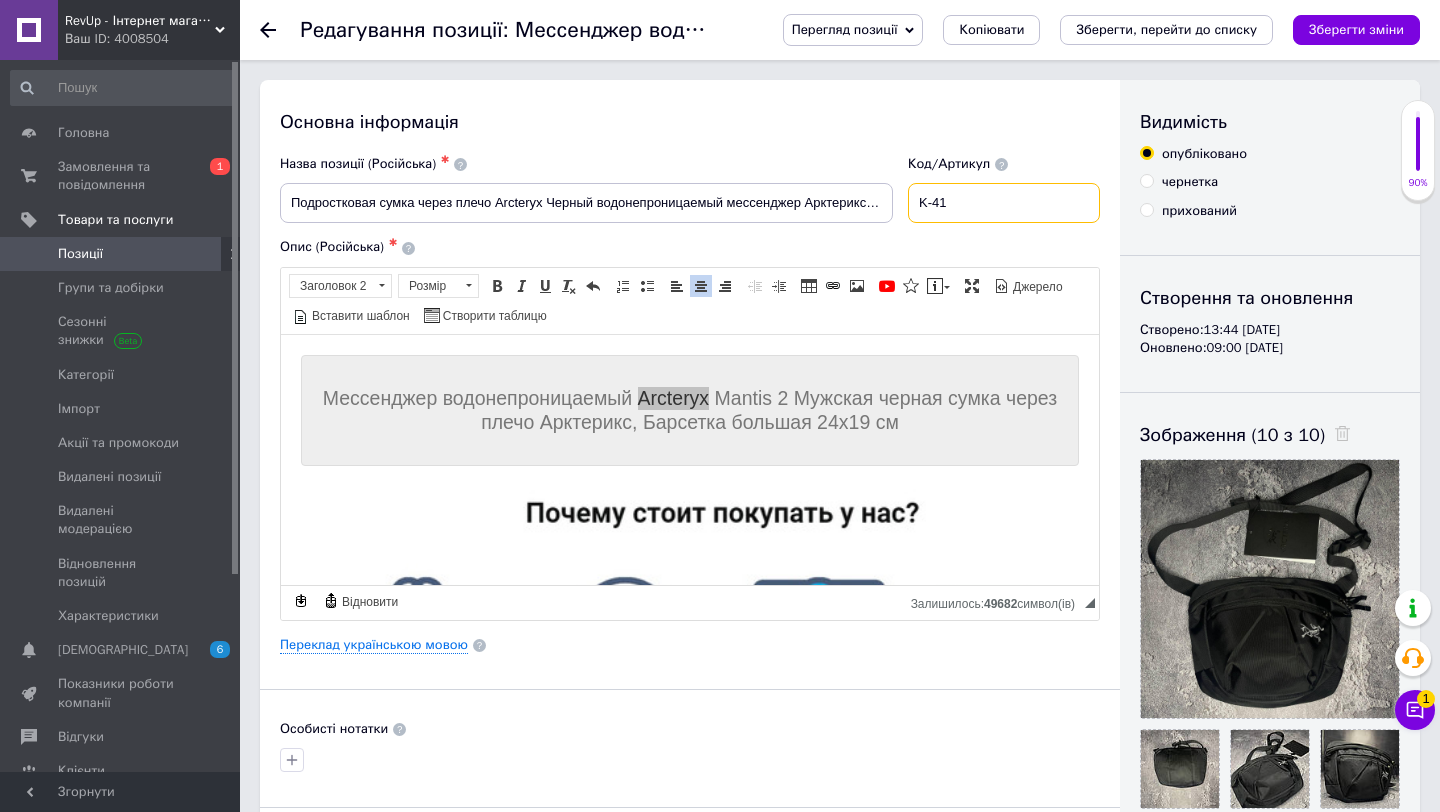 click on "K-41" at bounding box center (1004, 203) 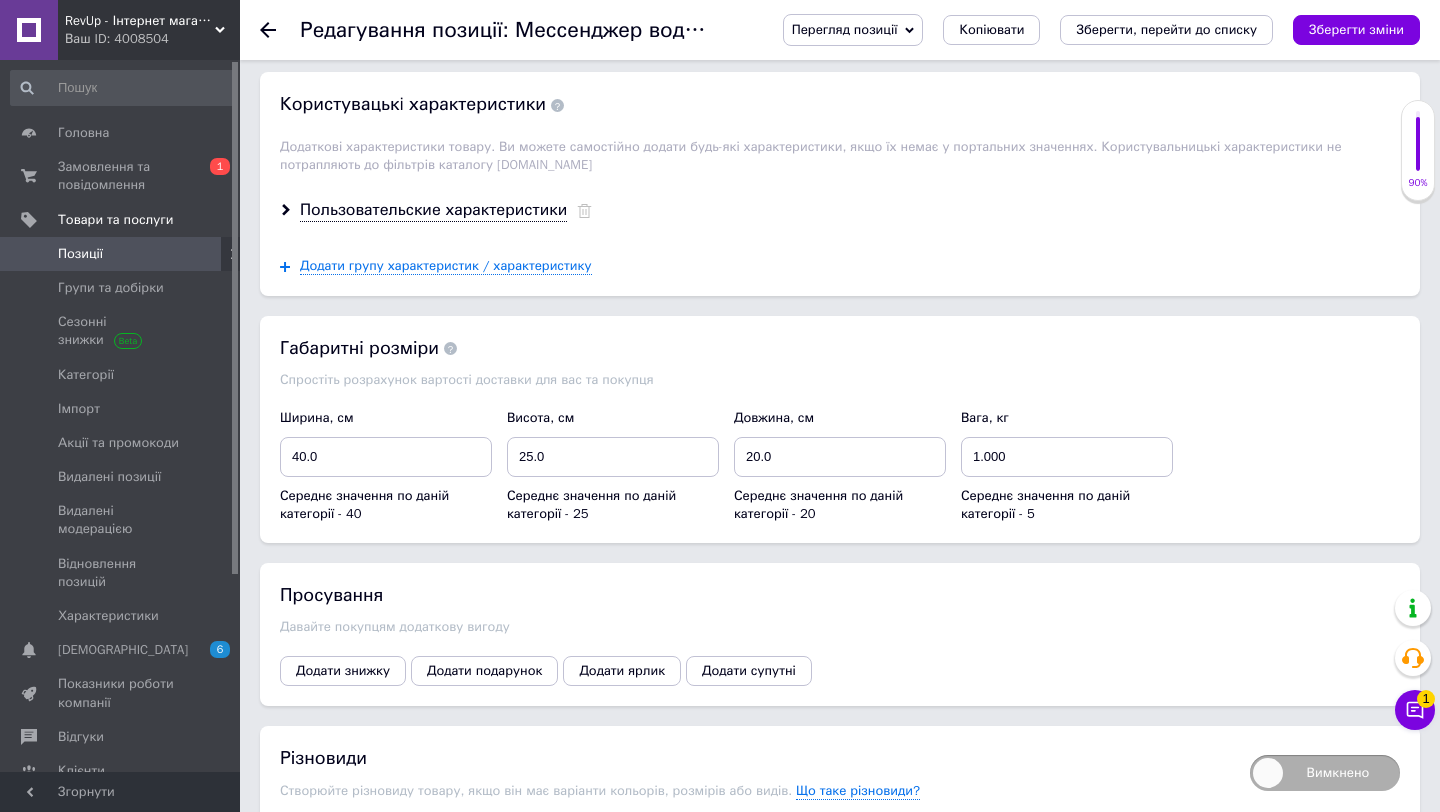 scroll, scrollTop: 1943, scrollLeft: 0, axis: vertical 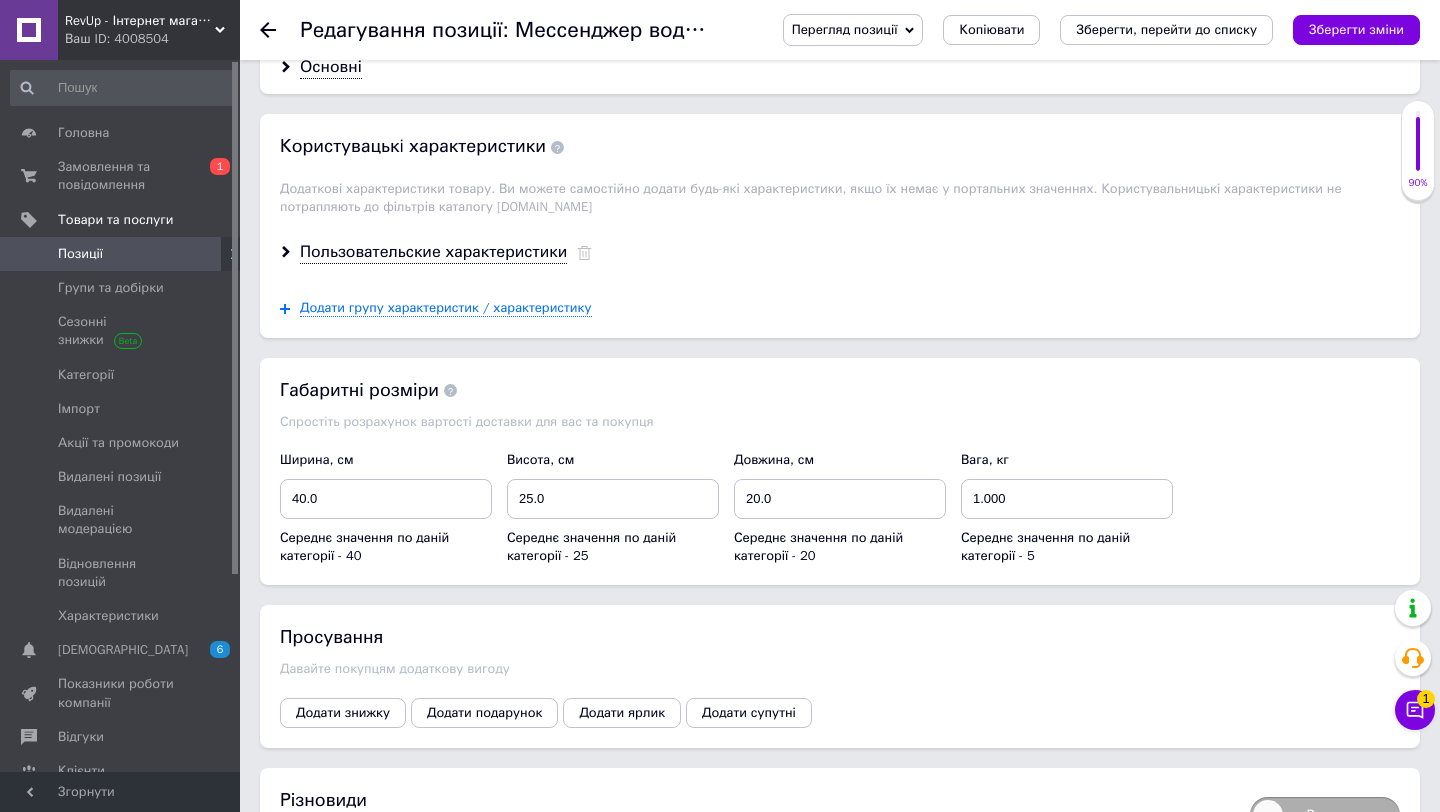 type 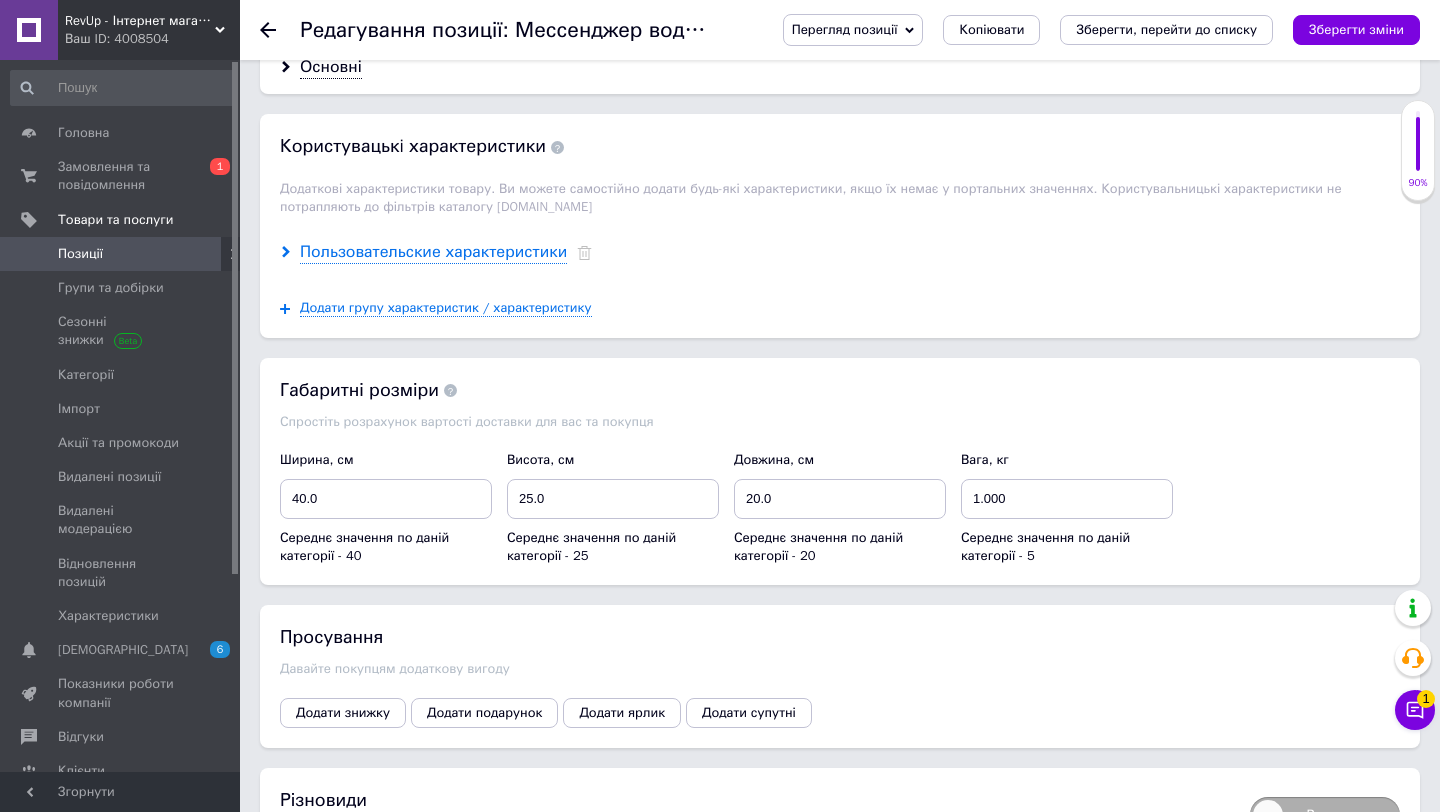 click on "Пользовательские характеристики" at bounding box center (433, 252) 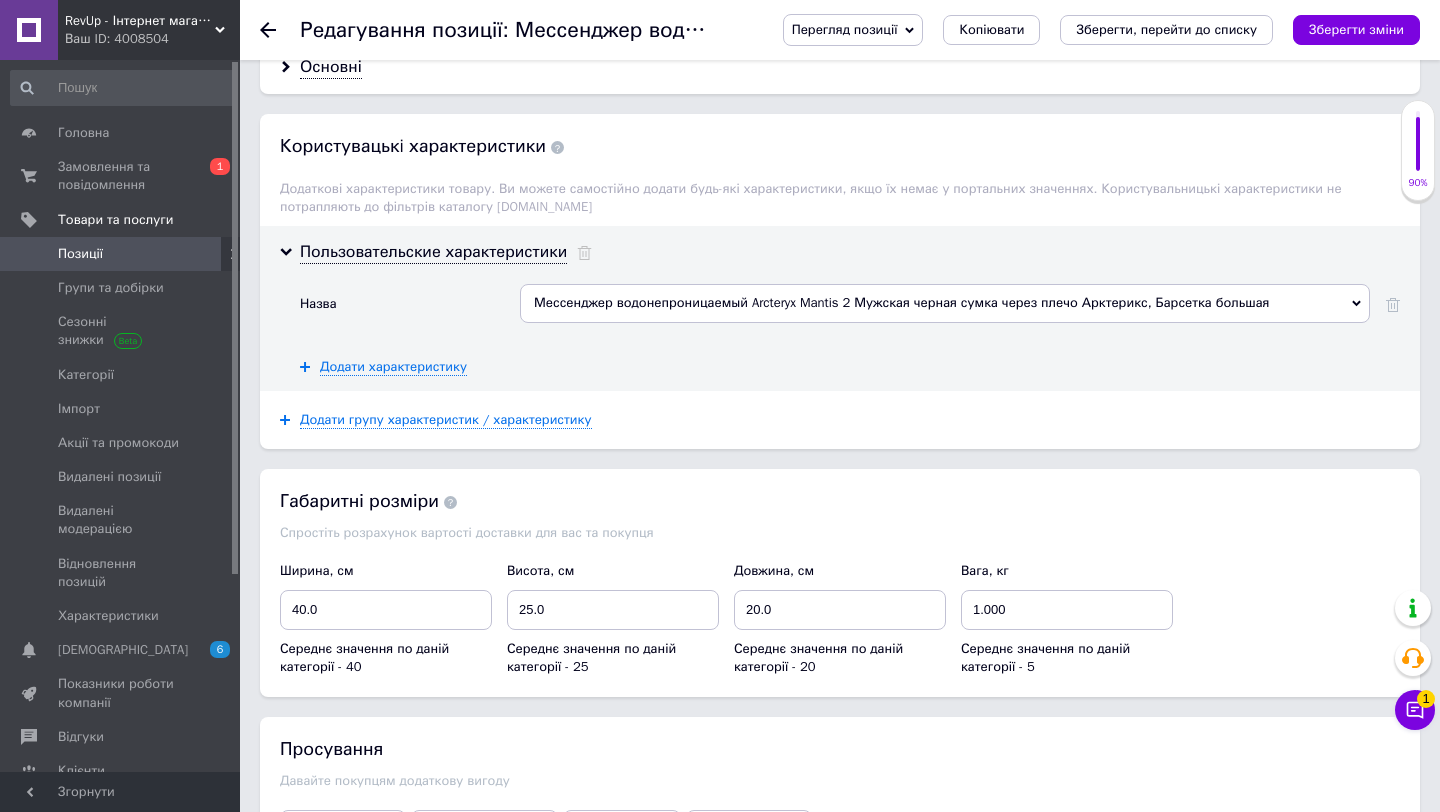 click on "Мессенджер водонепроницаемый Arcteryx Mantis 2 Мужская черная сумка через плечо Арктерикс, Барсетка большая" at bounding box center [945, 303] 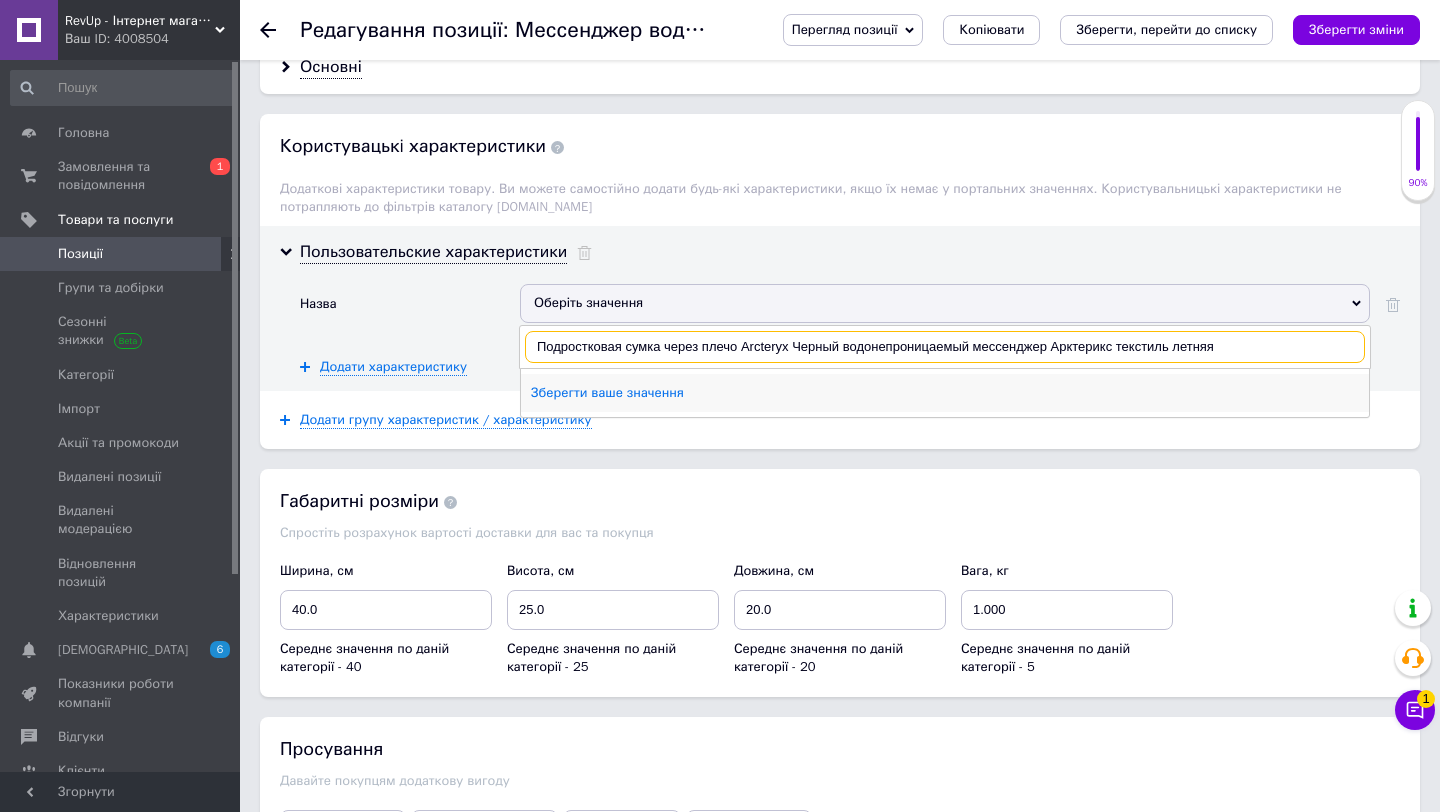 type on "Подростковая сумка через плечо Arcteryx Черный водонепроницаемый мессенджер Арктерикс текстиль летняя" 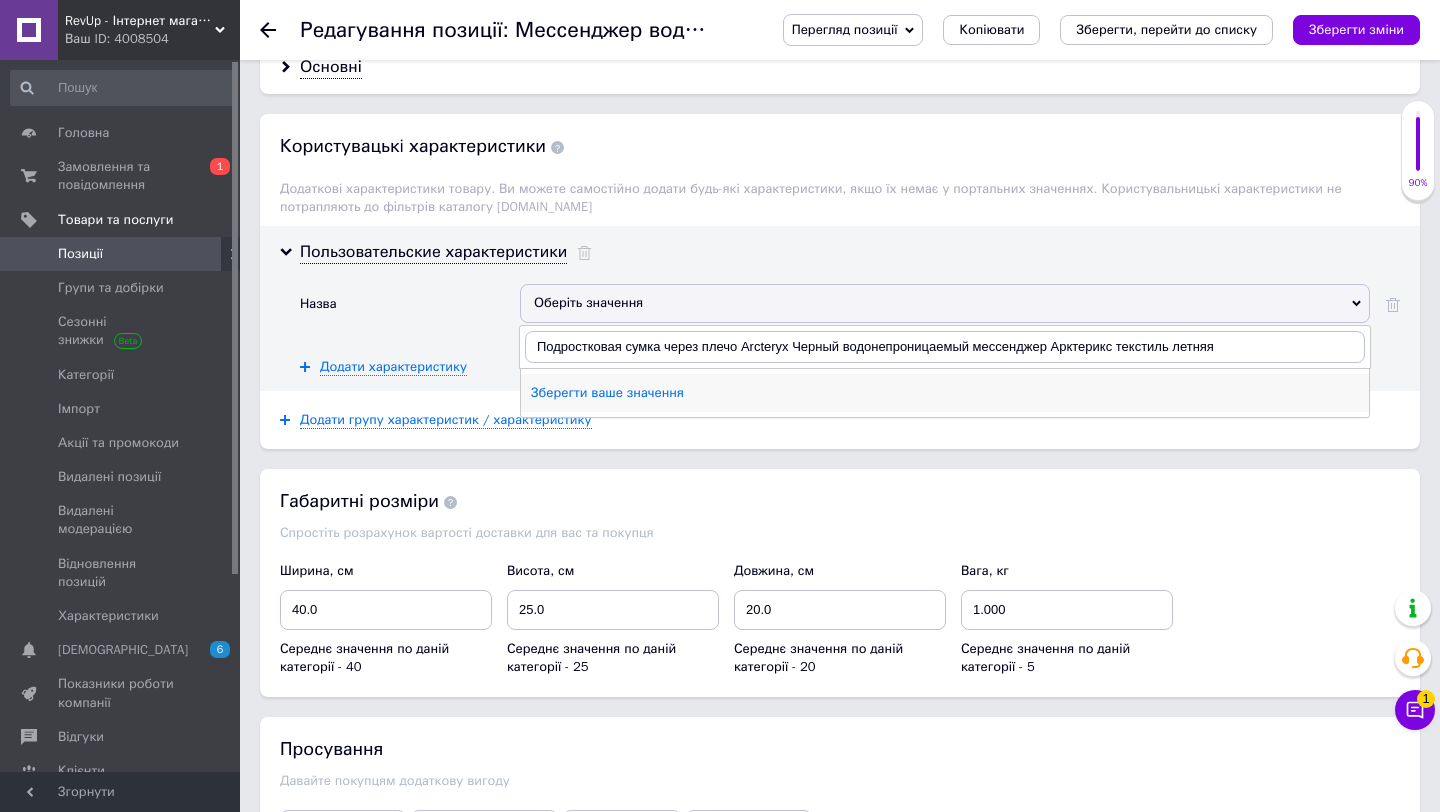 click on "Зберегти ваше значення" at bounding box center (945, 393) 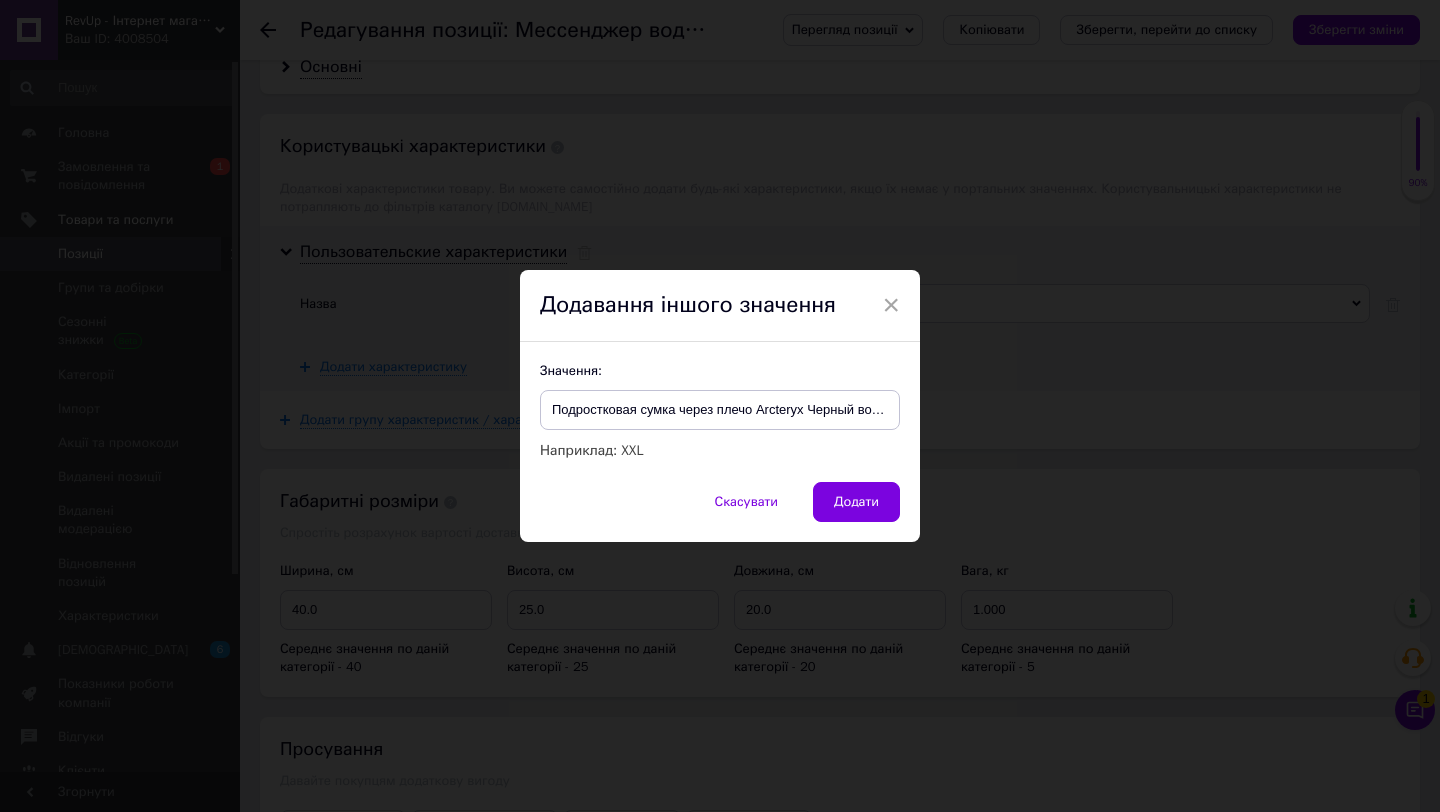 click on "Скасувати   Додати" at bounding box center [720, 512] 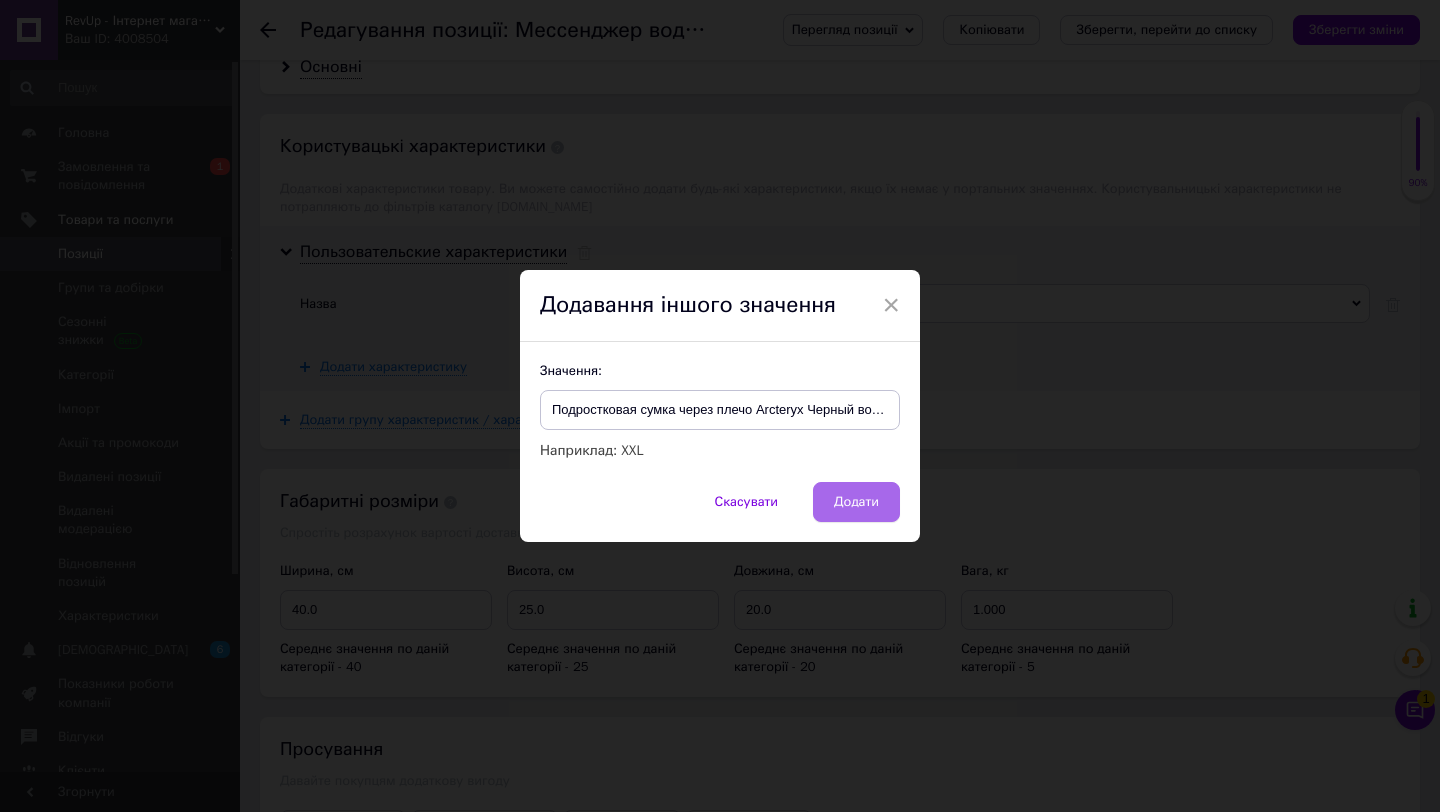 click on "Додати" at bounding box center [856, 502] 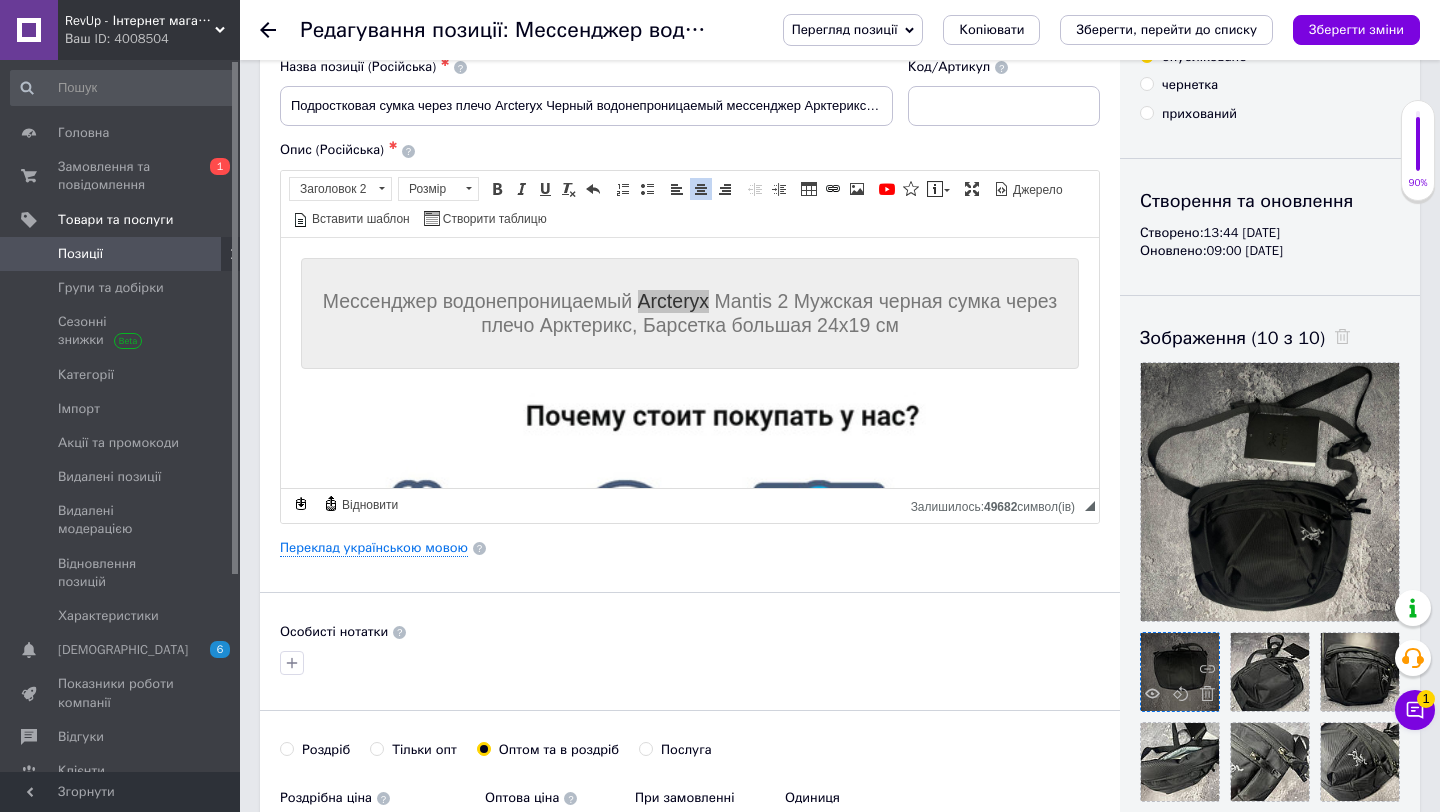 scroll, scrollTop: 98, scrollLeft: 0, axis: vertical 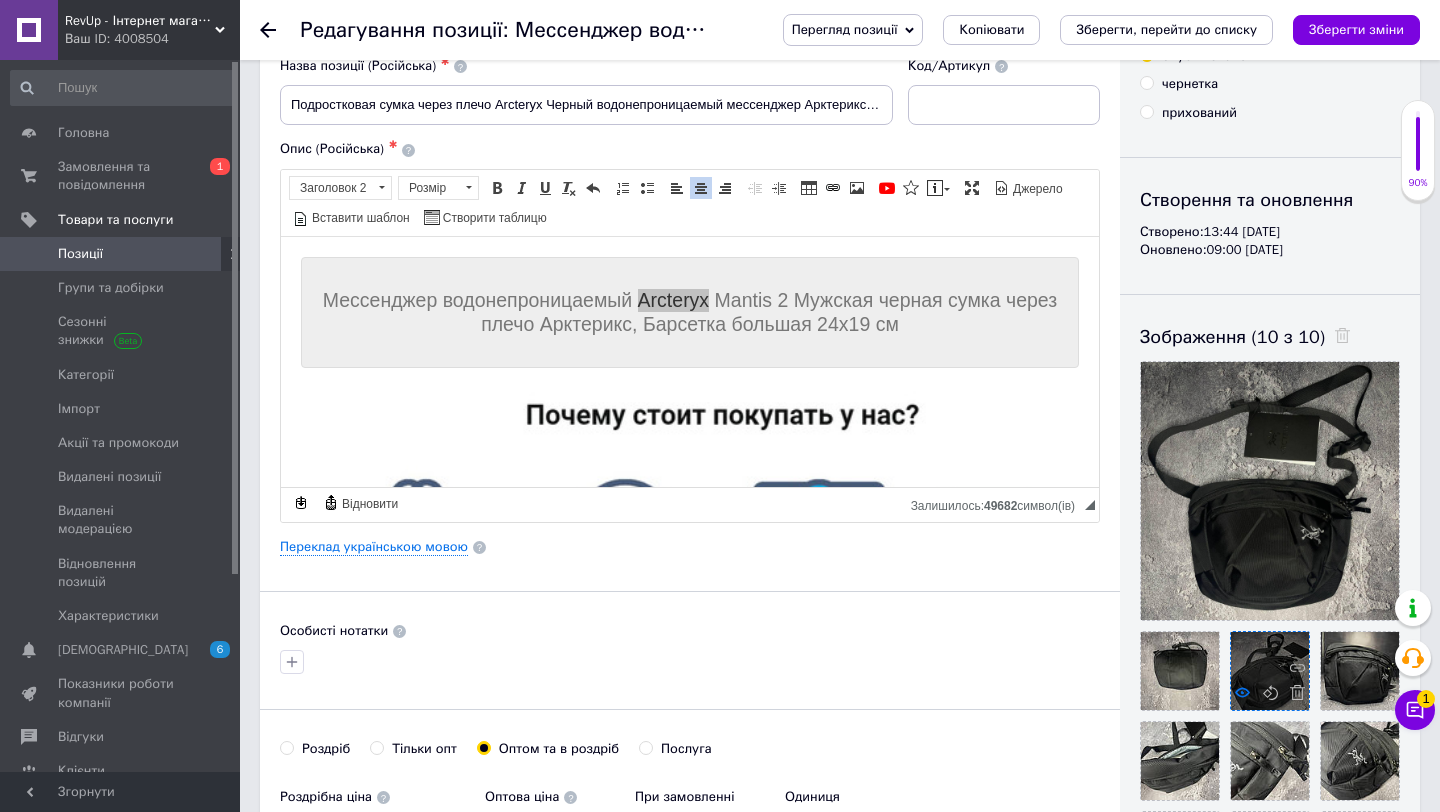 click 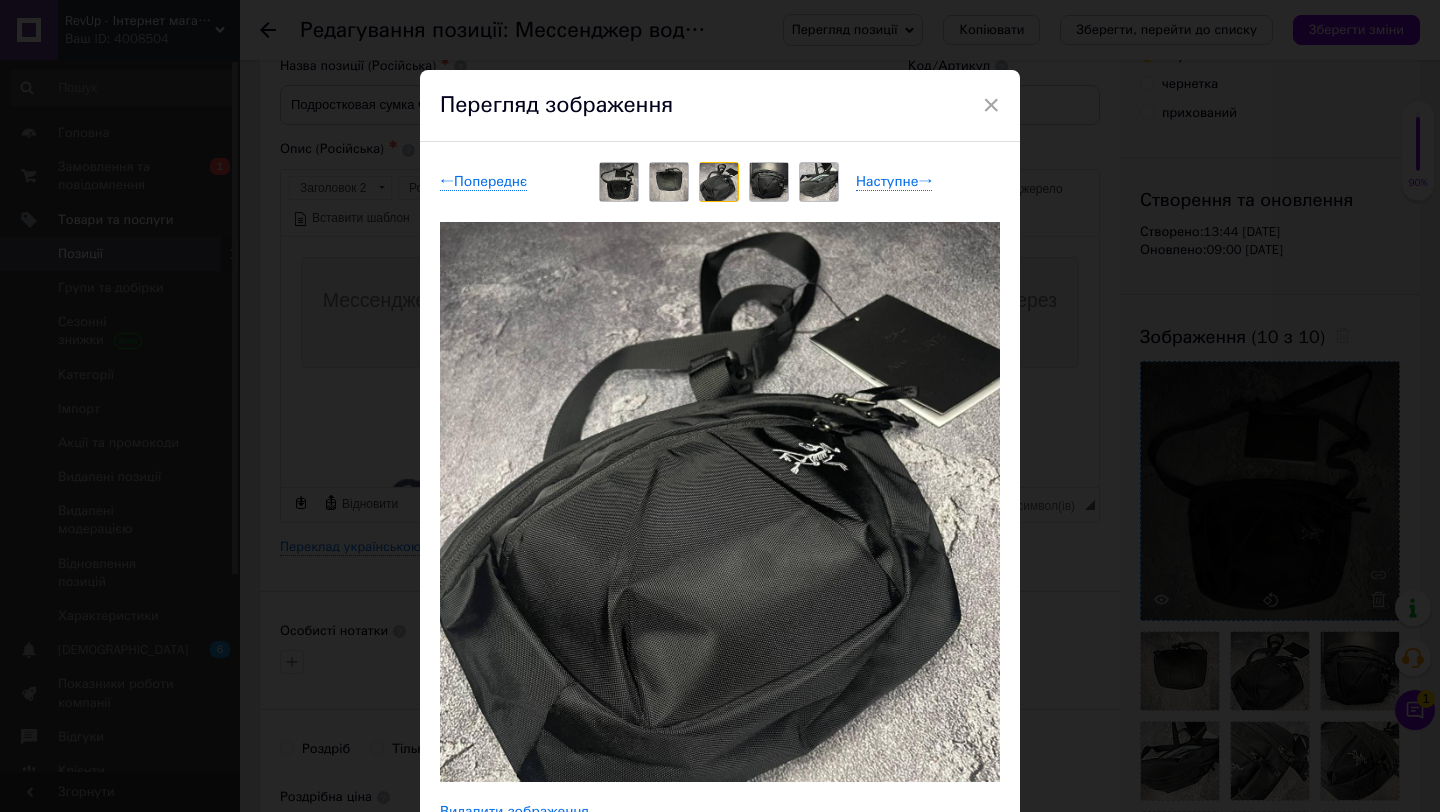 click on "× Перегляд зображення ← Попереднє Наступне → Видалити зображення Видалити всі зображення" at bounding box center (720, 406) 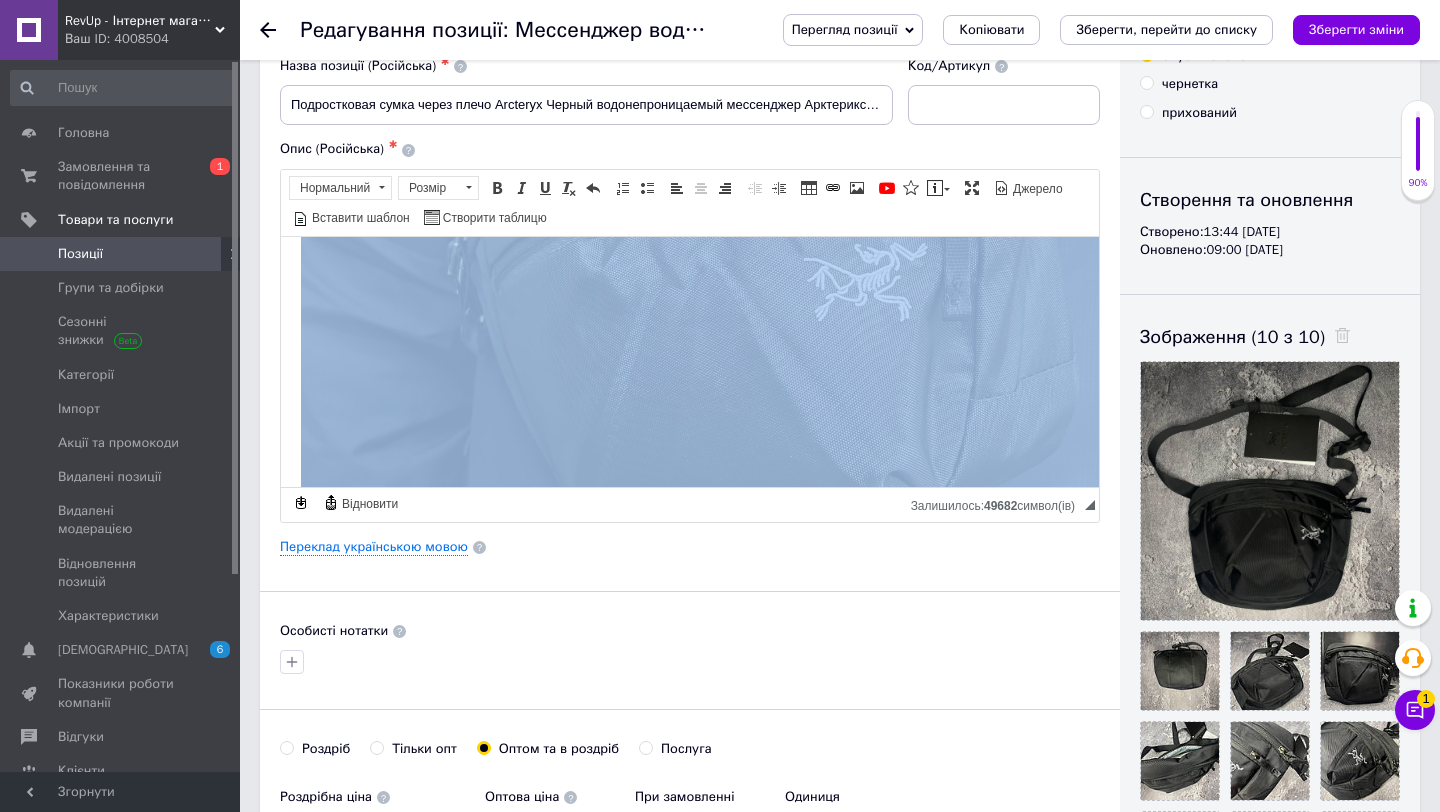 click at bounding box center (726, 264) 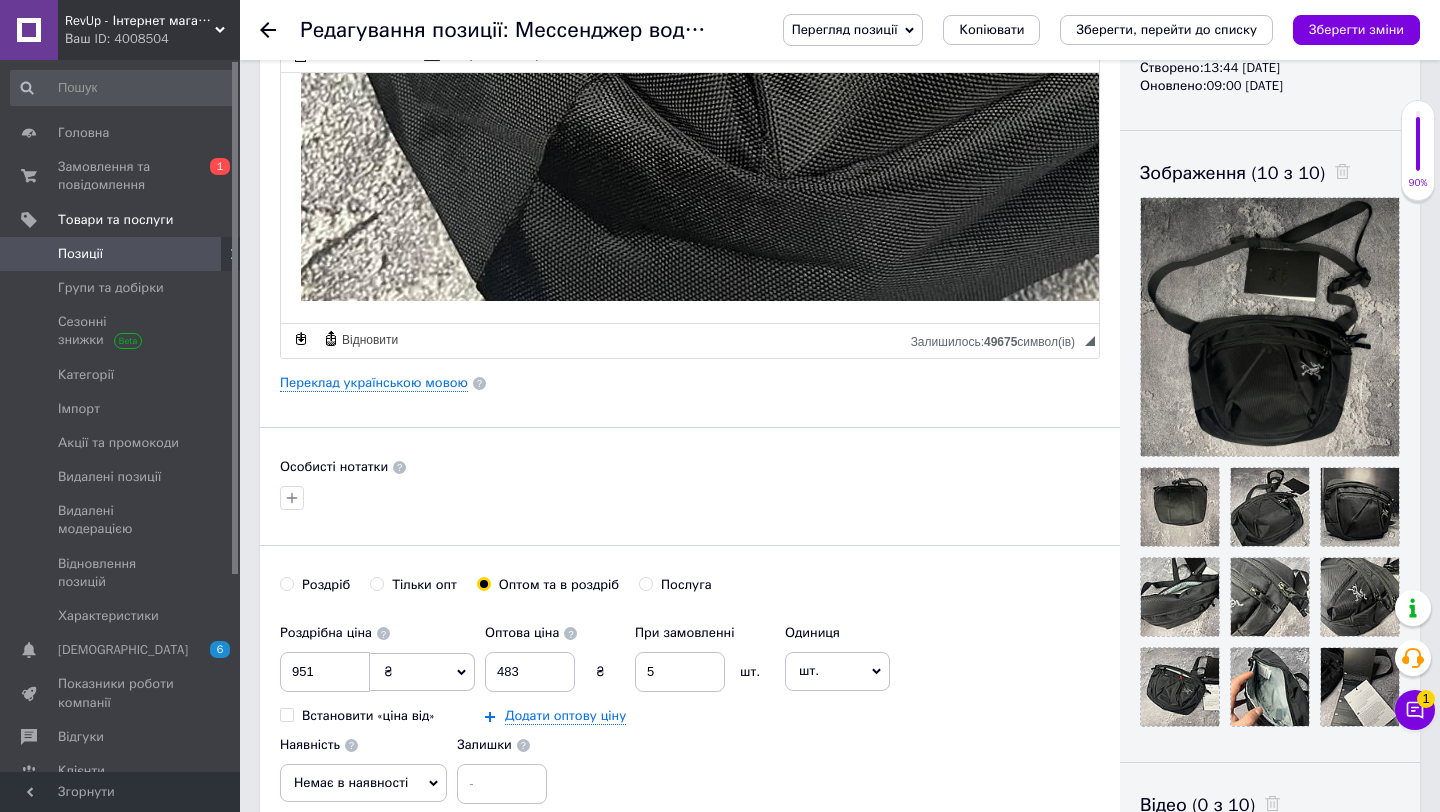 scroll, scrollTop: 260, scrollLeft: 0, axis: vertical 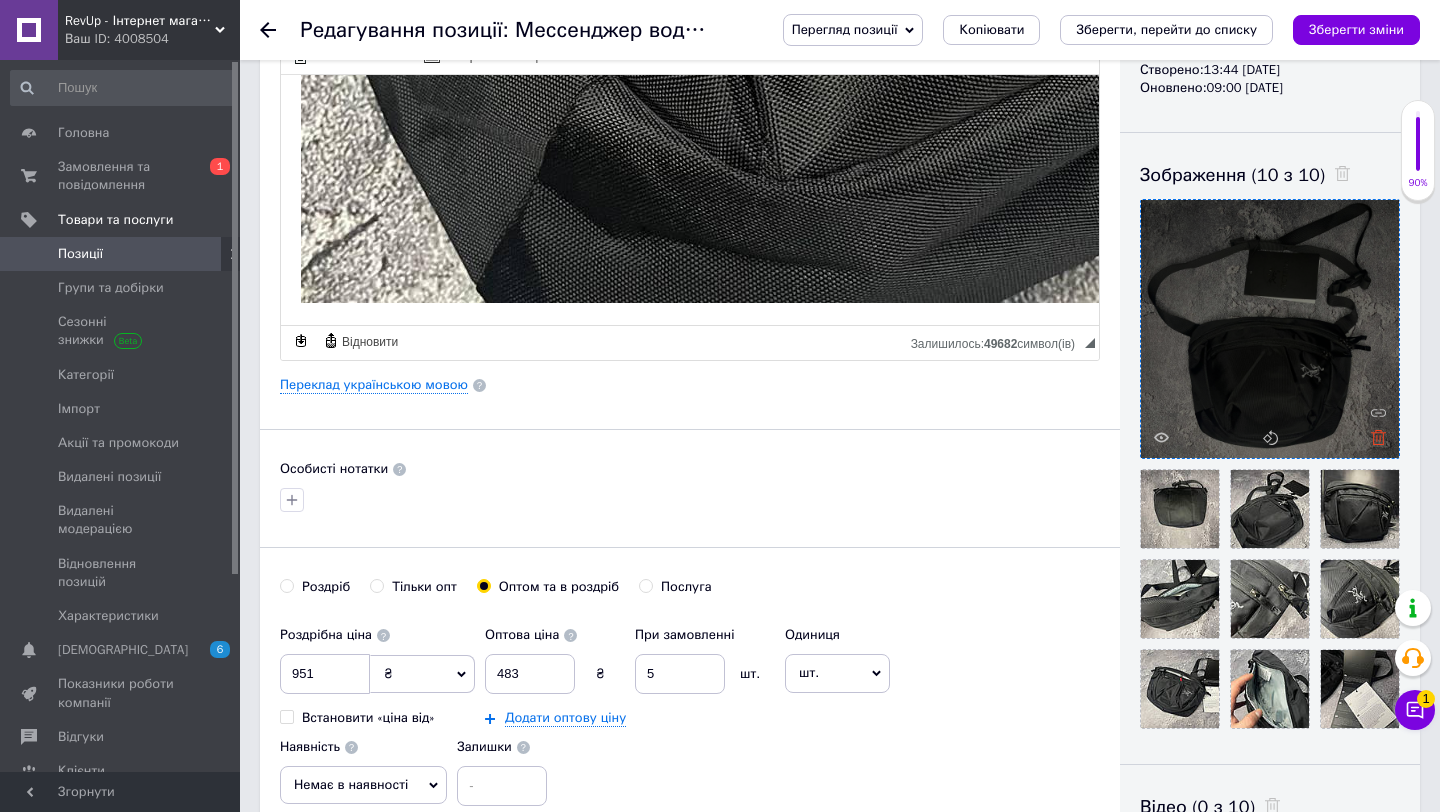 click 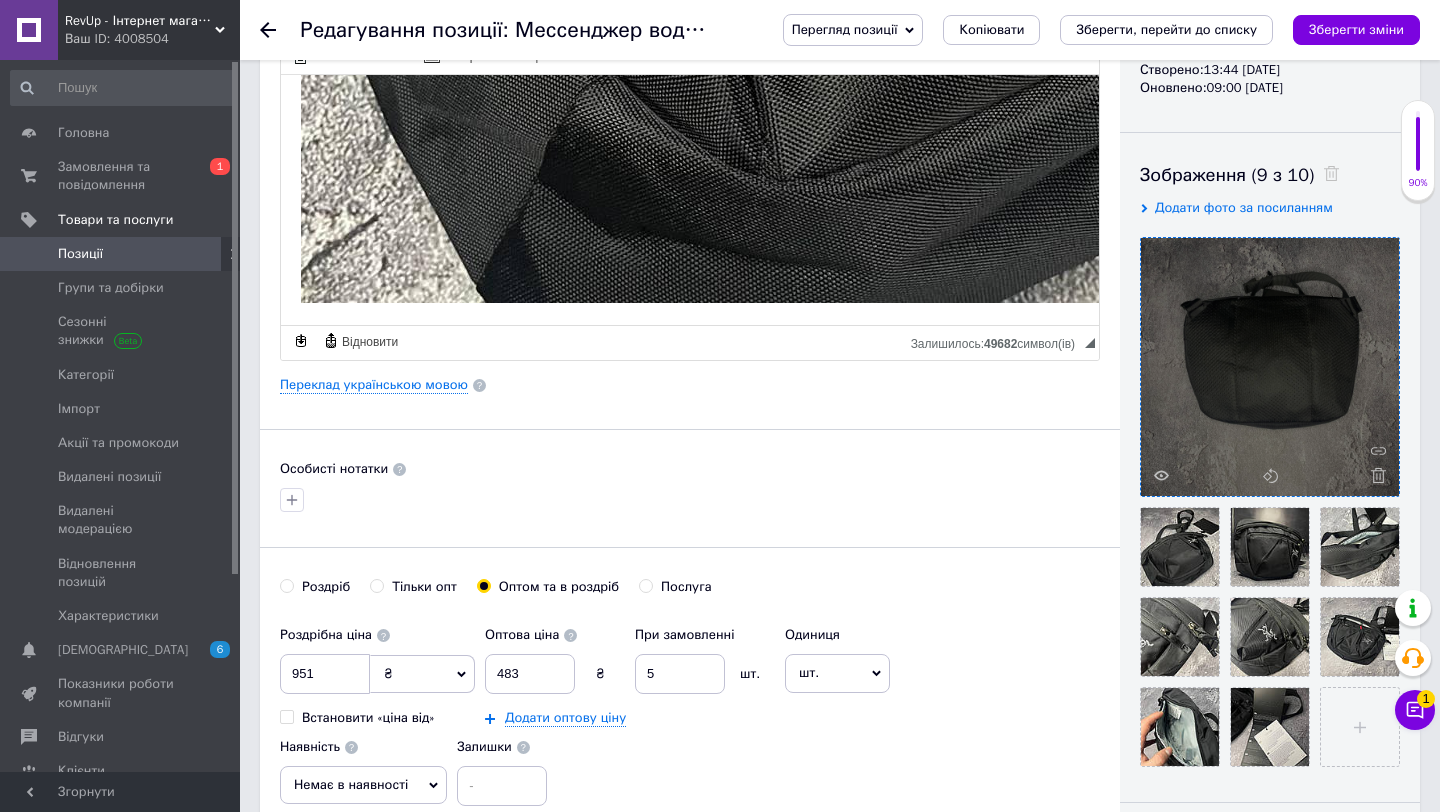drag, startPoint x: 1379, startPoint y: 434, endPoint x: 1373, endPoint y: 373, distance: 61.294373 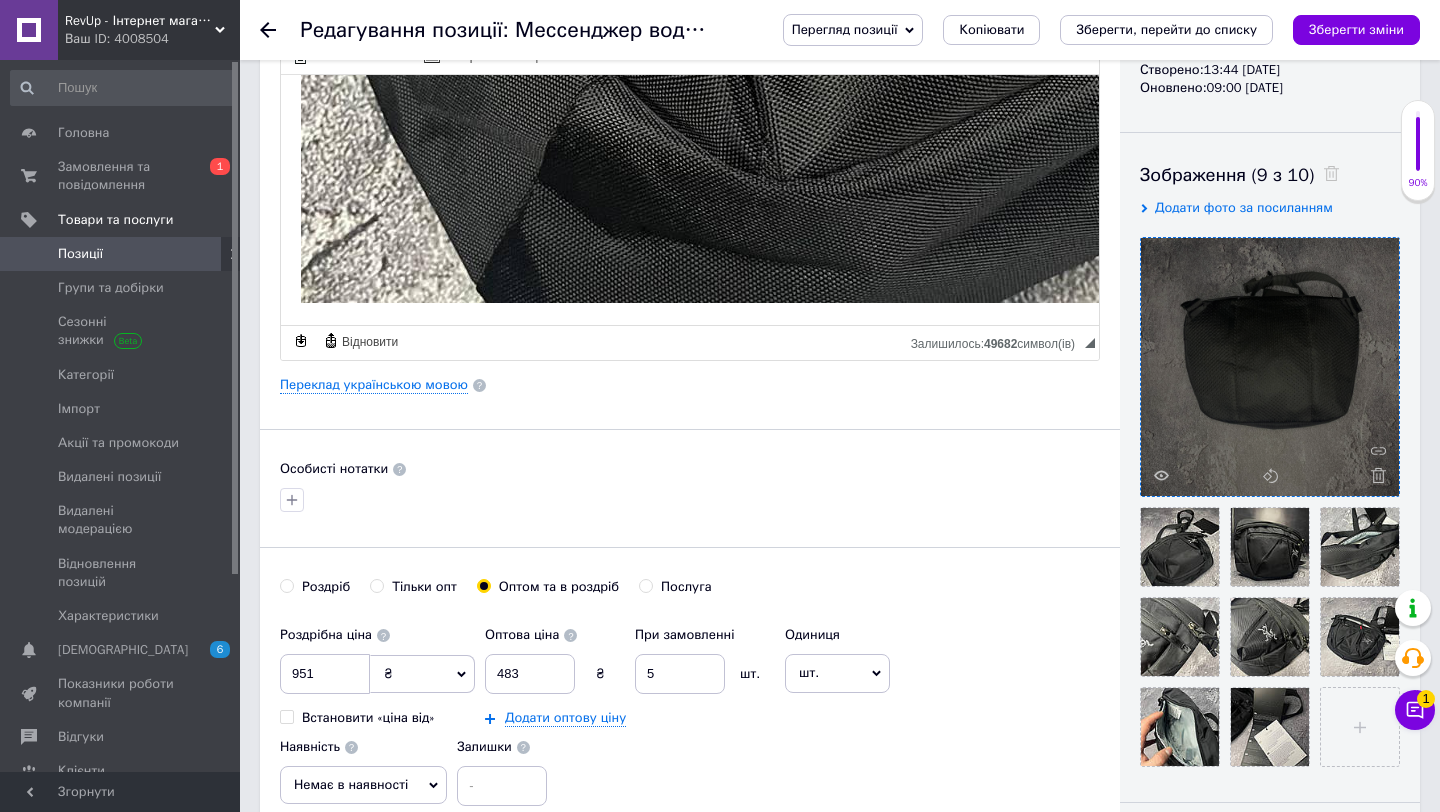 click at bounding box center [1270, 367] 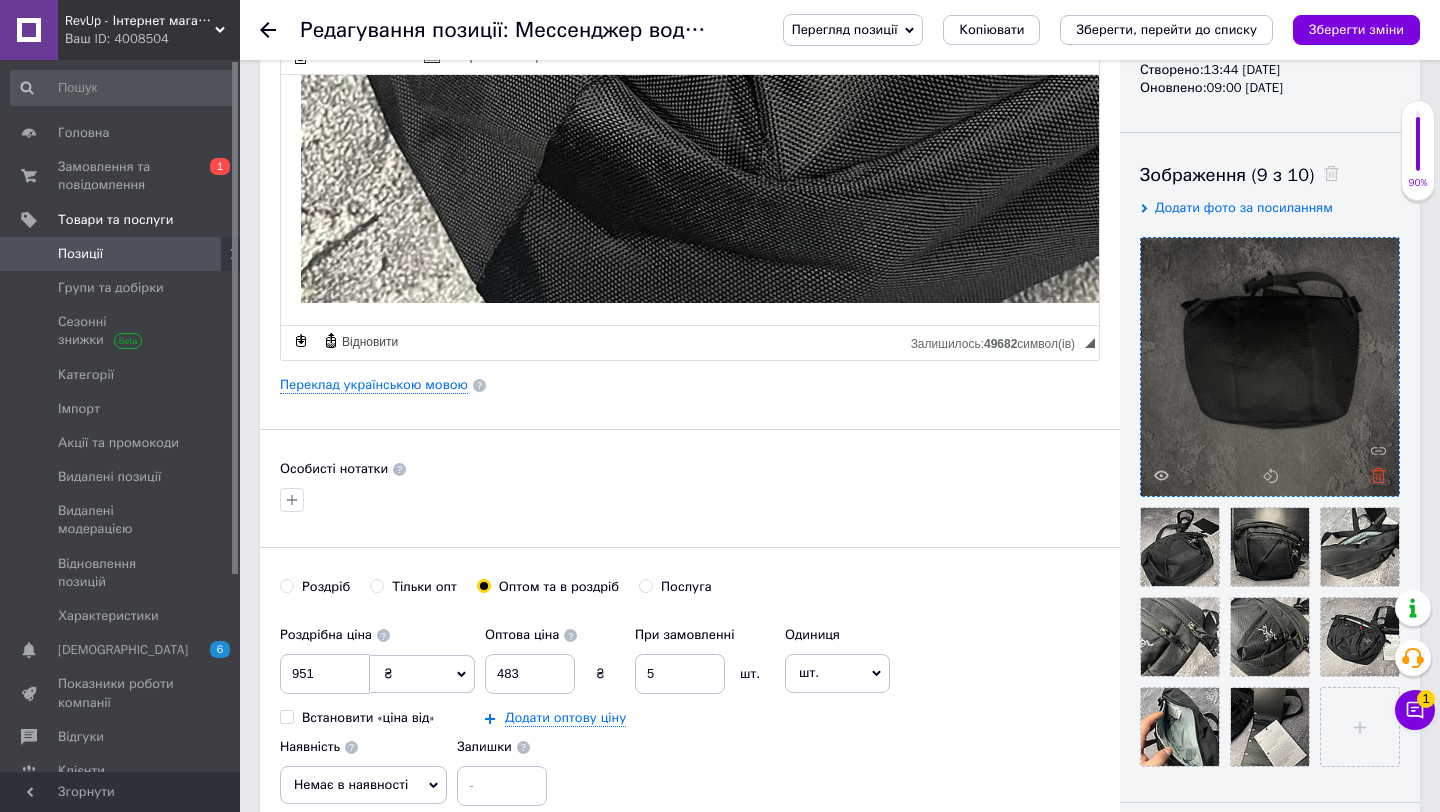 click 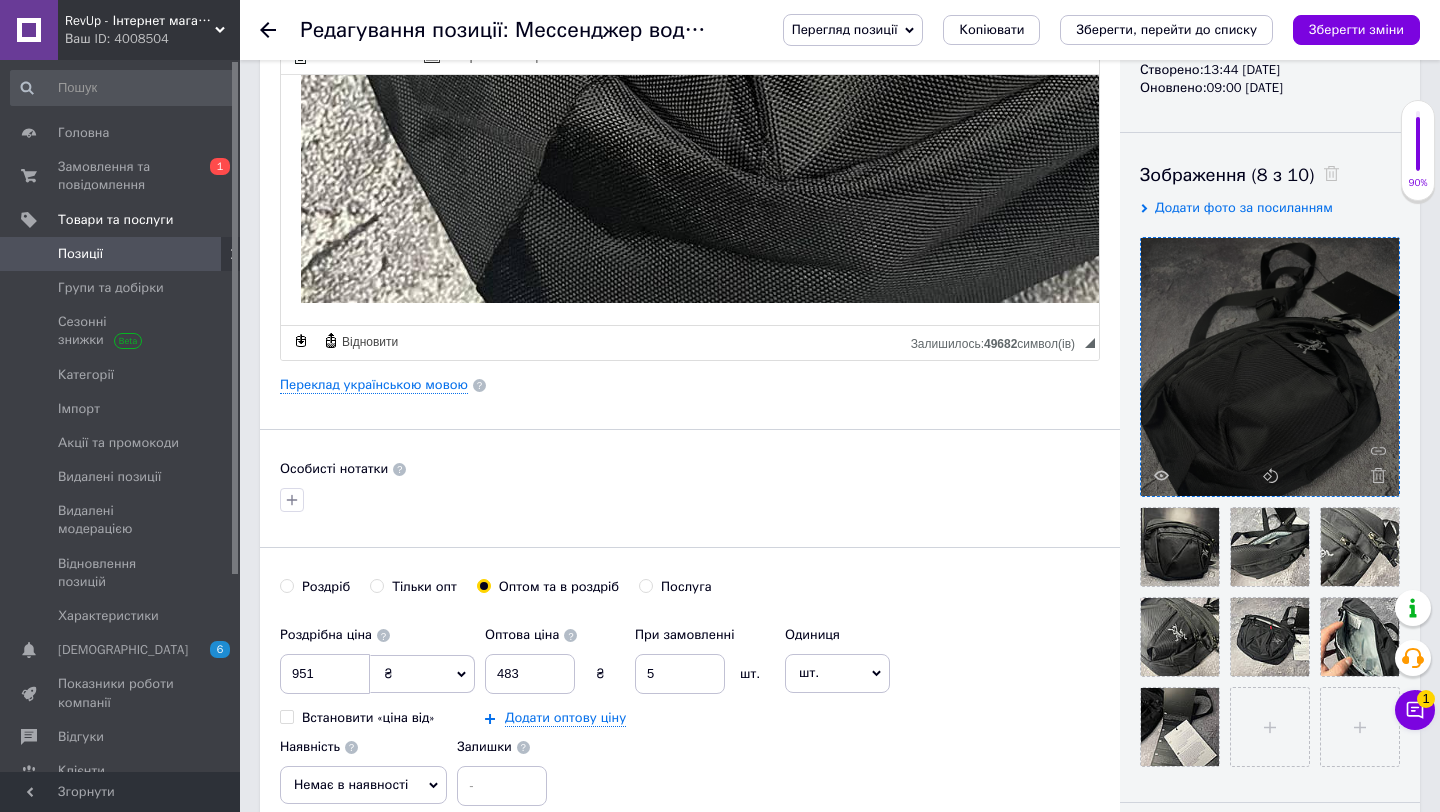 click 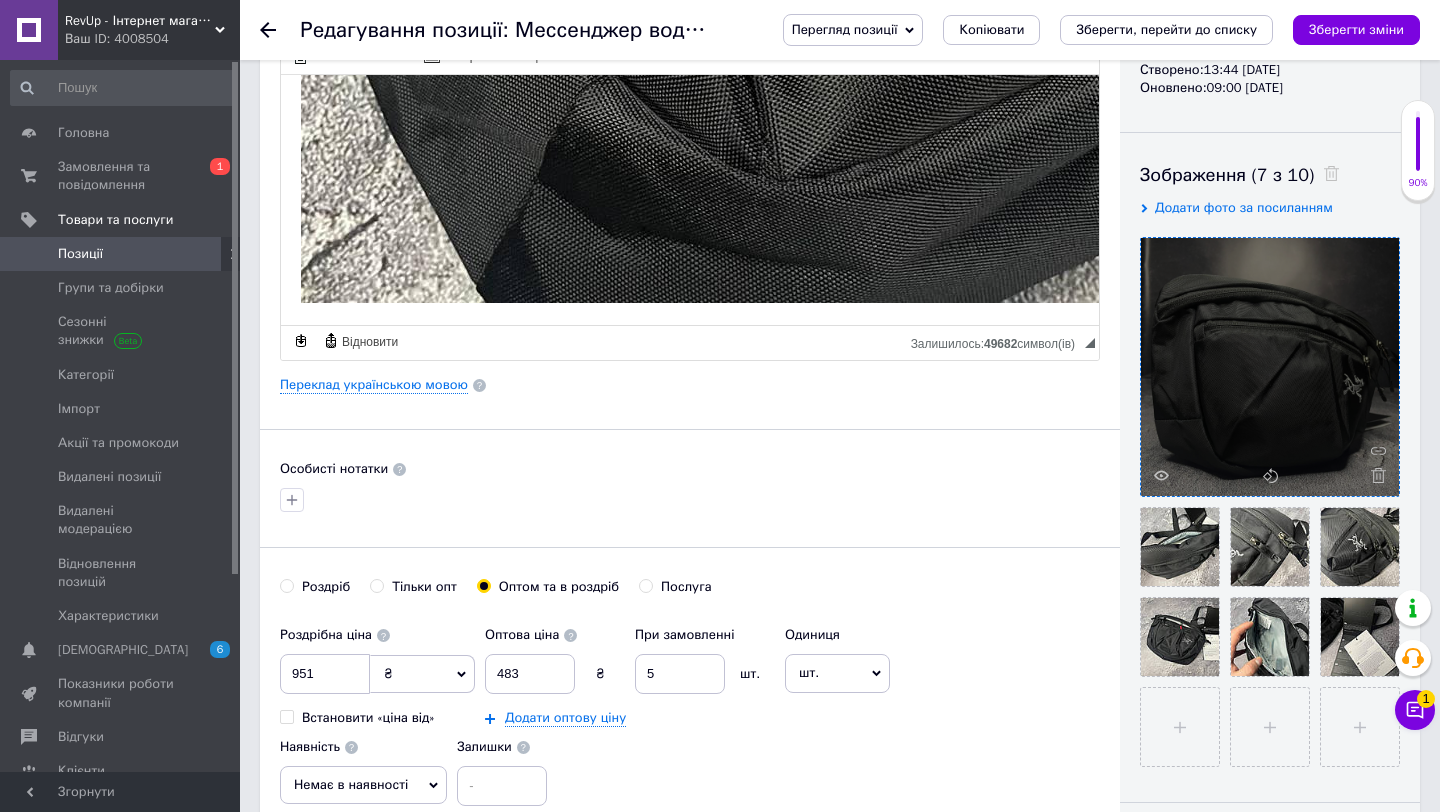 click 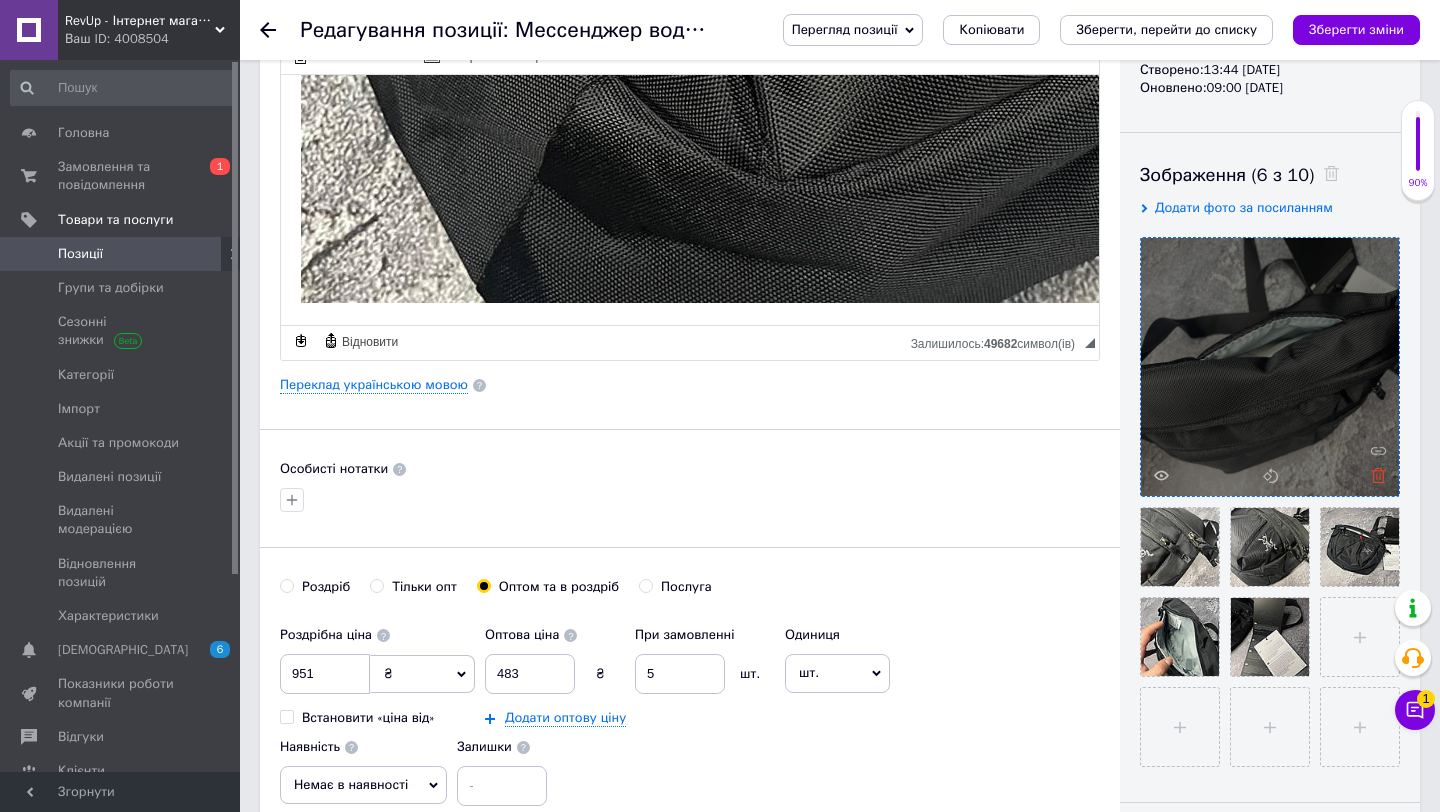 click 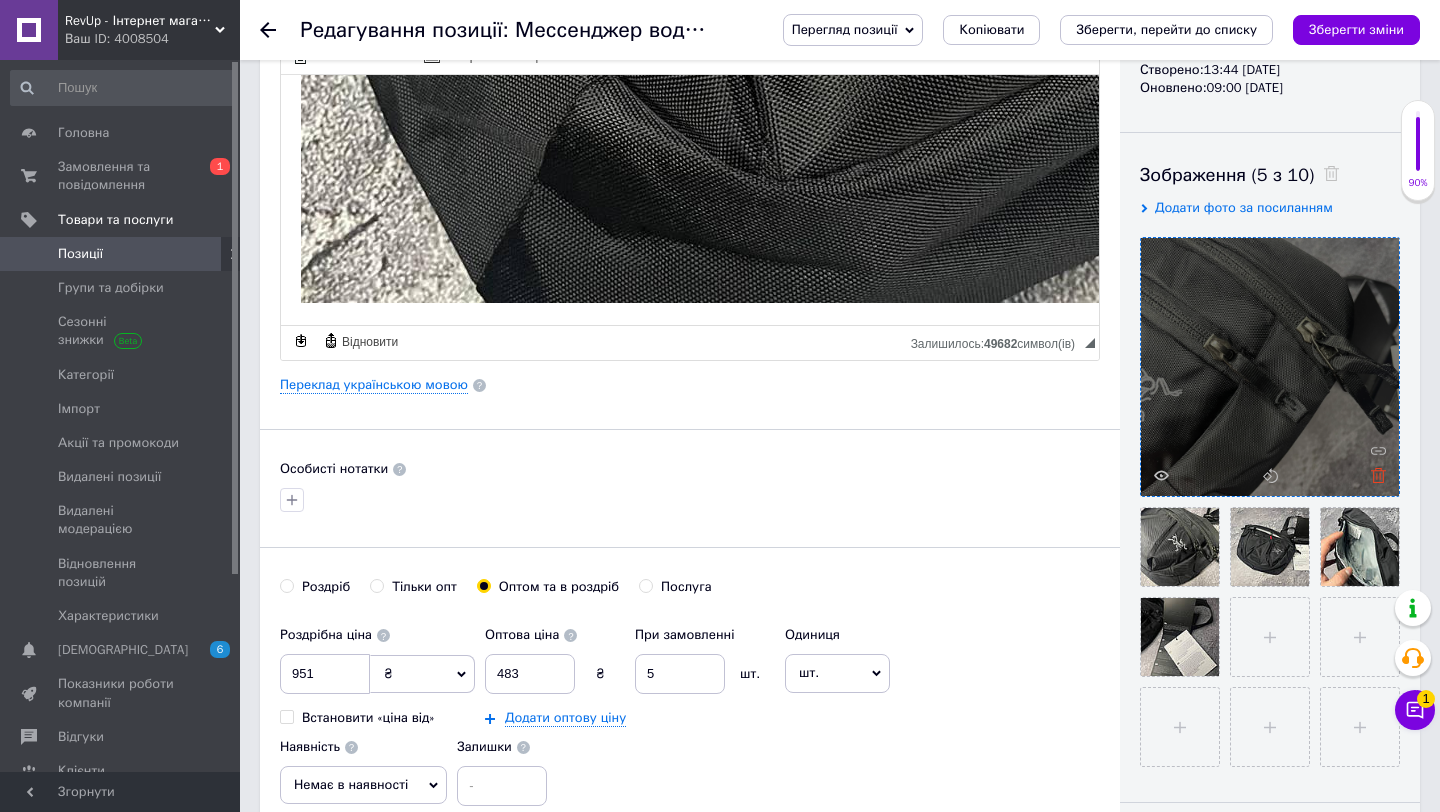 click 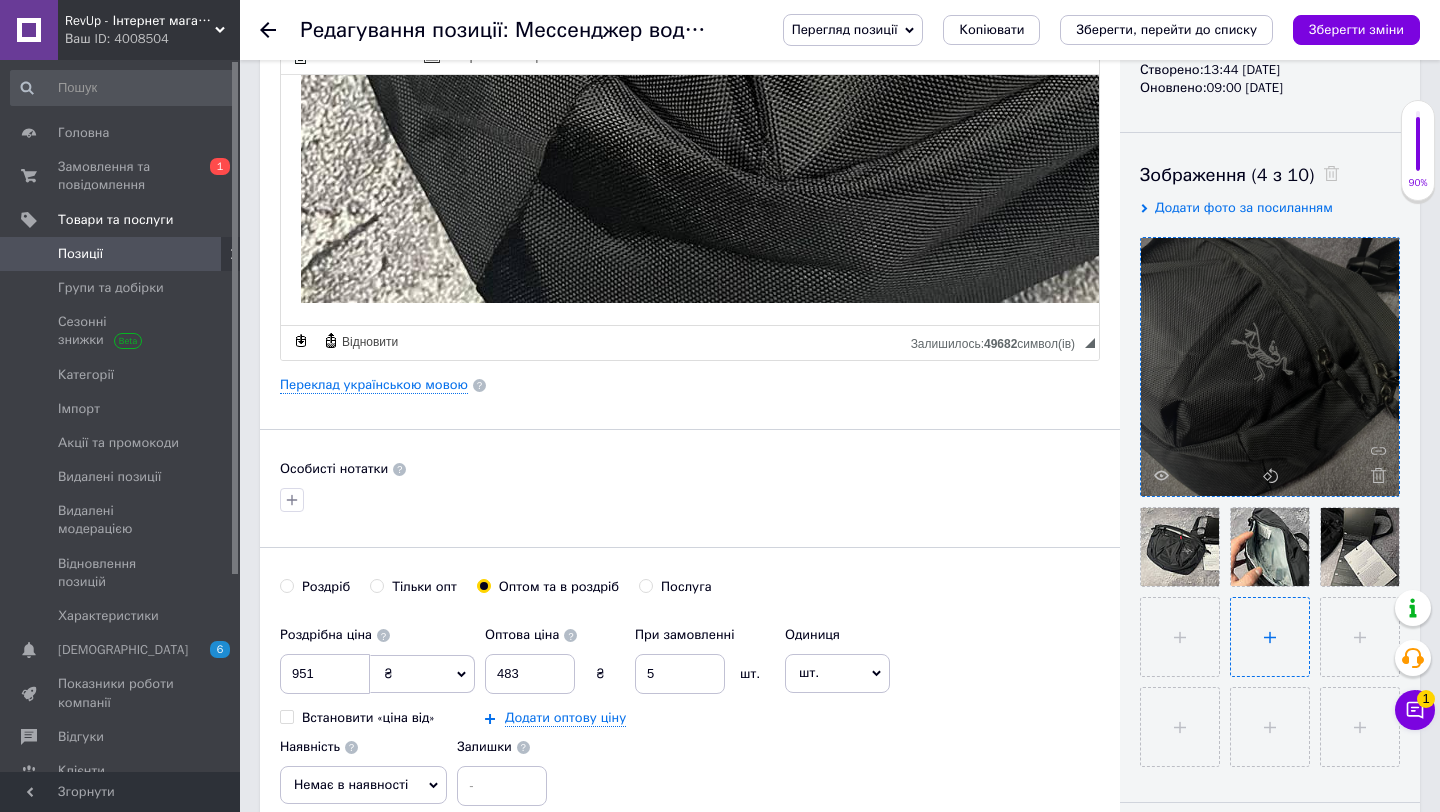 click at bounding box center (1270, 637) 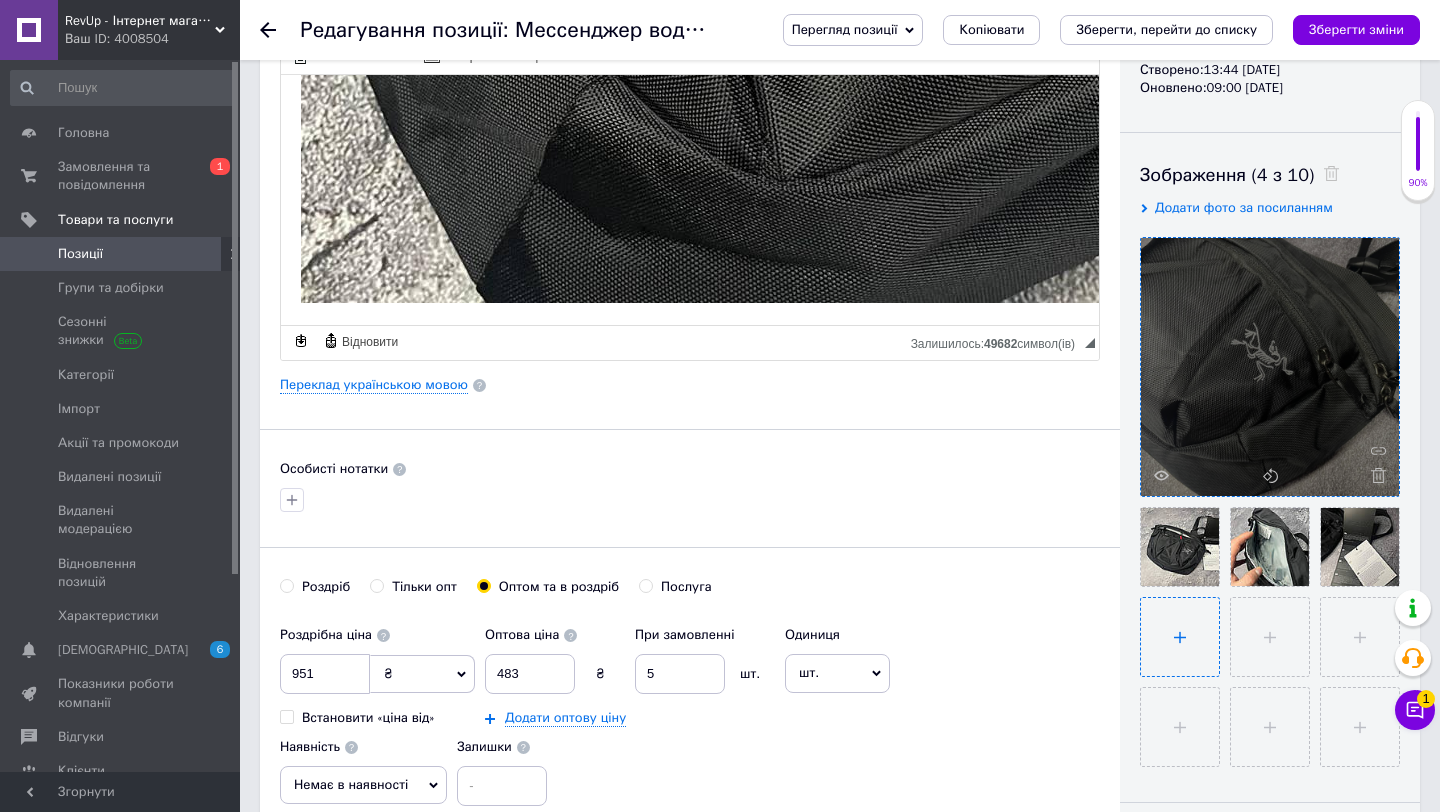 click at bounding box center (1180, 637) 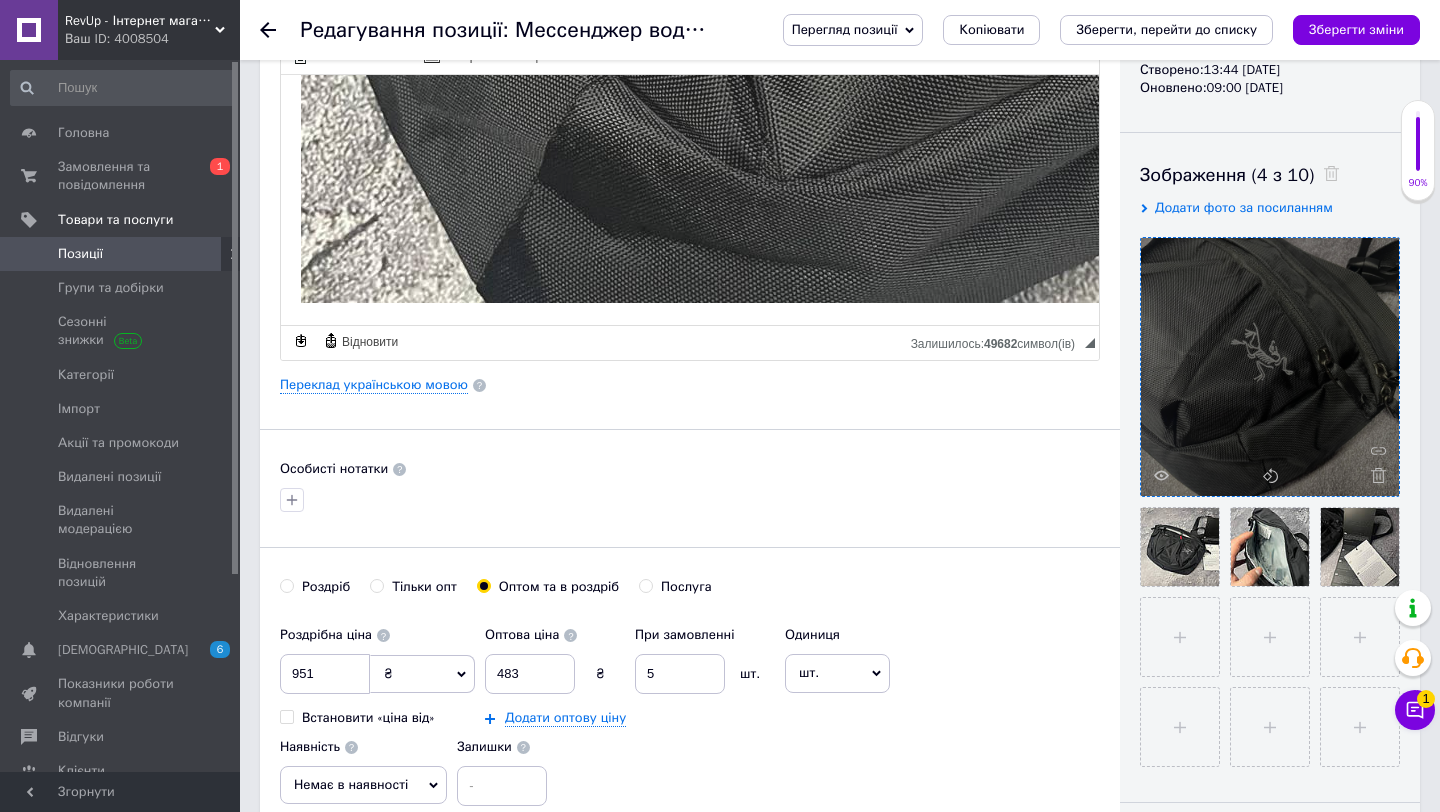 type 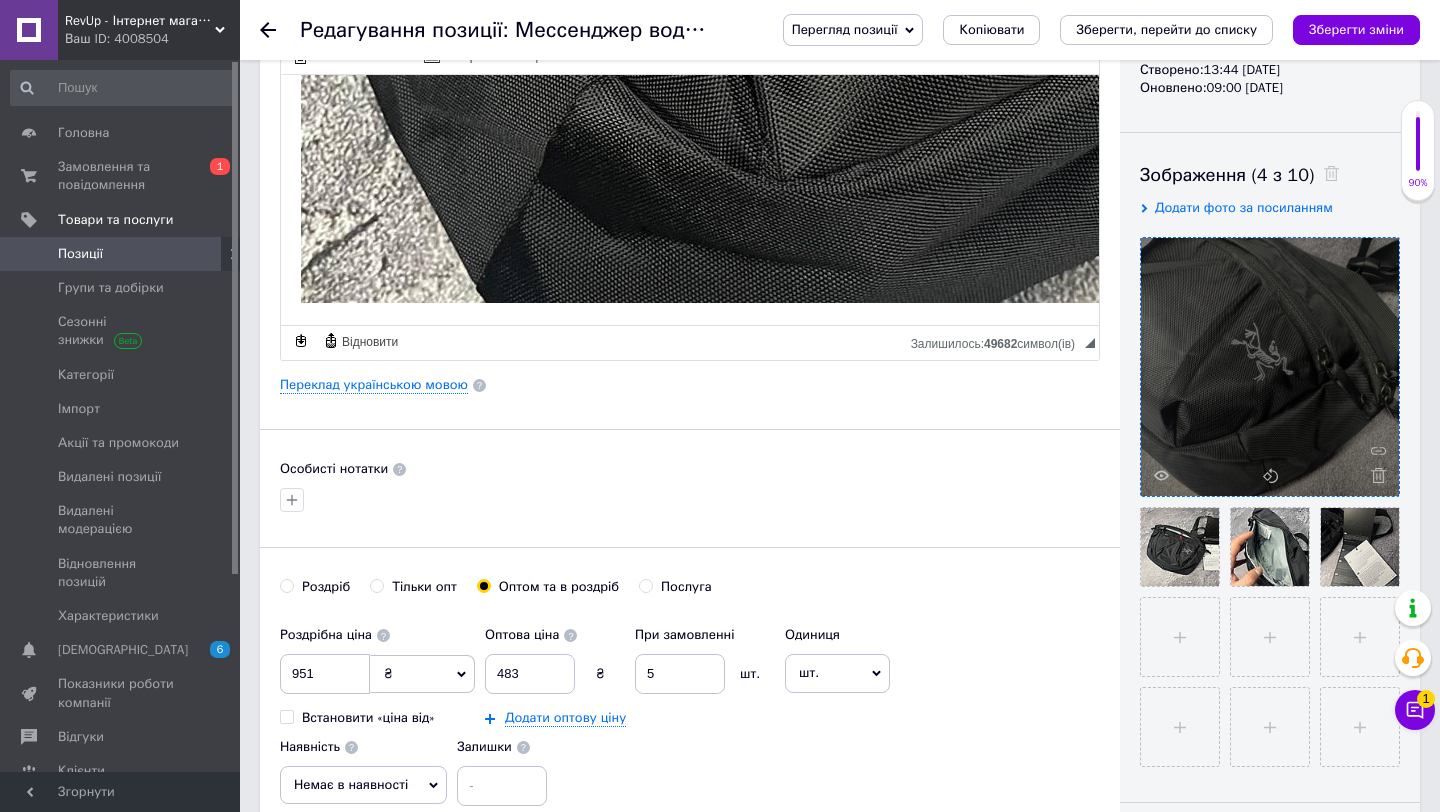 scroll, scrollTop: 0, scrollLeft: 0, axis: both 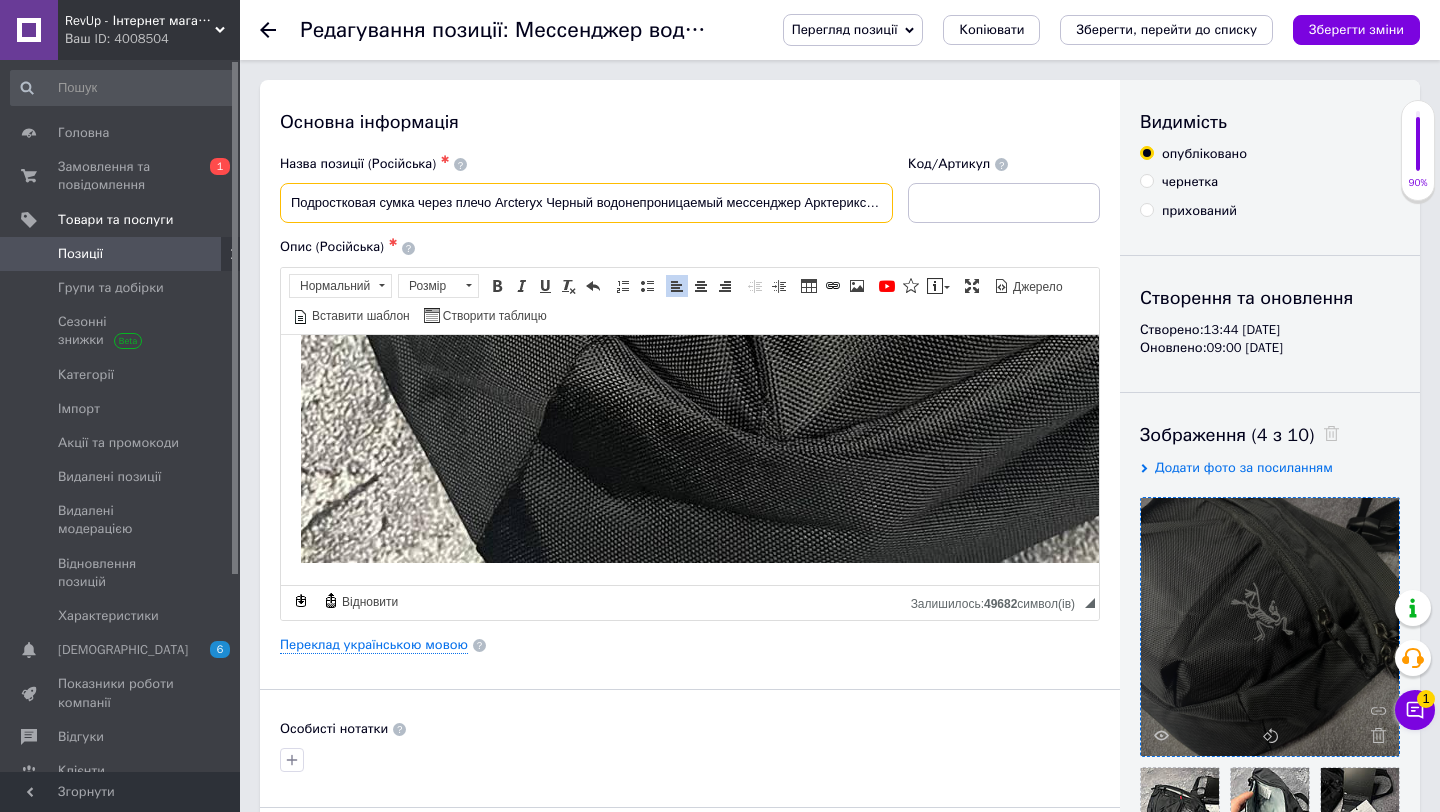 click on "Подростковая сумка через плечо Arcteryx Черный водонепроницаемый мессенджер Арктерикс текстиль летняя" at bounding box center [586, 203] 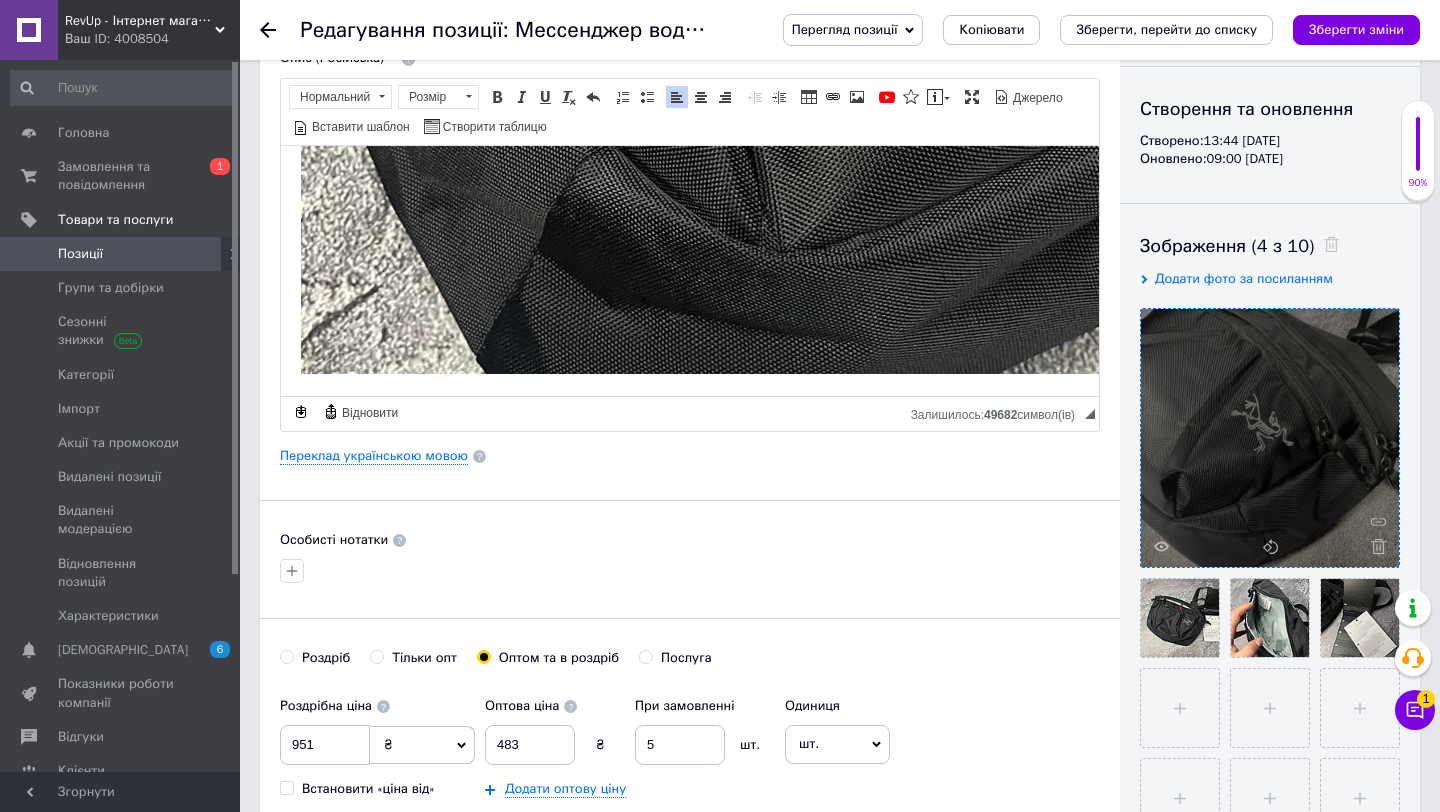 scroll, scrollTop: 0, scrollLeft: 0, axis: both 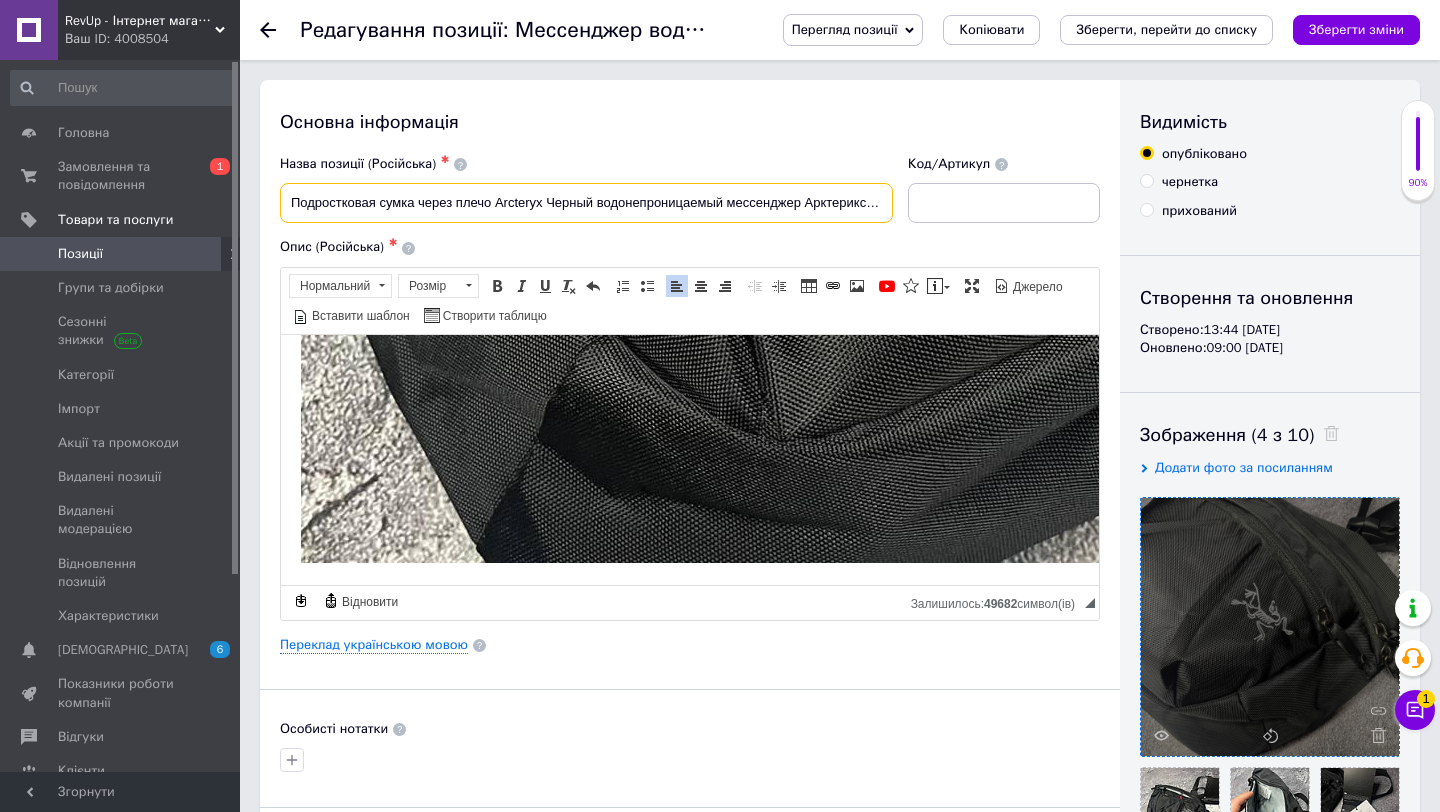 click on "Подростковая сумка через плечо Arcteryx Черный водонепроницаемый мессенджер Арктерикс текстиль летняя" at bounding box center (586, 203) 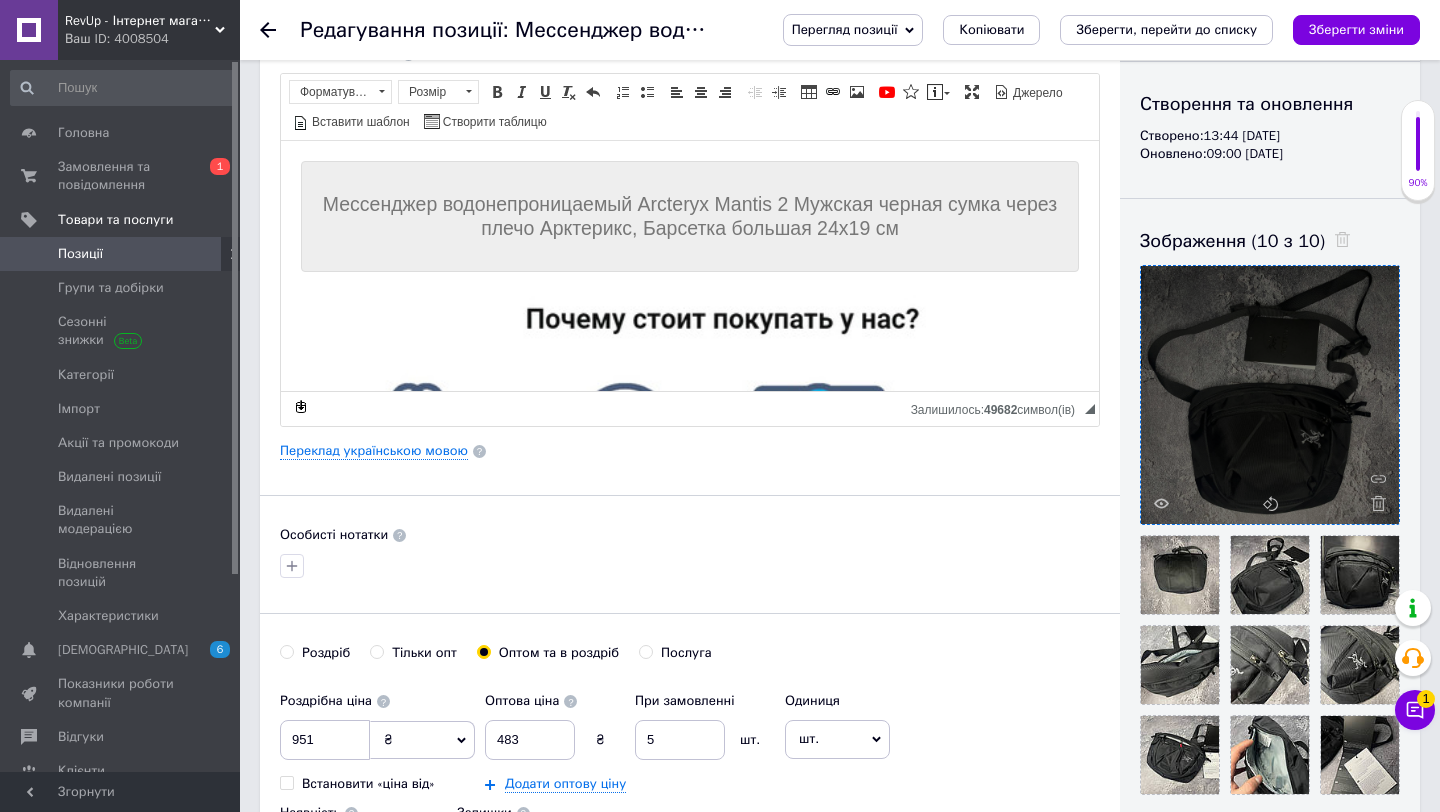 scroll, scrollTop: 184, scrollLeft: 0, axis: vertical 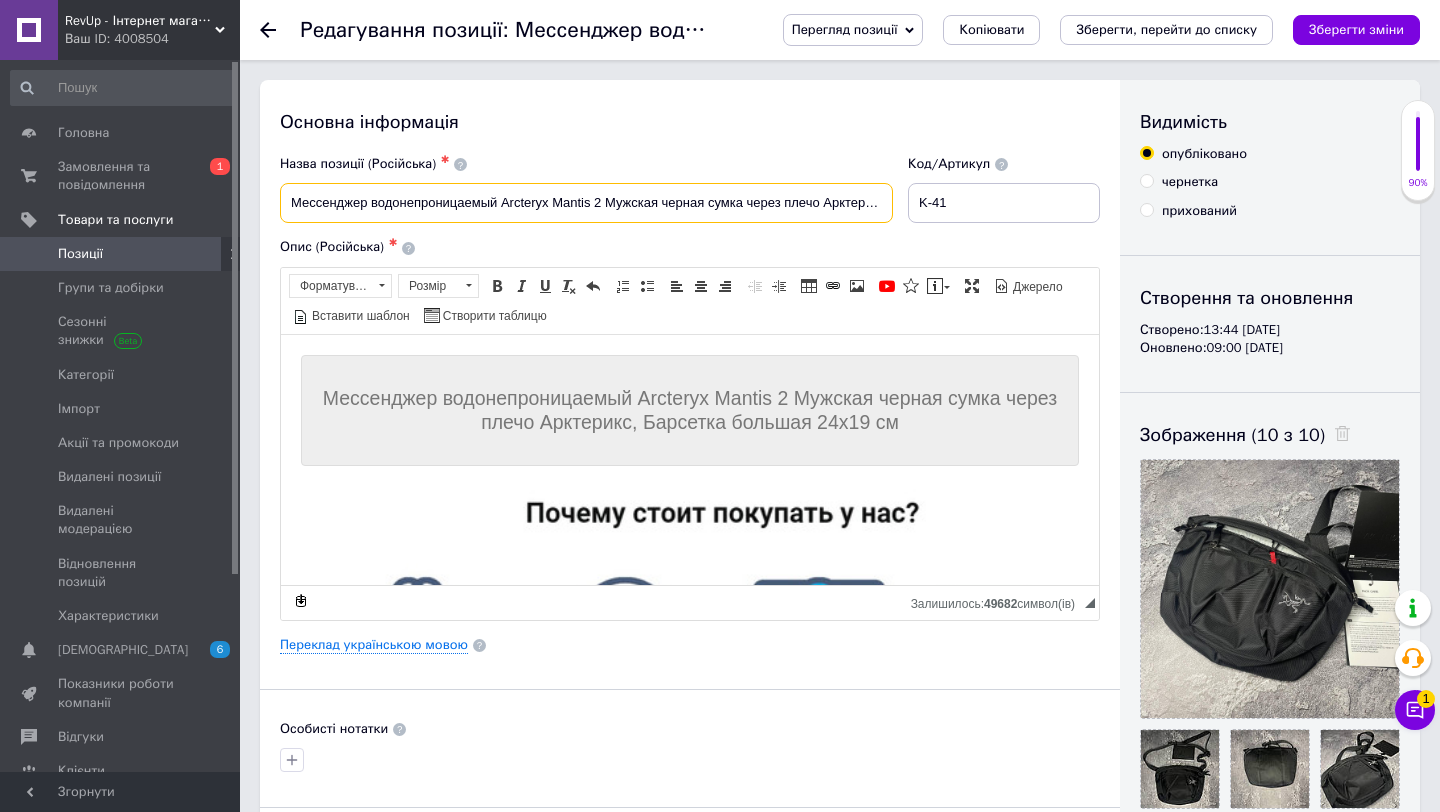 click on "Мессенджер водонепроницаемый Arcteryx Mantis 2 Мужская черная сумка через плечо Арктерикс, Барсетка большая" at bounding box center [586, 203] 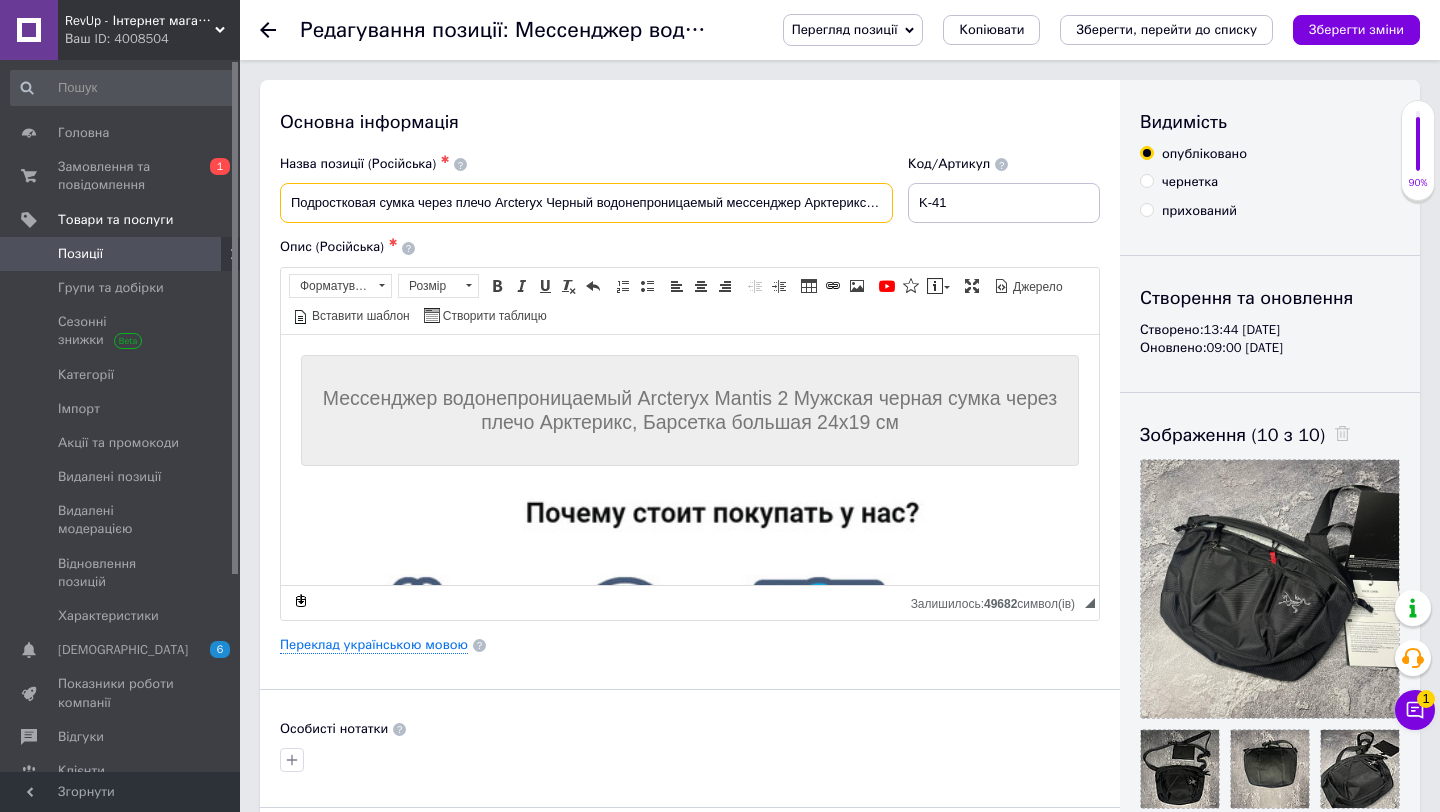 scroll, scrollTop: 0, scrollLeft: 55, axis: horizontal 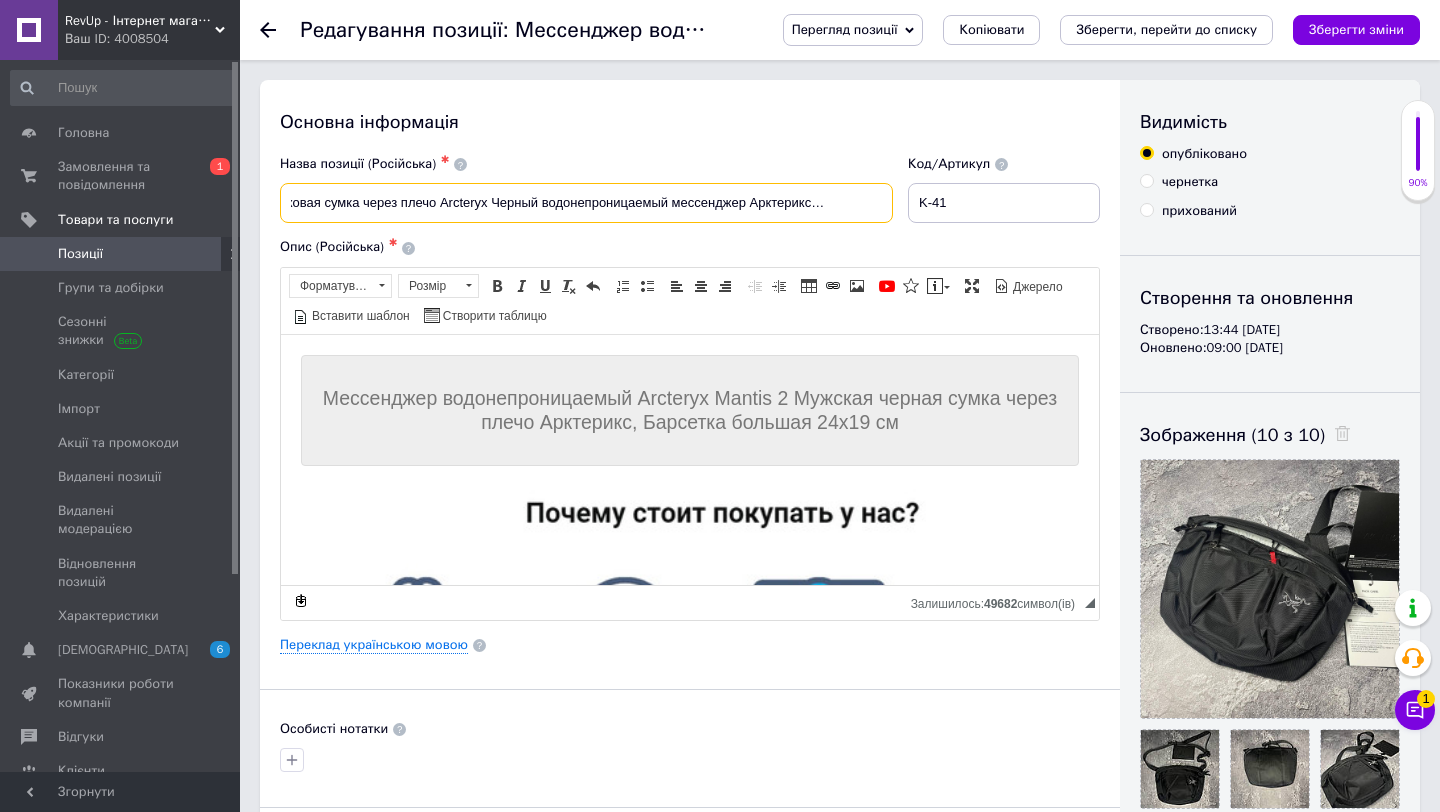 type on "Подростковая сумка через плечо Arcteryx Черный водонепроницаемый мессенджер Арктерикс текстиль летняя" 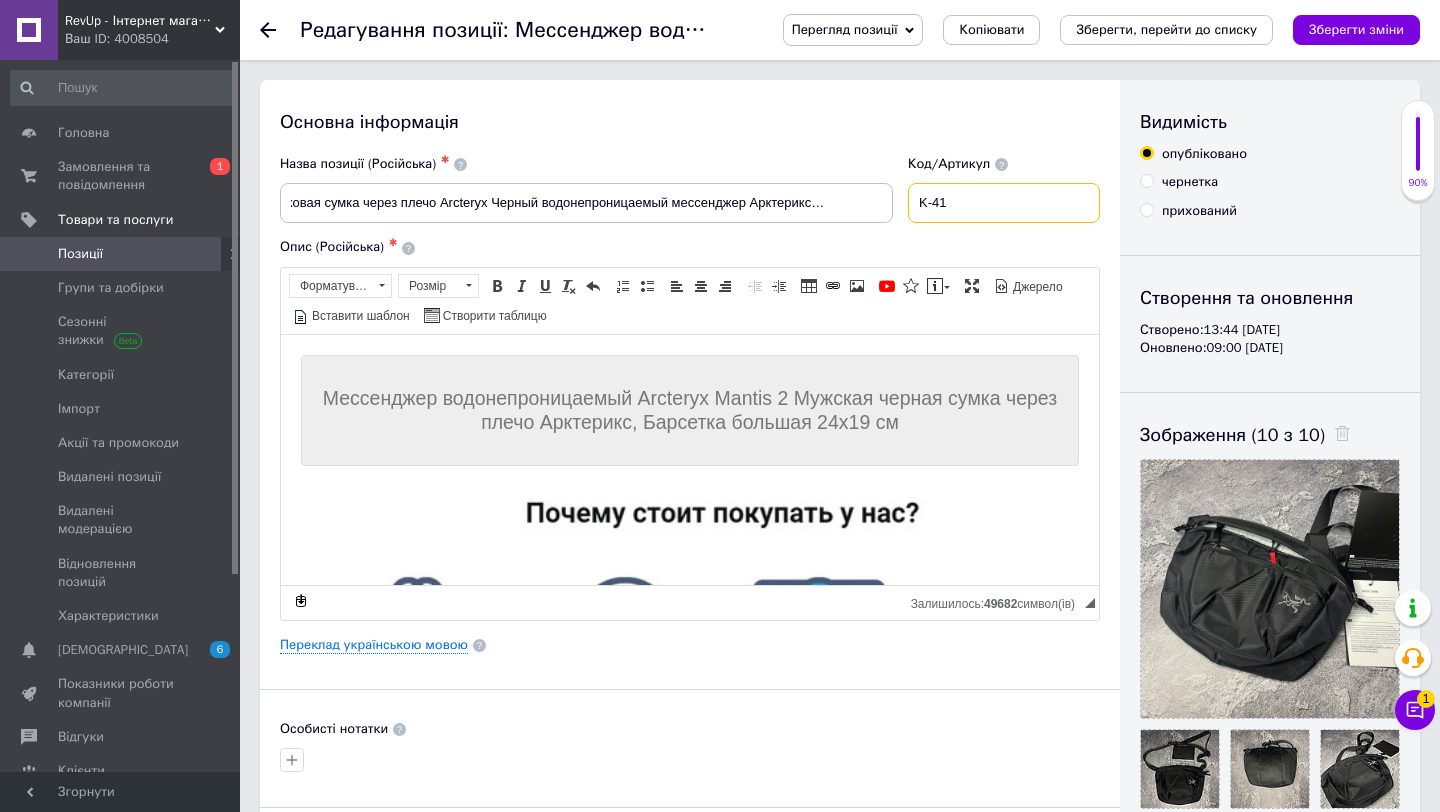 click on "K-41" at bounding box center [1004, 203] 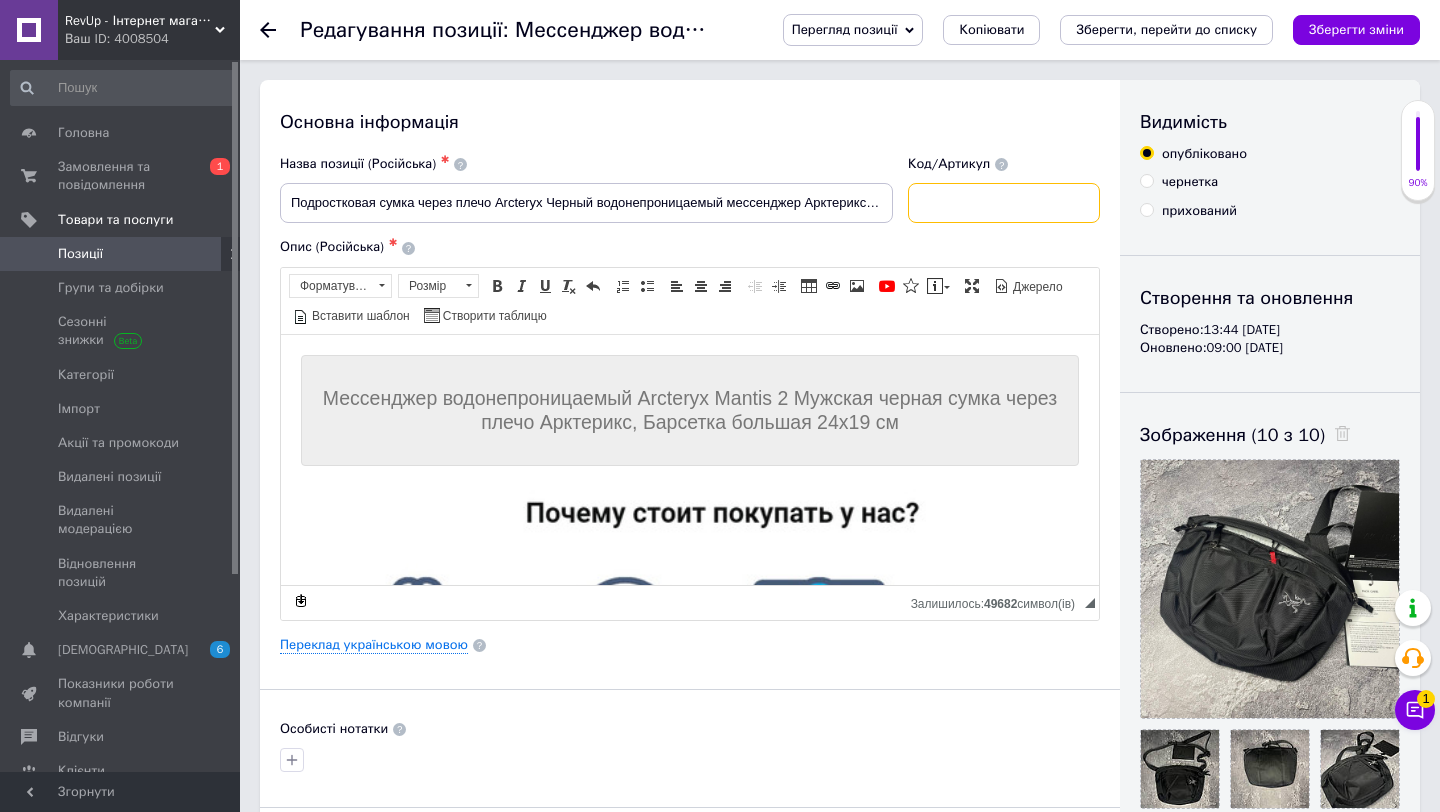 type 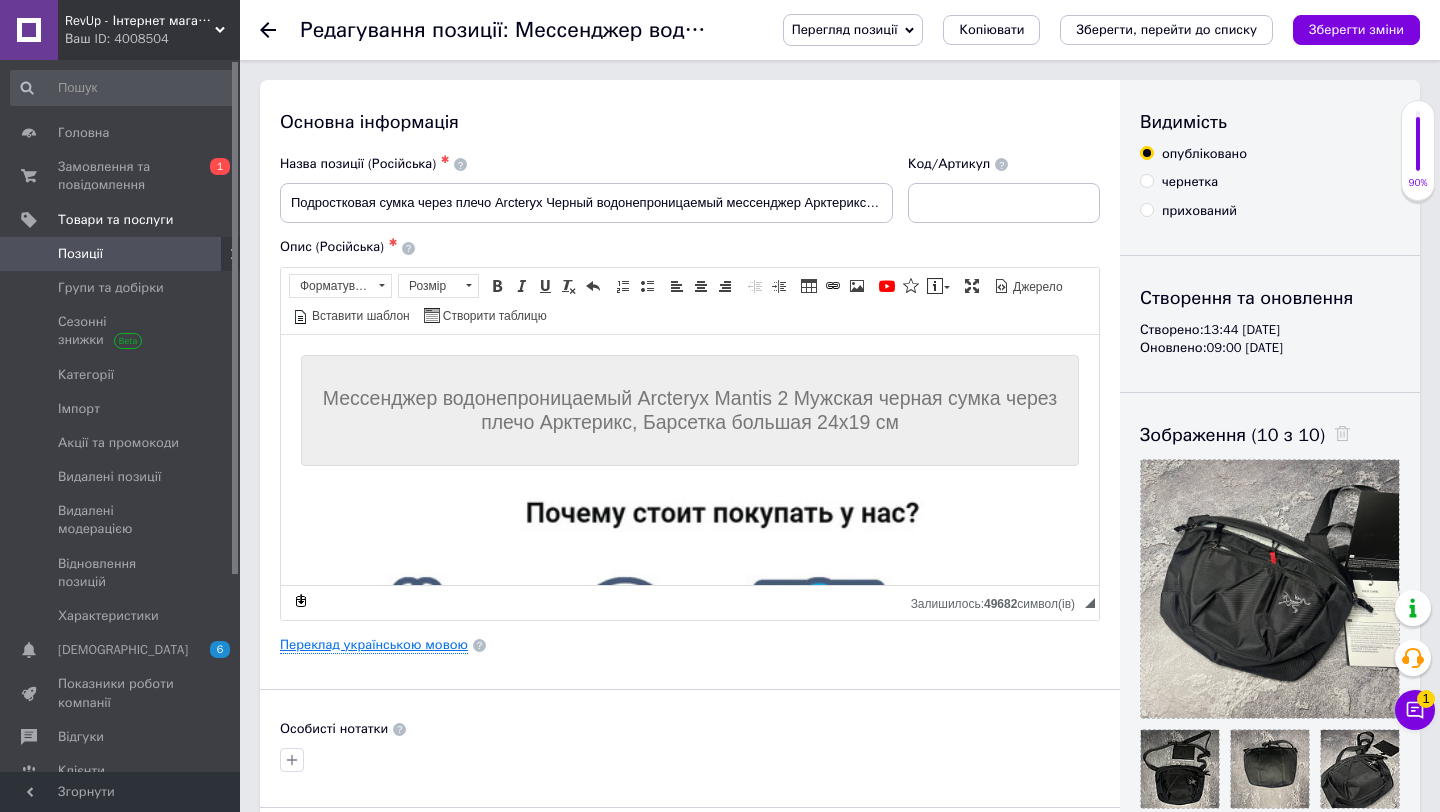 click on "Переклад українською мовою" at bounding box center [374, 645] 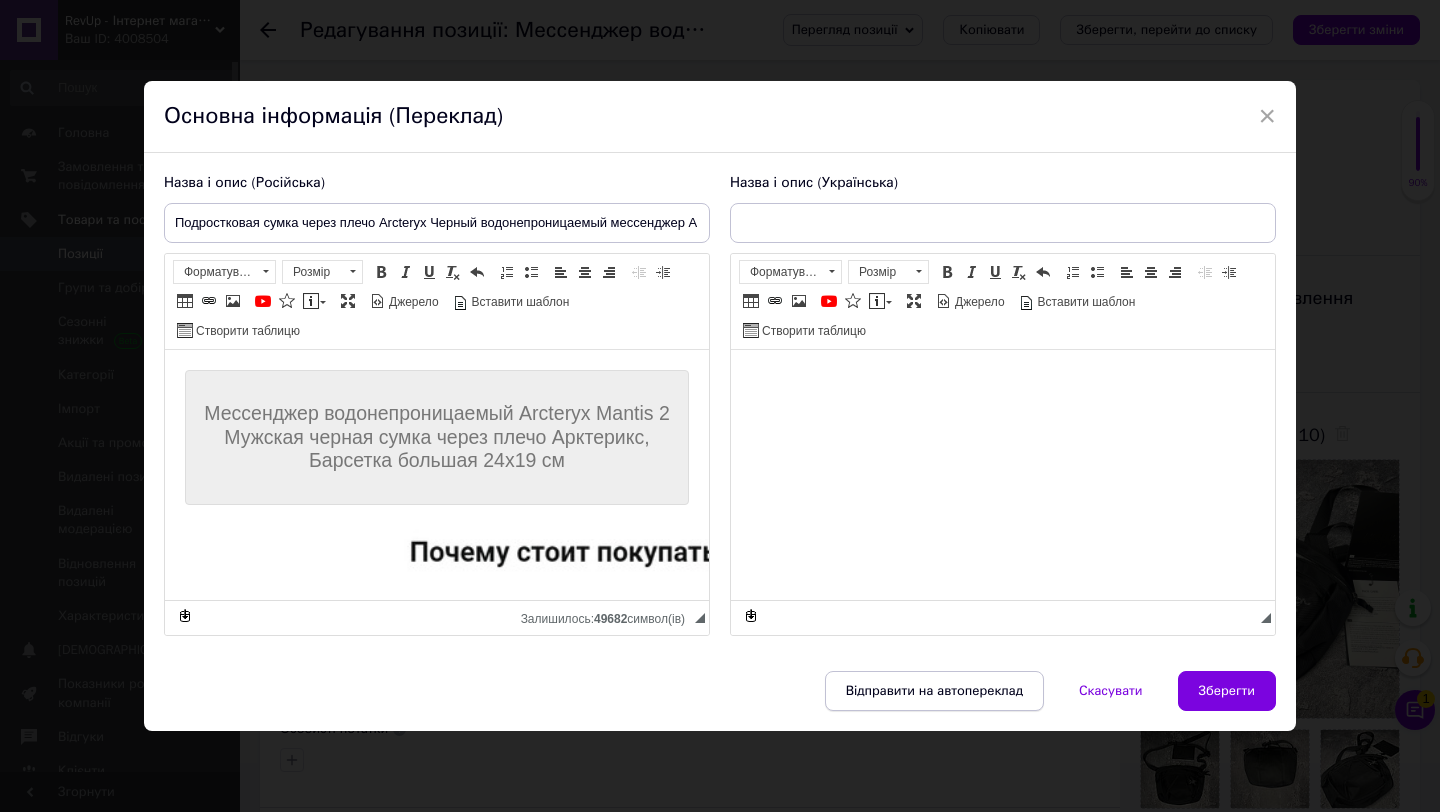 scroll, scrollTop: 0, scrollLeft: 0, axis: both 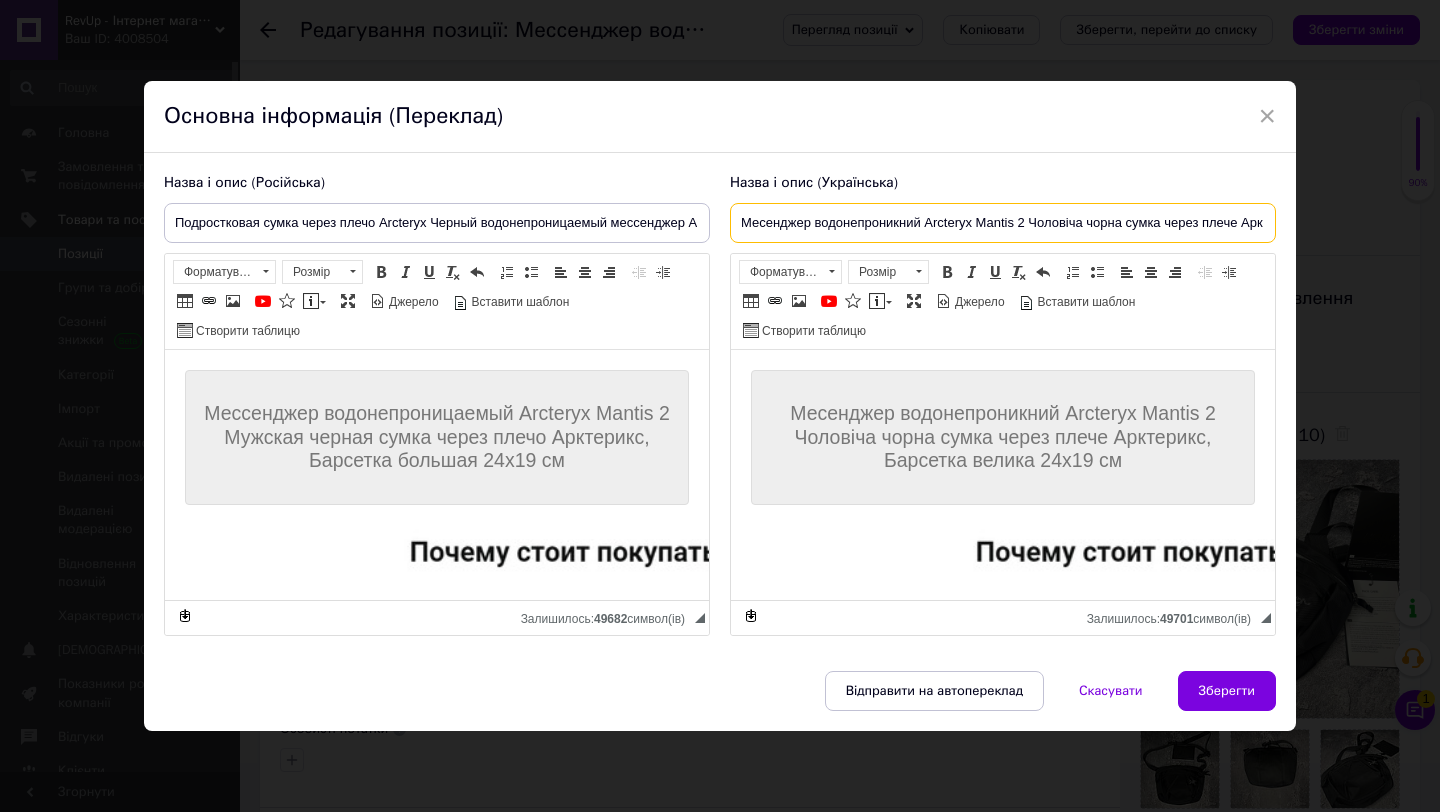 click on "Месенджер водонепроникний Arcteryx Mantis 2 Чоловіча чорна сумка через плече Арктерикс, Барсетка велика TOP" at bounding box center [1003, 223] 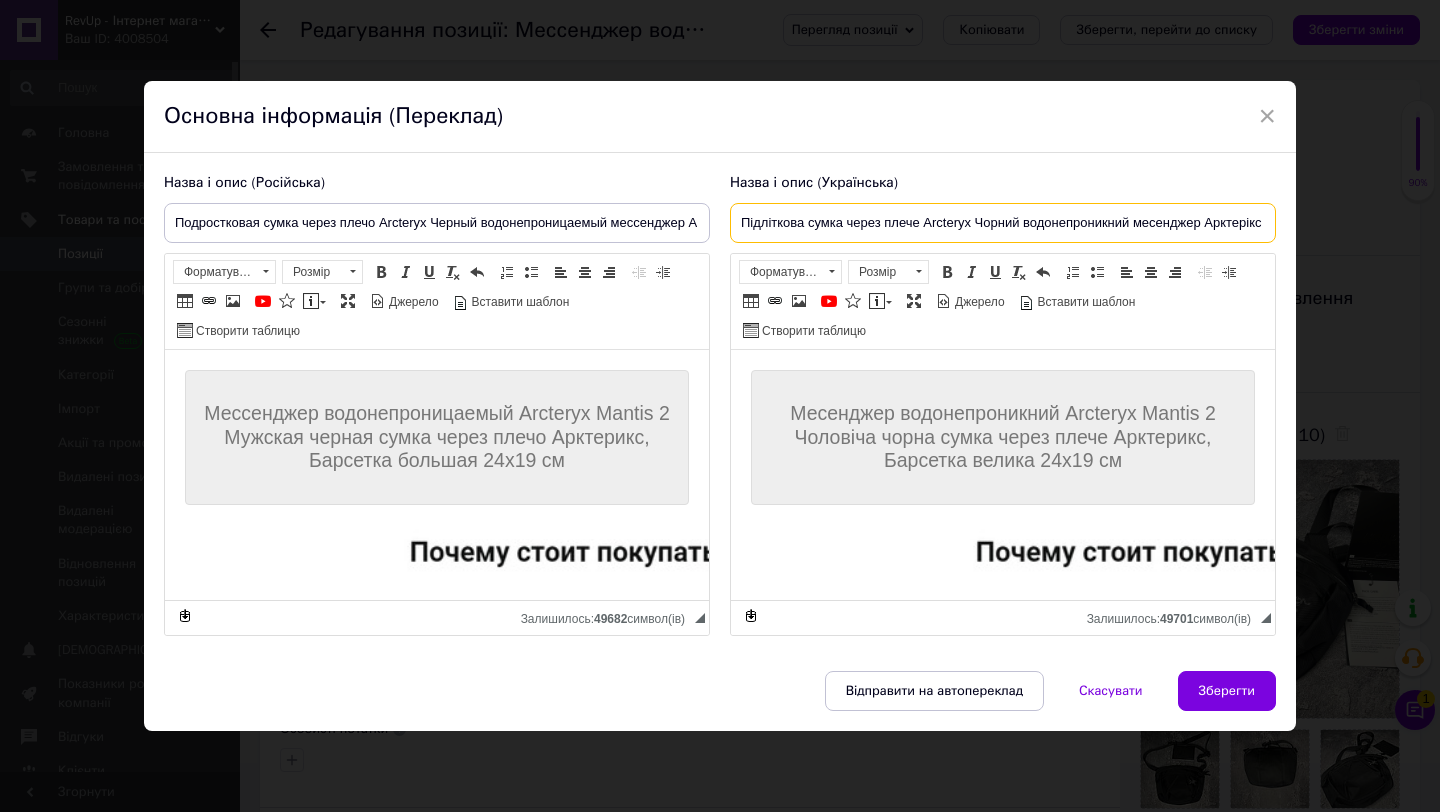 scroll, scrollTop: 0, scrollLeft: 91, axis: horizontal 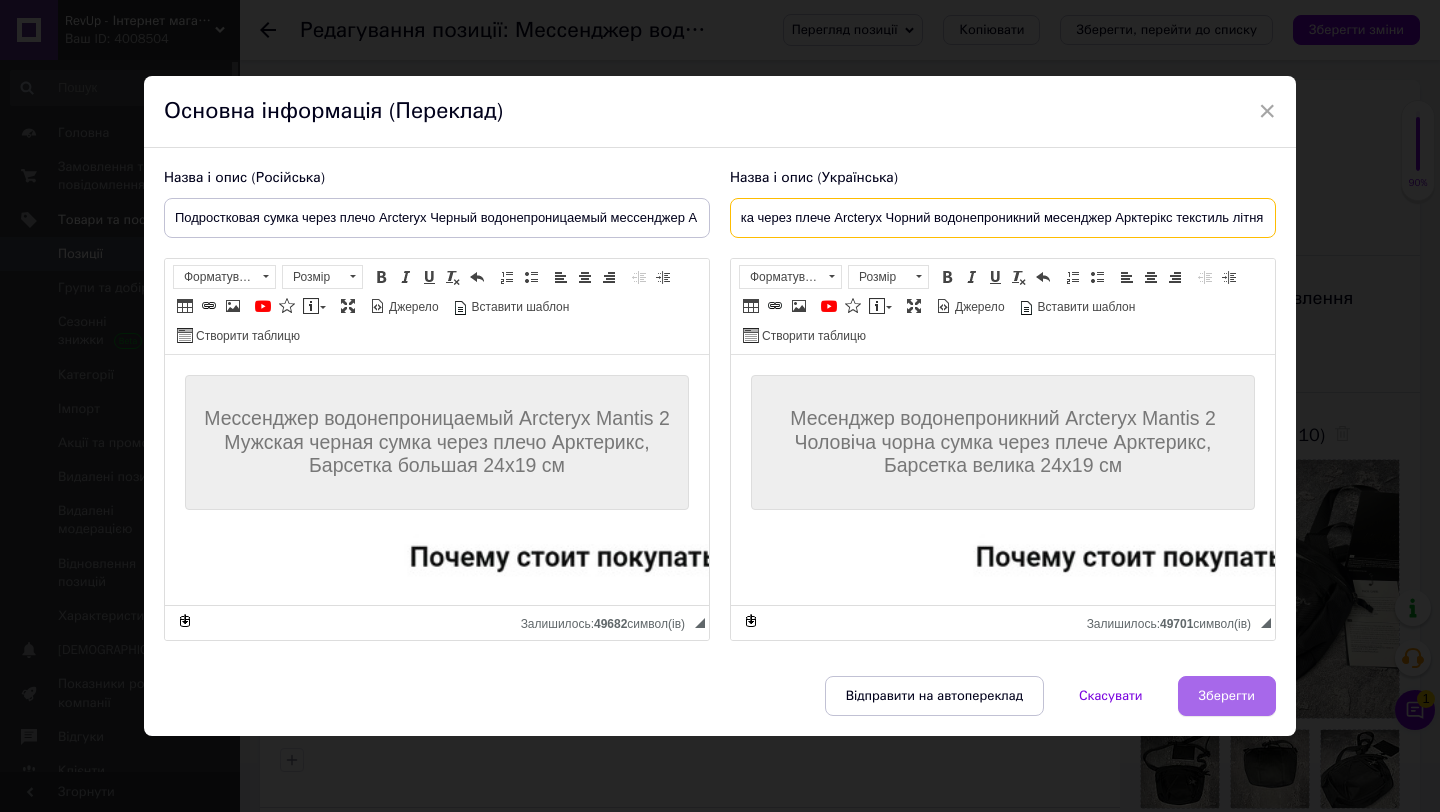 type on "Підліткова сумка через плече Arcteryx Чорний водонепроникний месенджер Арктерікс текстиль літня" 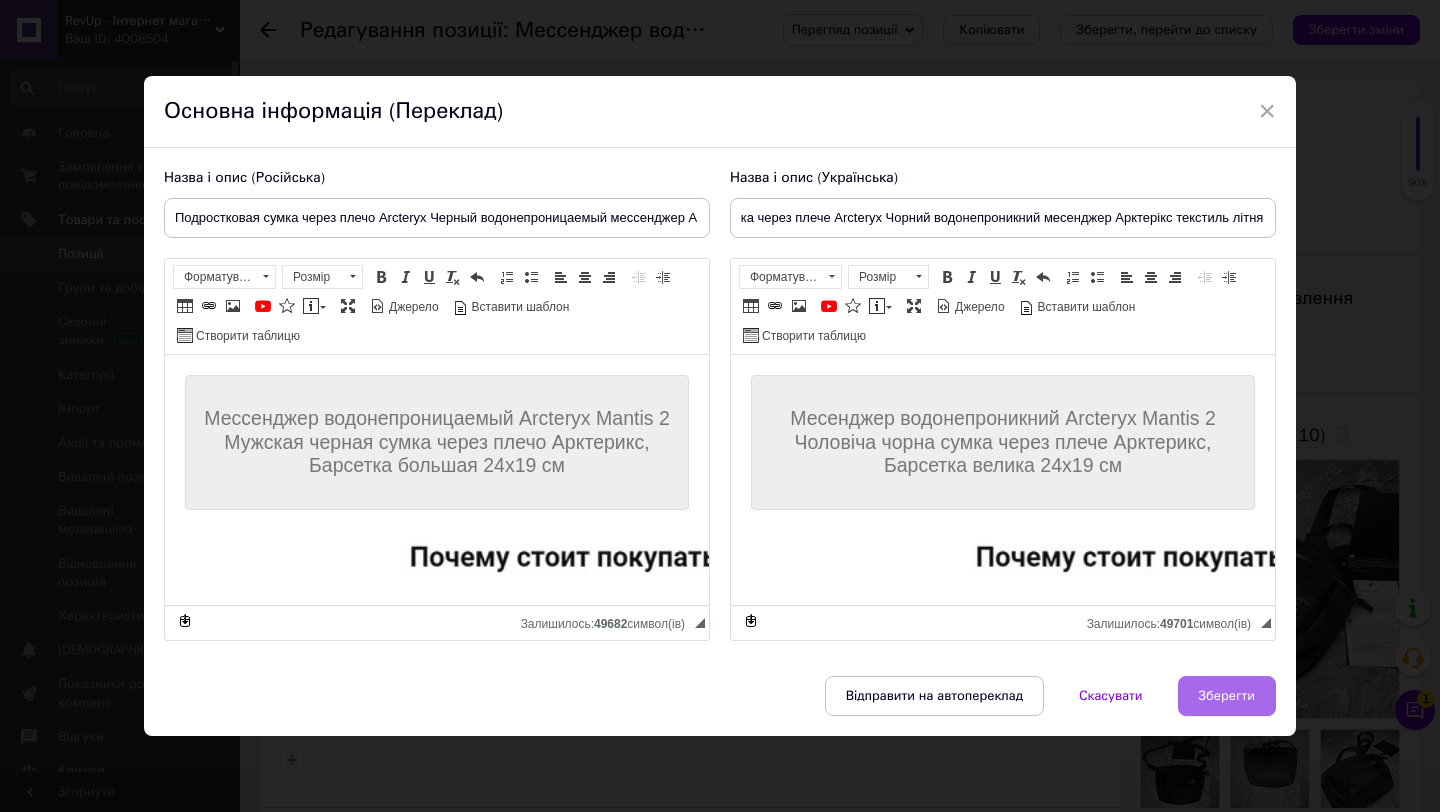 click on "Зберегти" at bounding box center (1227, 696) 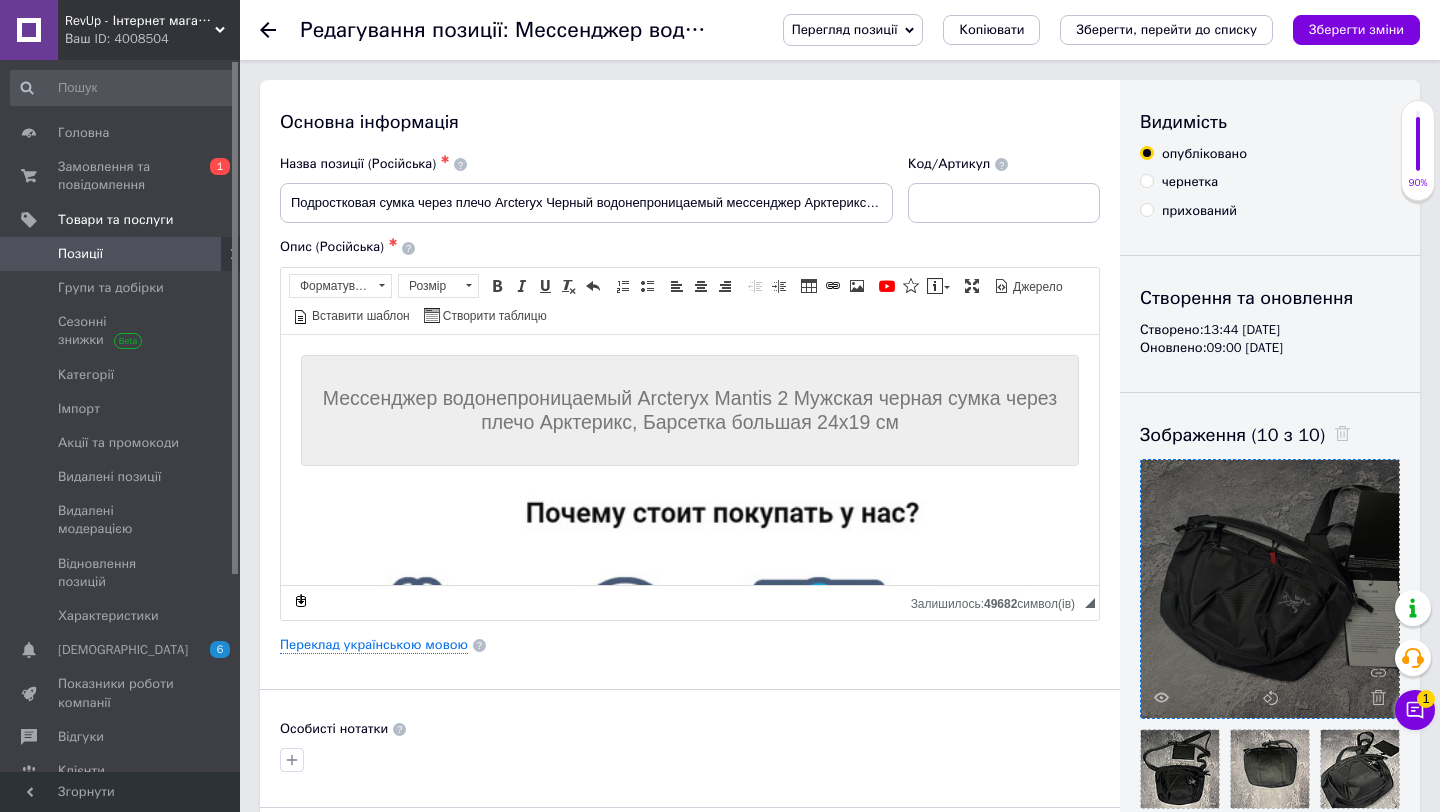 scroll, scrollTop: 93, scrollLeft: 0, axis: vertical 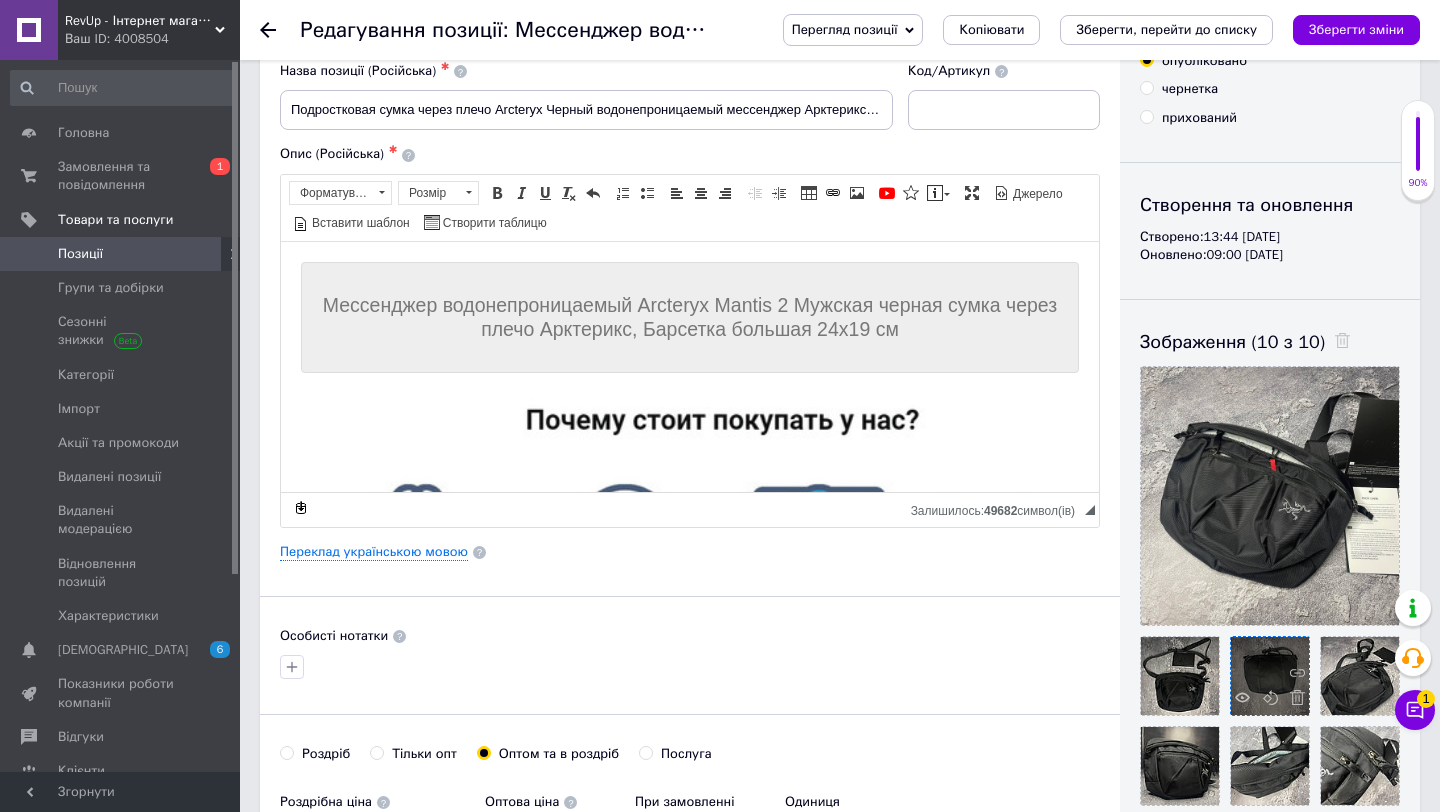 click at bounding box center (1270, 676) 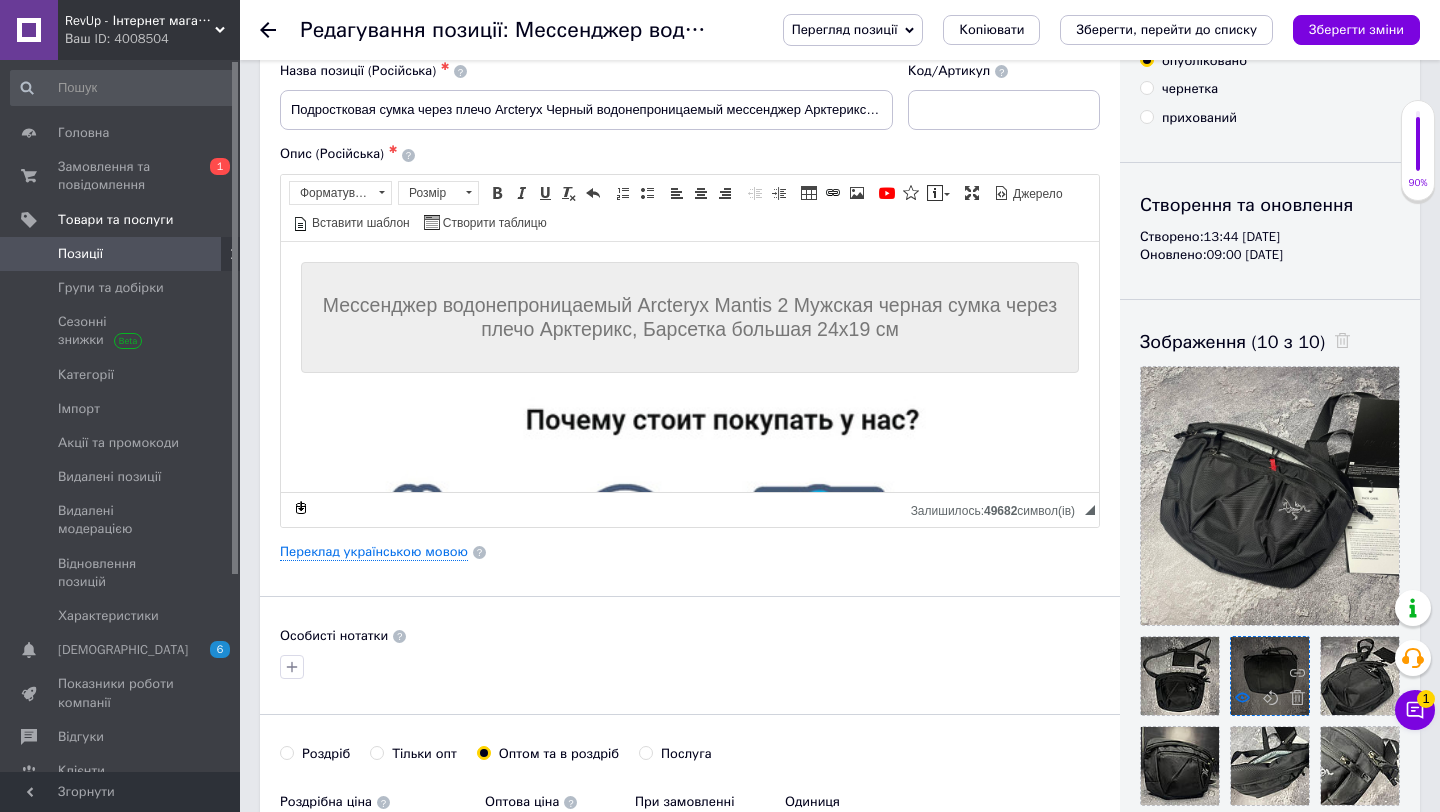 click 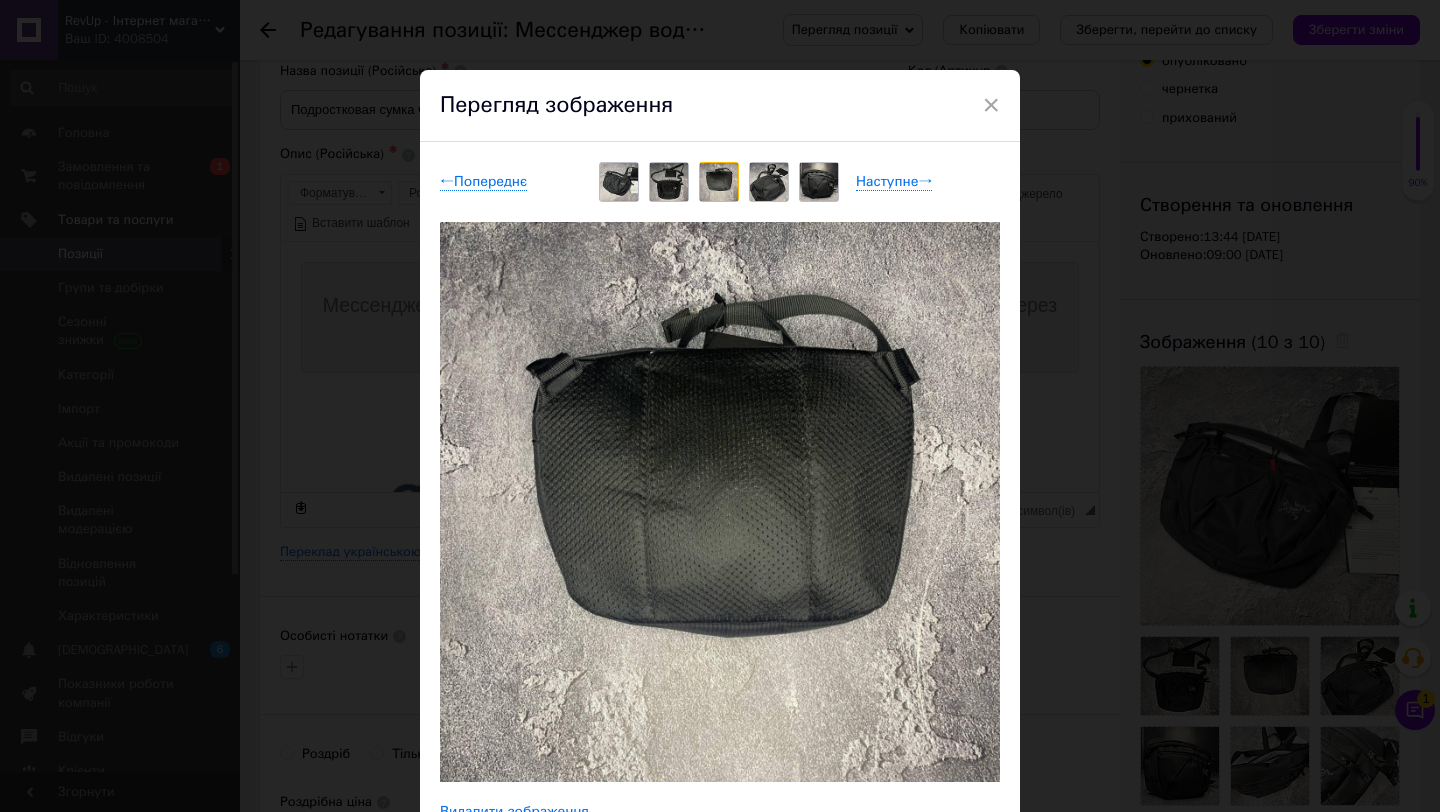 click on "× Перегляд зображення ← Попереднє Наступне → Видалити зображення Видалити всі зображення" at bounding box center [720, 406] 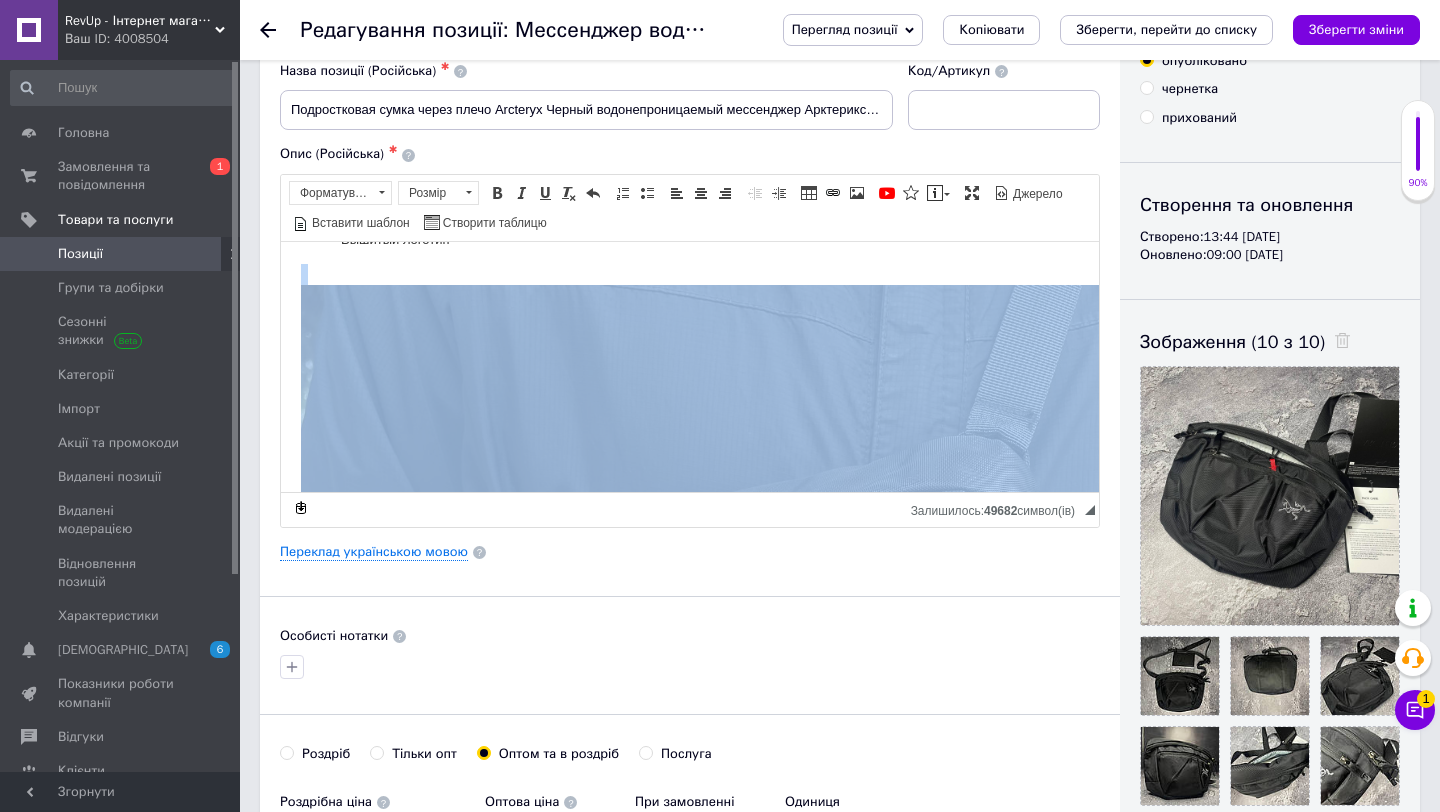 click at bounding box center (726, 709) 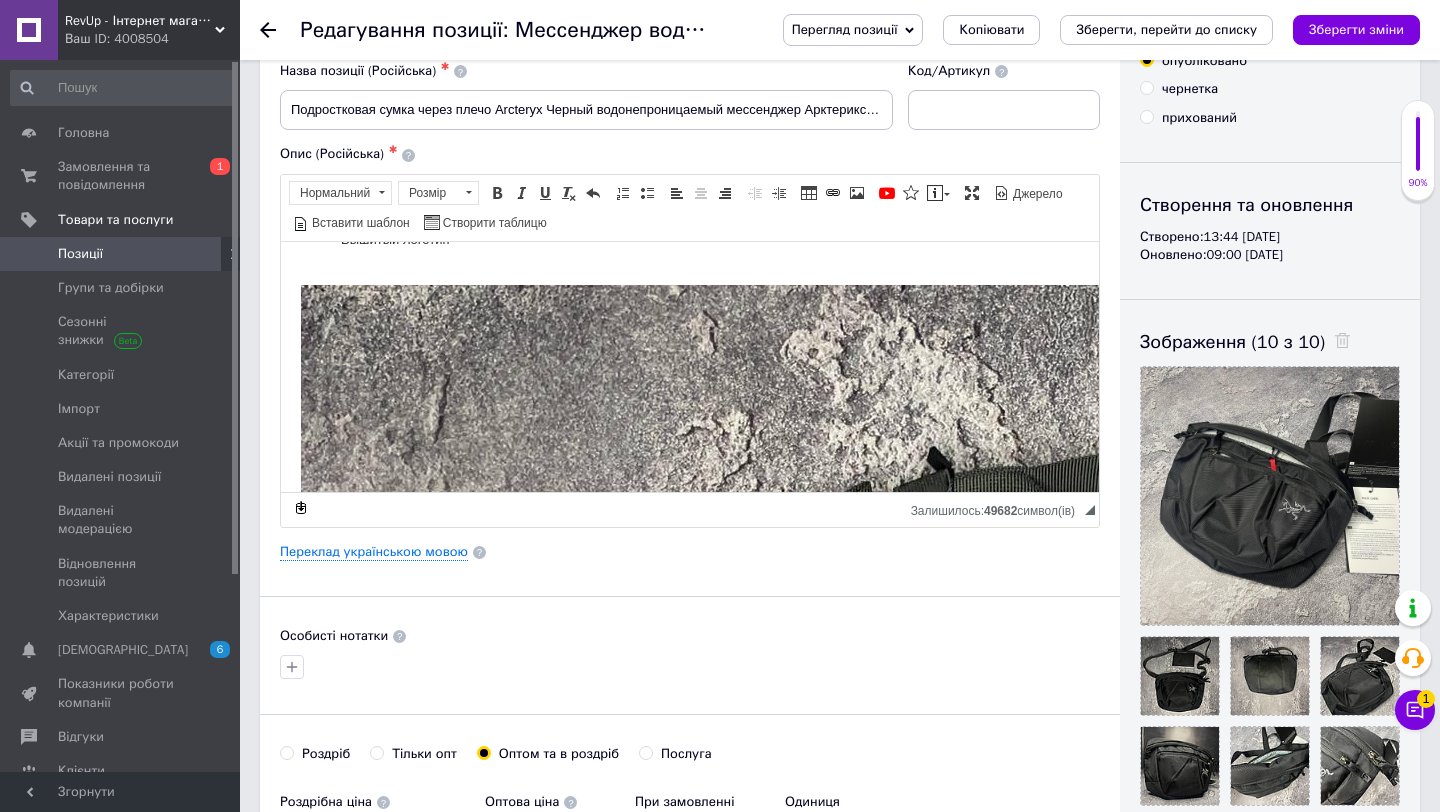 scroll, scrollTop: 1914, scrollLeft: 0, axis: vertical 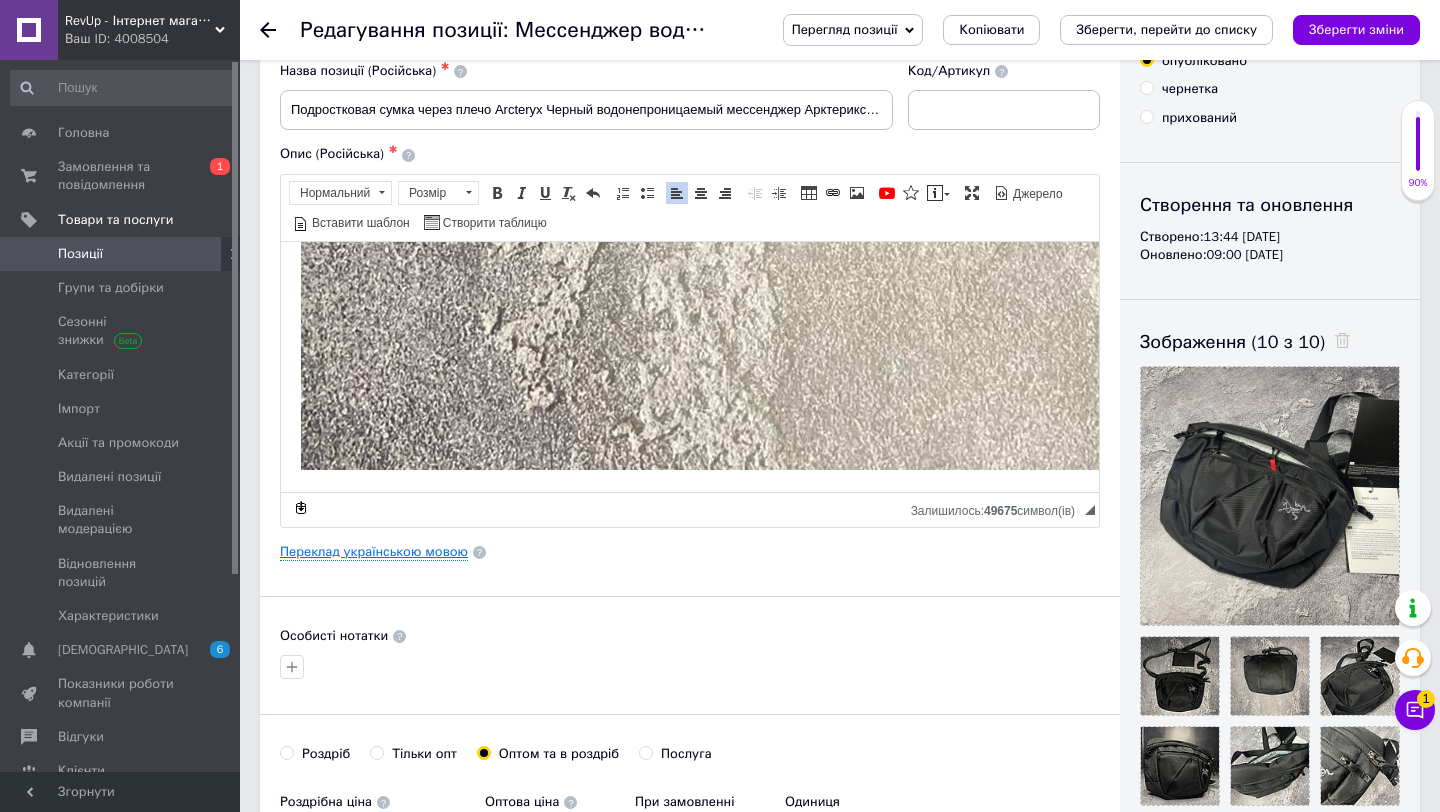 click on "Переклад українською мовою" at bounding box center [374, 552] 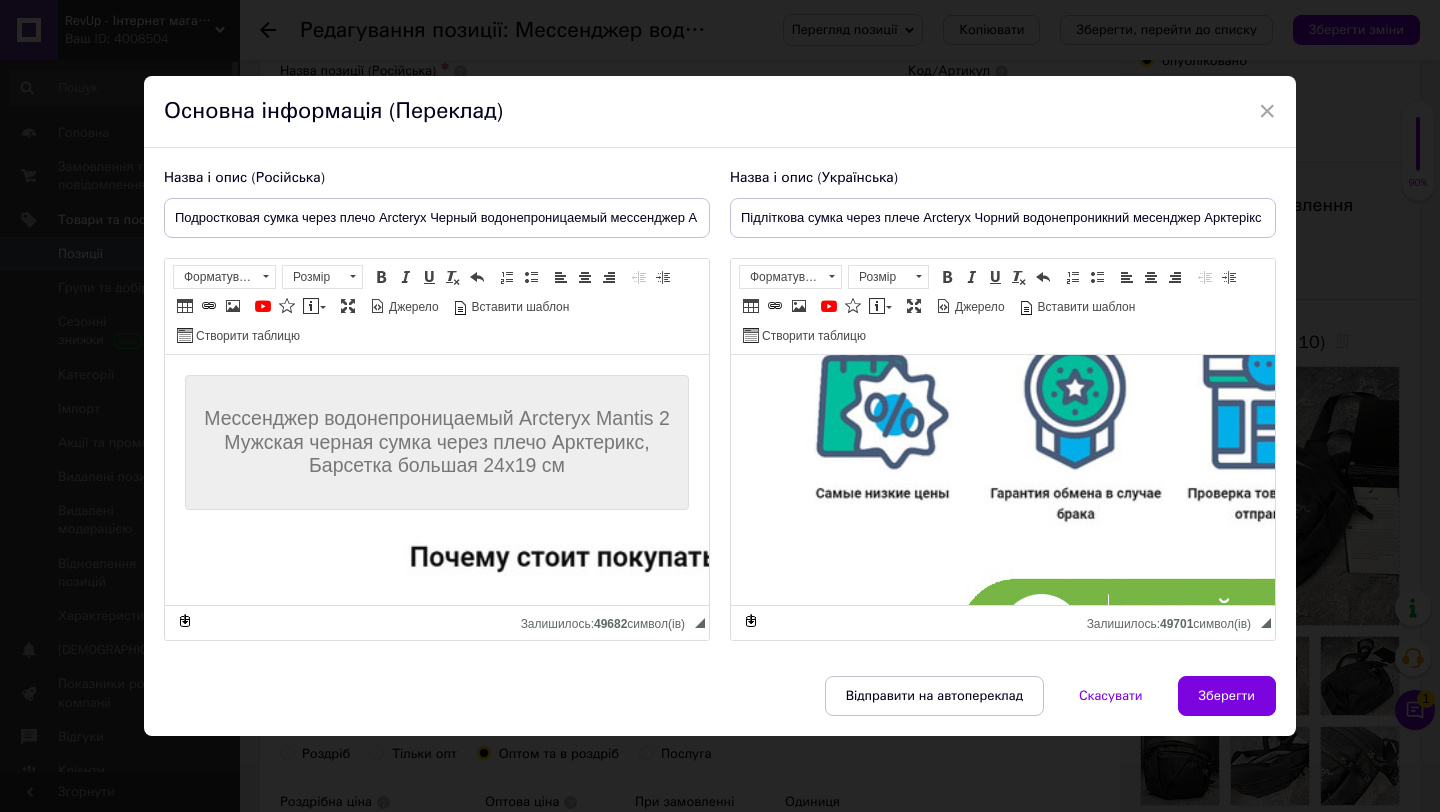 scroll, scrollTop: 757, scrollLeft: 0, axis: vertical 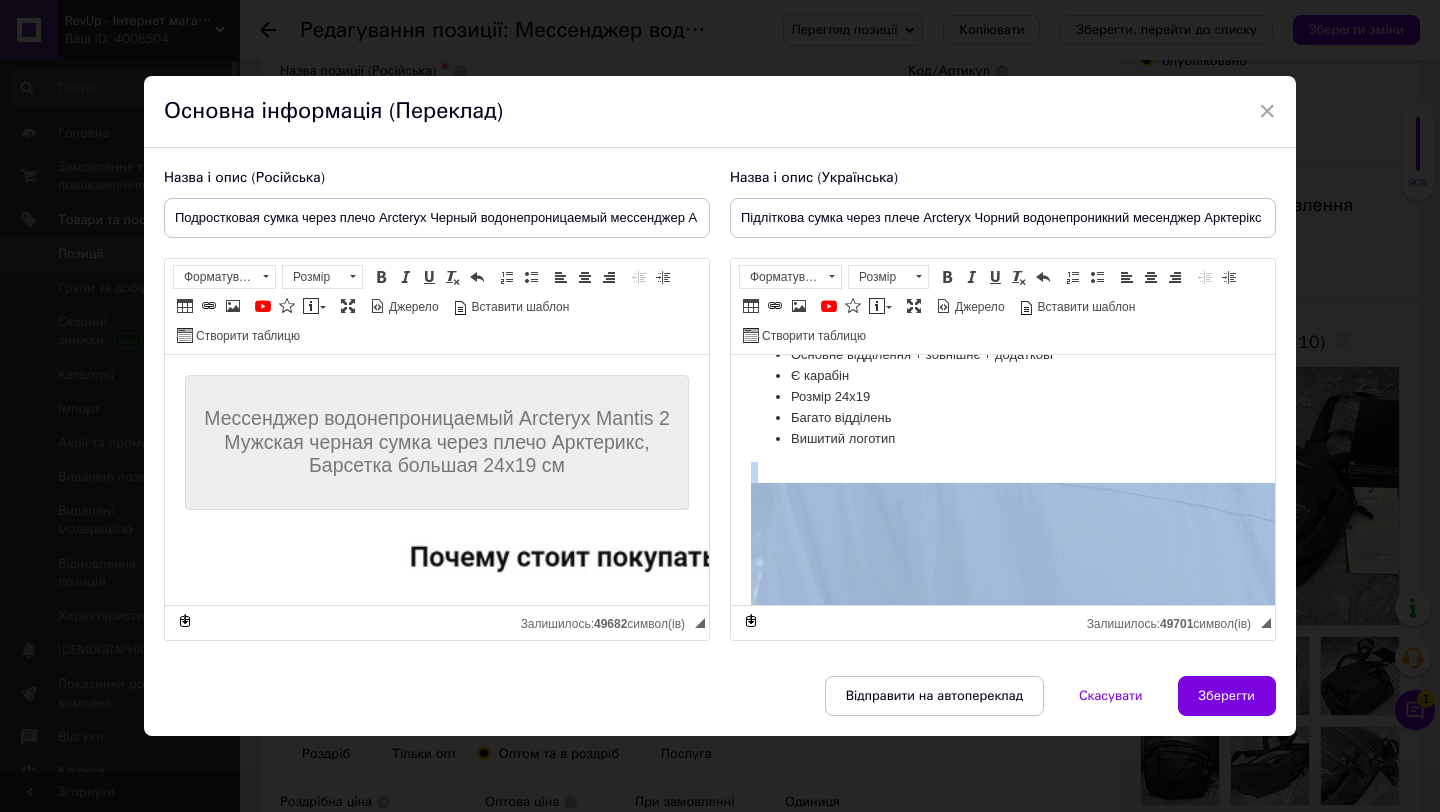 click at bounding box center (1176, 907) 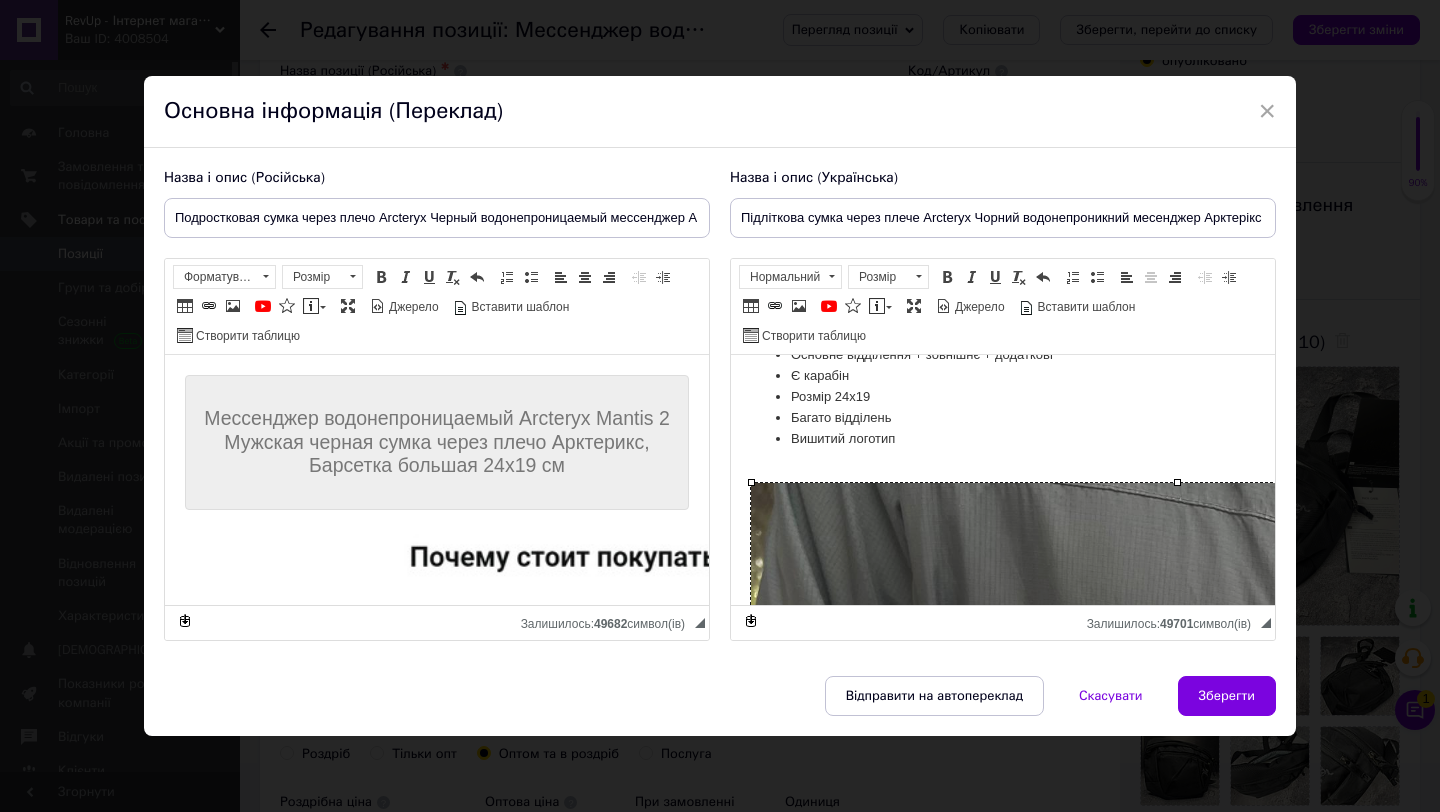 scroll, scrollTop: 1938, scrollLeft: 0, axis: vertical 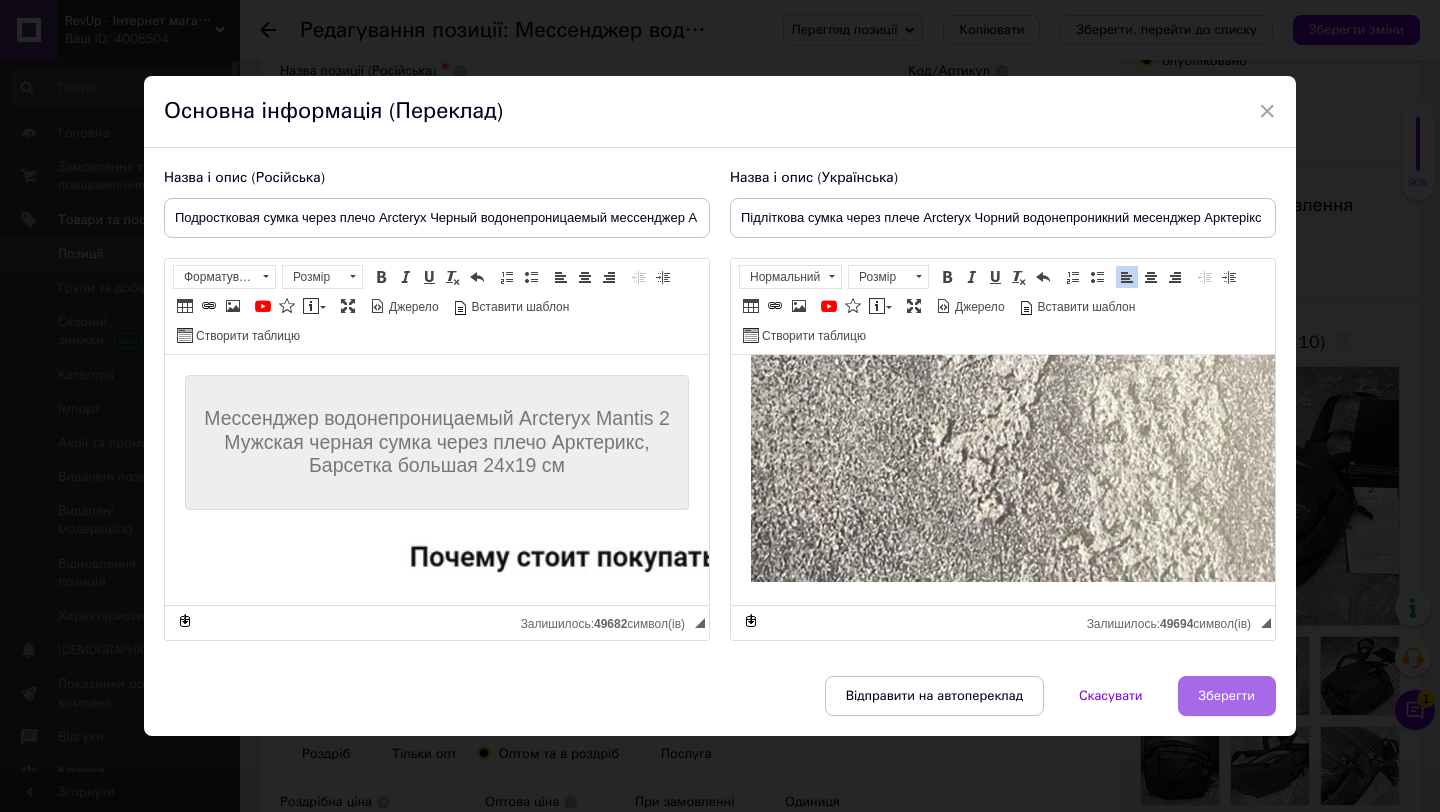 click on "Зберегти" at bounding box center [1227, 696] 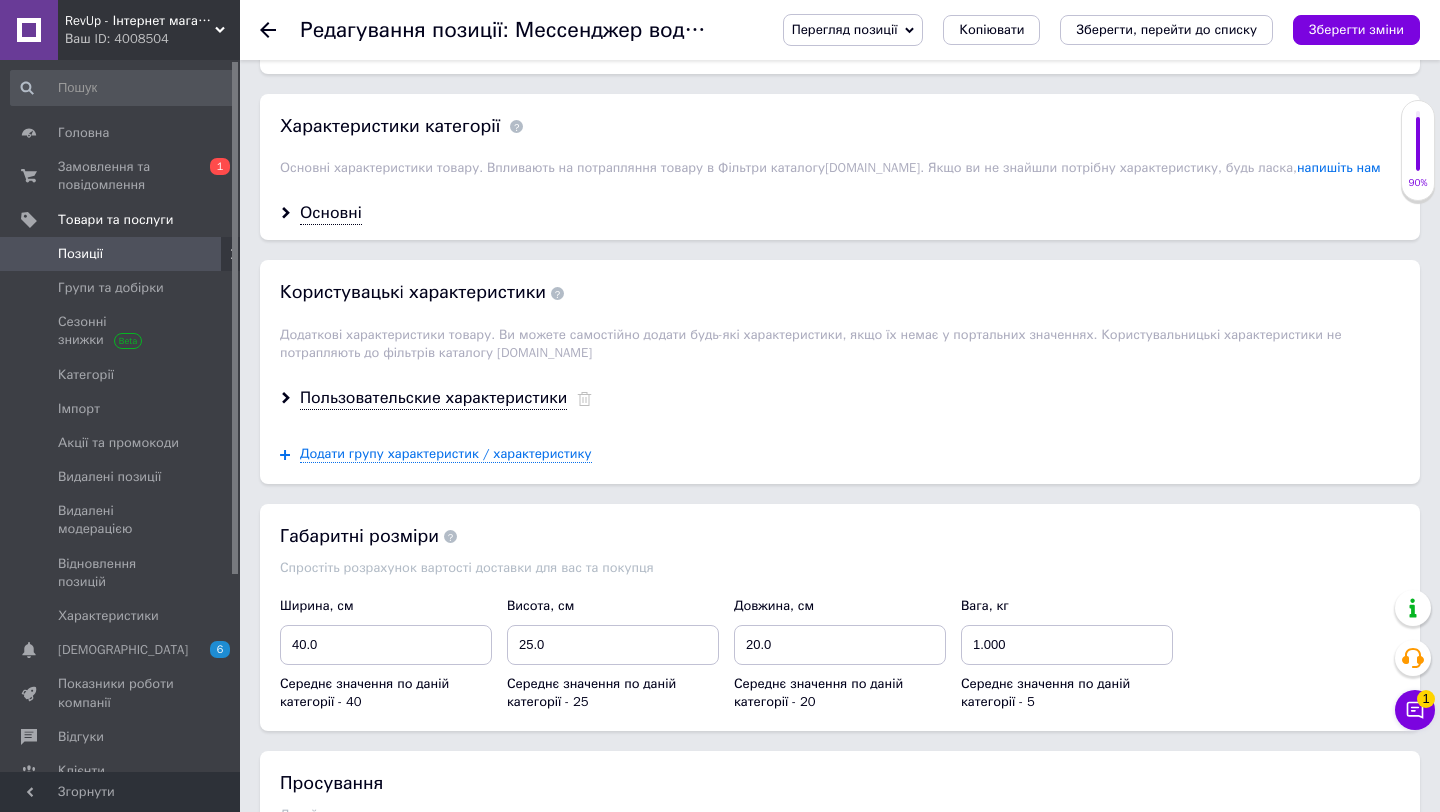scroll, scrollTop: 0, scrollLeft: 0, axis: both 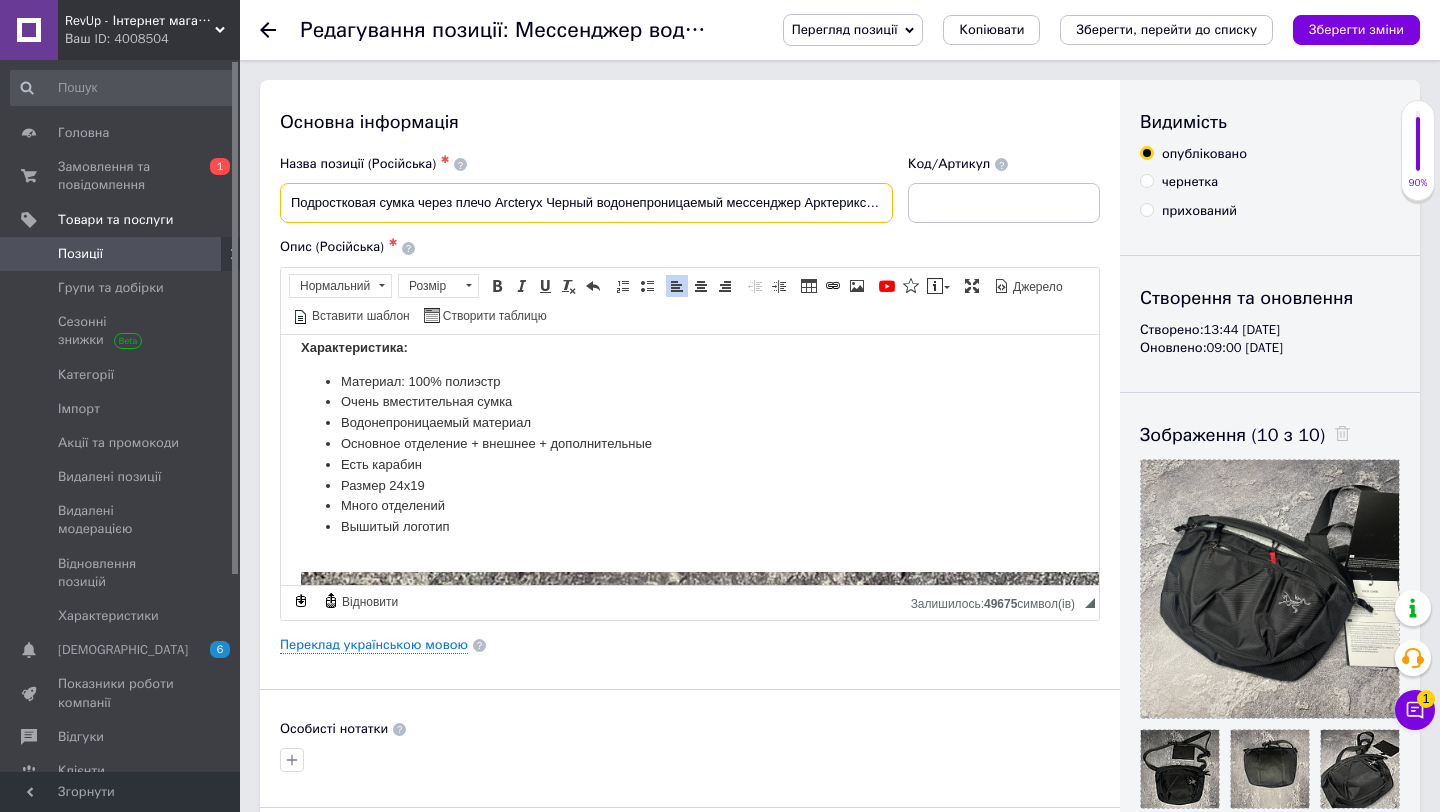 click on "Подростковая сумка через плечо Arcteryx Черный водонепроницаемый мессенджер Арктерикс текстиль летняя" at bounding box center (586, 203) 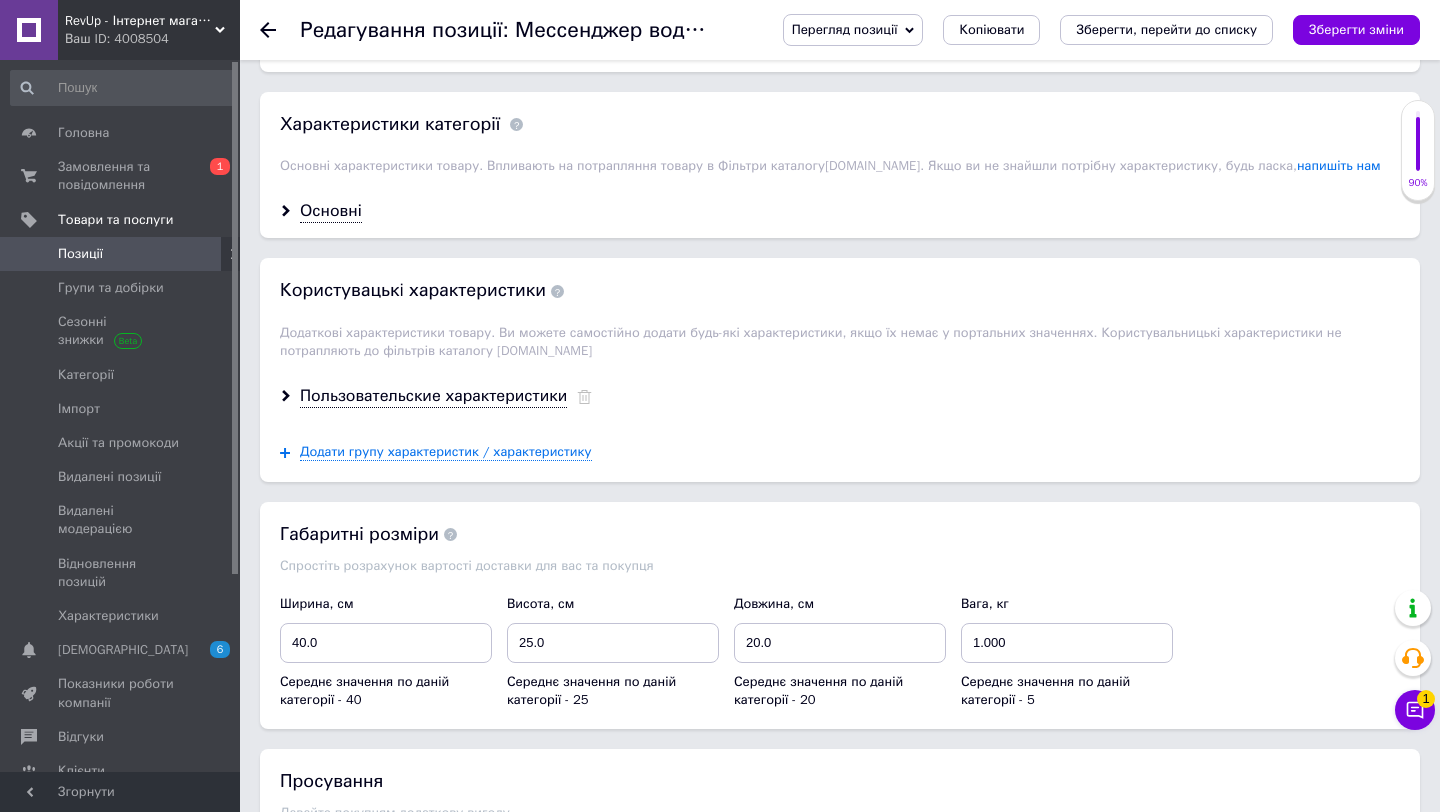 scroll, scrollTop: 1857, scrollLeft: 0, axis: vertical 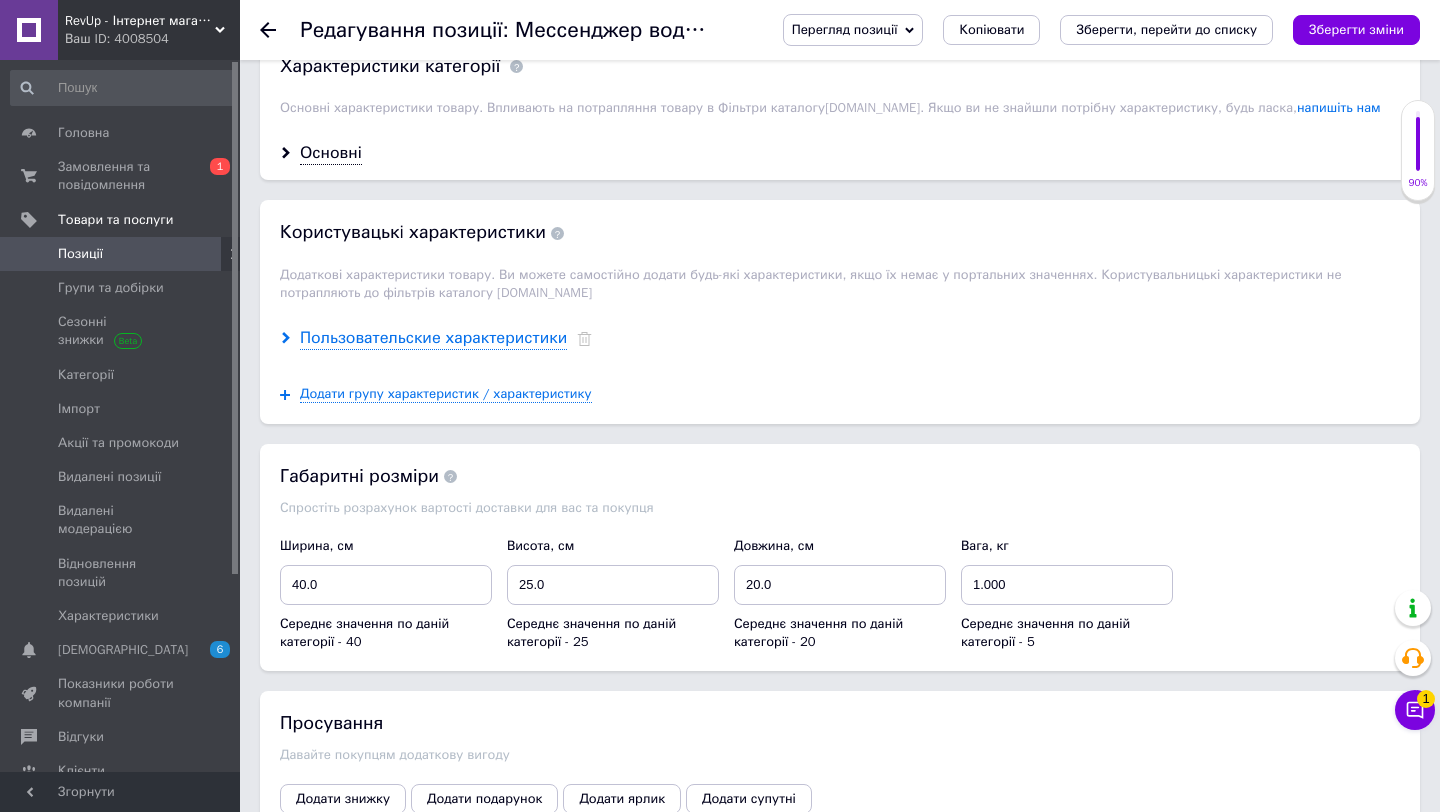 click on "Пользовательские характеристики" at bounding box center [433, 338] 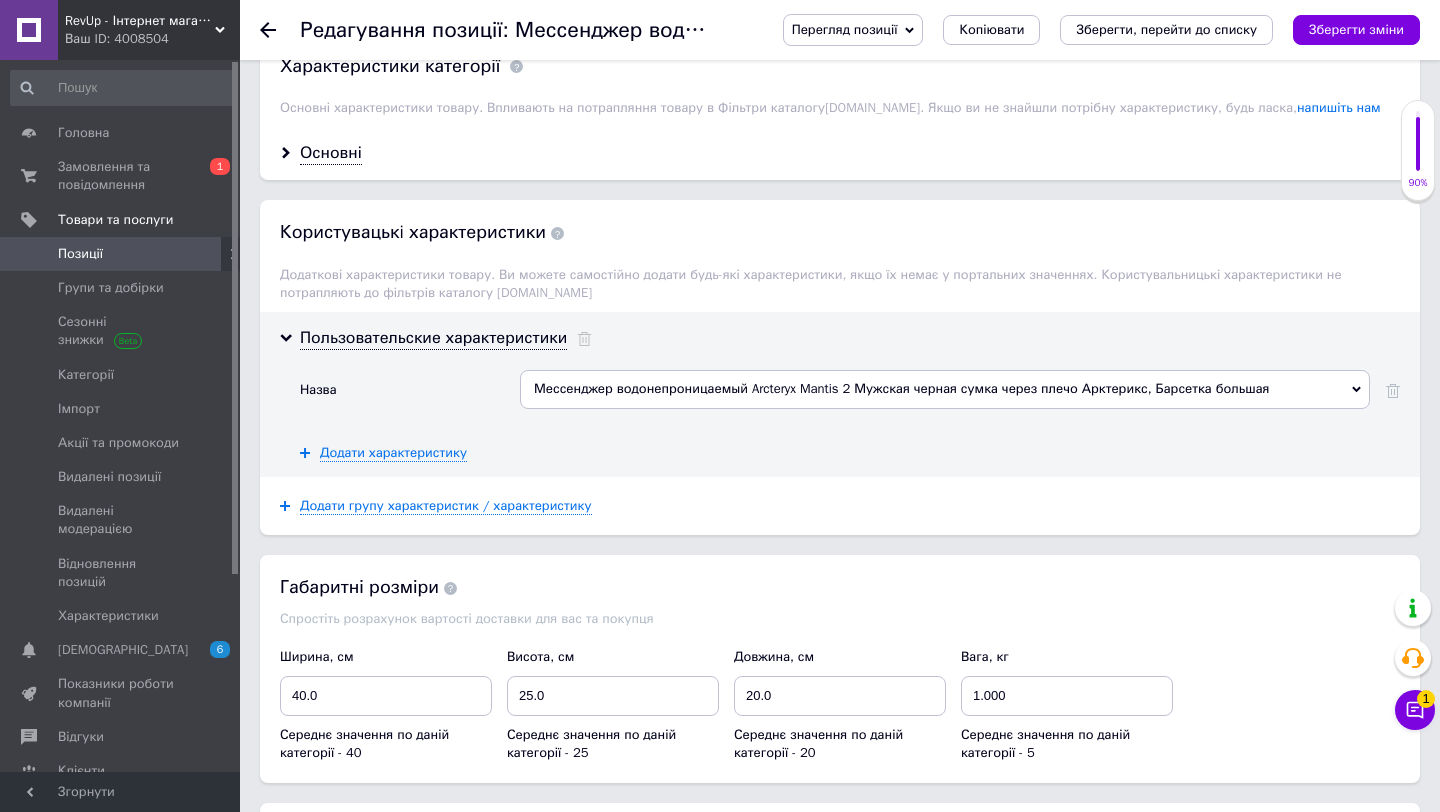 click on "Мессенджер водонепроницаемый Arcteryx Mantis 2 Мужская черная сумка через плечо Арктерикс, Барсетка большая" at bounding box center (945, 389) 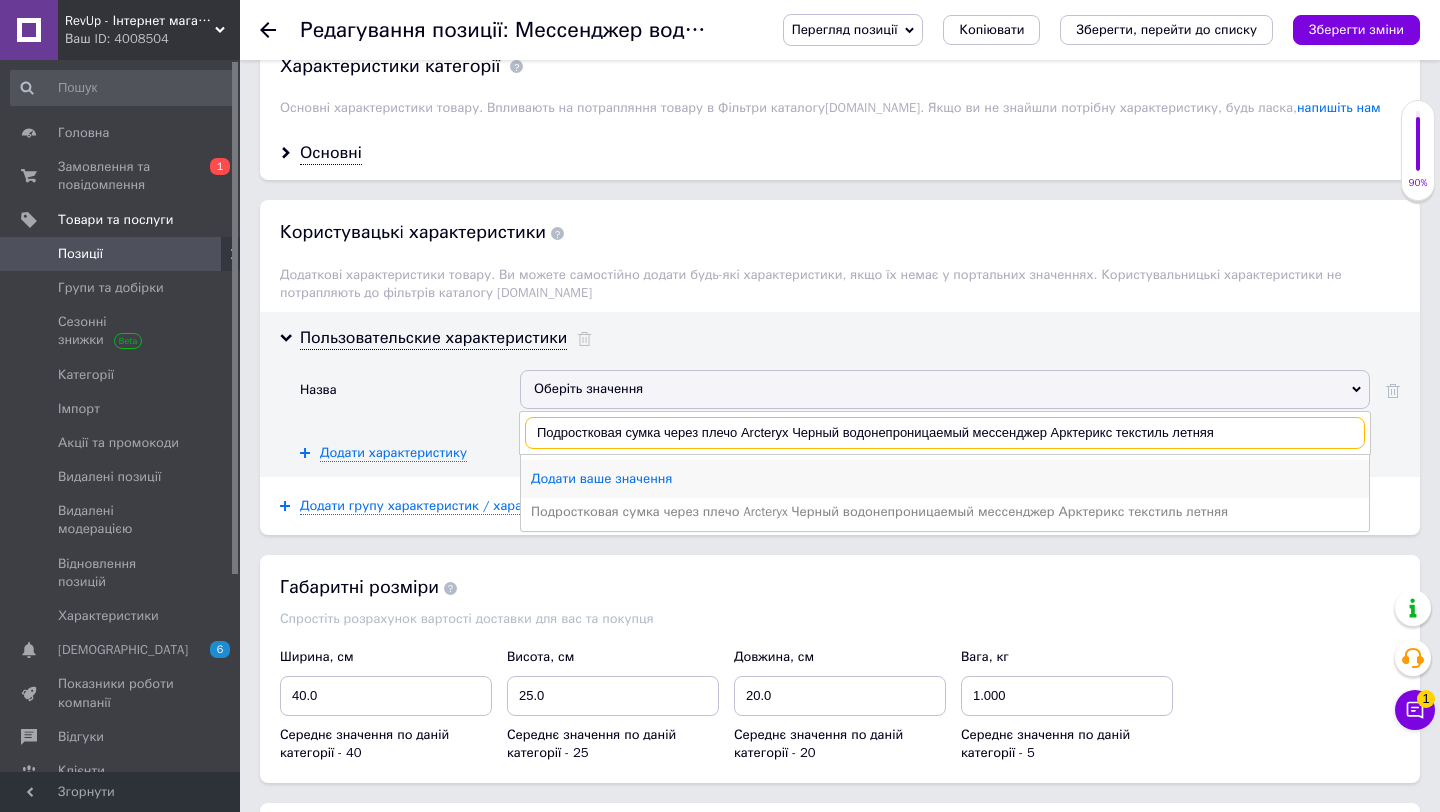 type on "Подростковая сумка через плечо Arcteryx Черный водонепроницаемый мессенджер Арктерикс текстиль летняя" 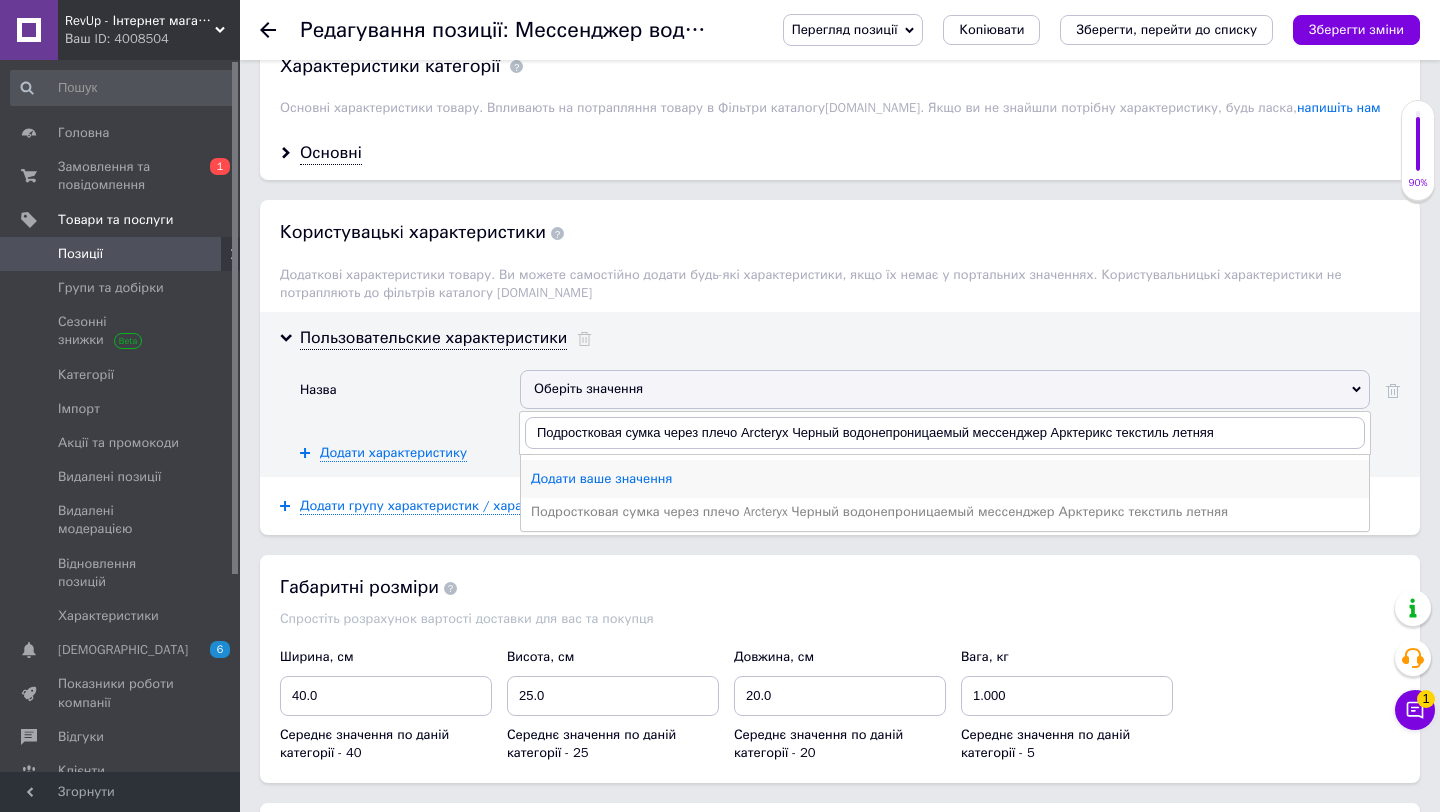 click on "Додати ваше значення" at bounding box center (945, 479) 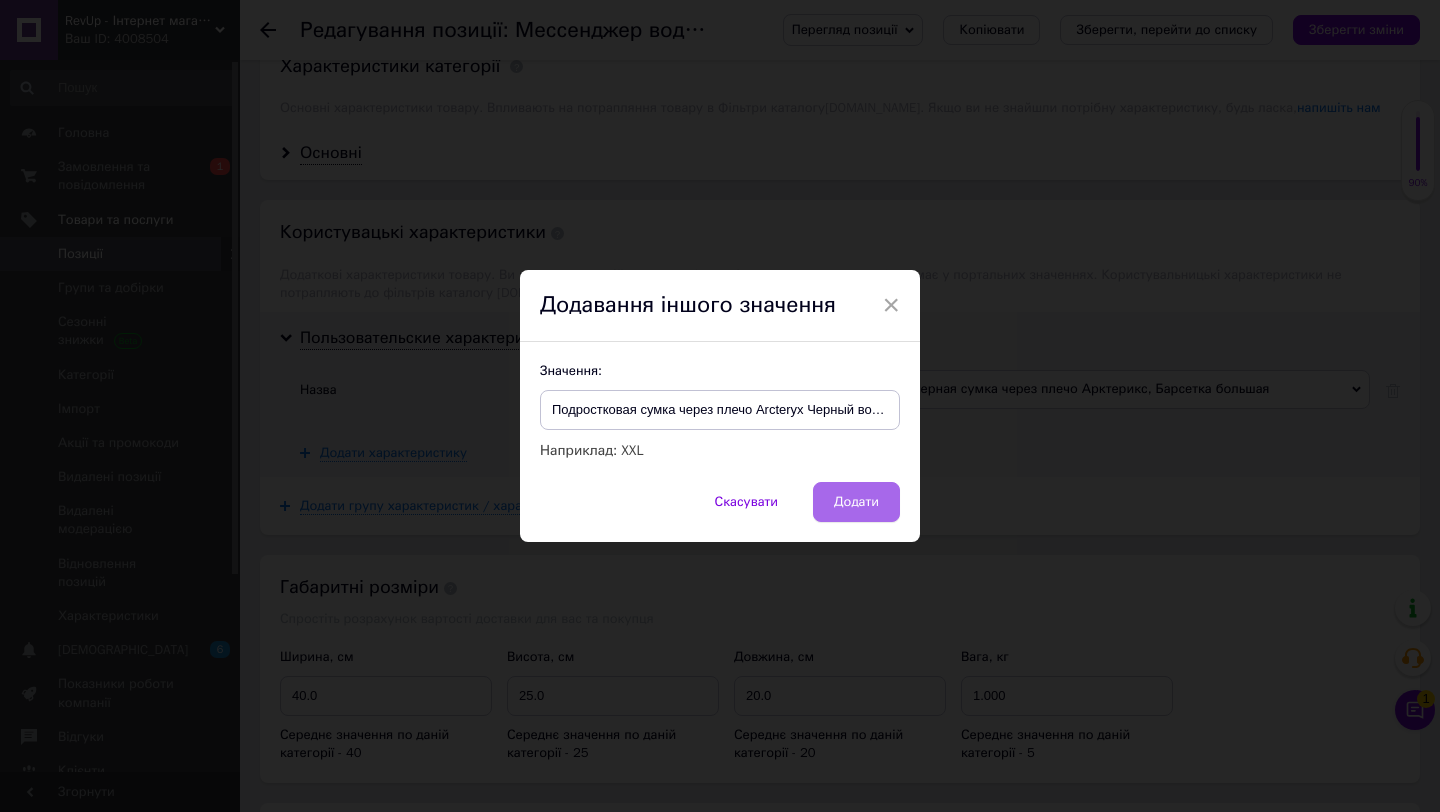click on "Додати" at bounding box center [856, 502] 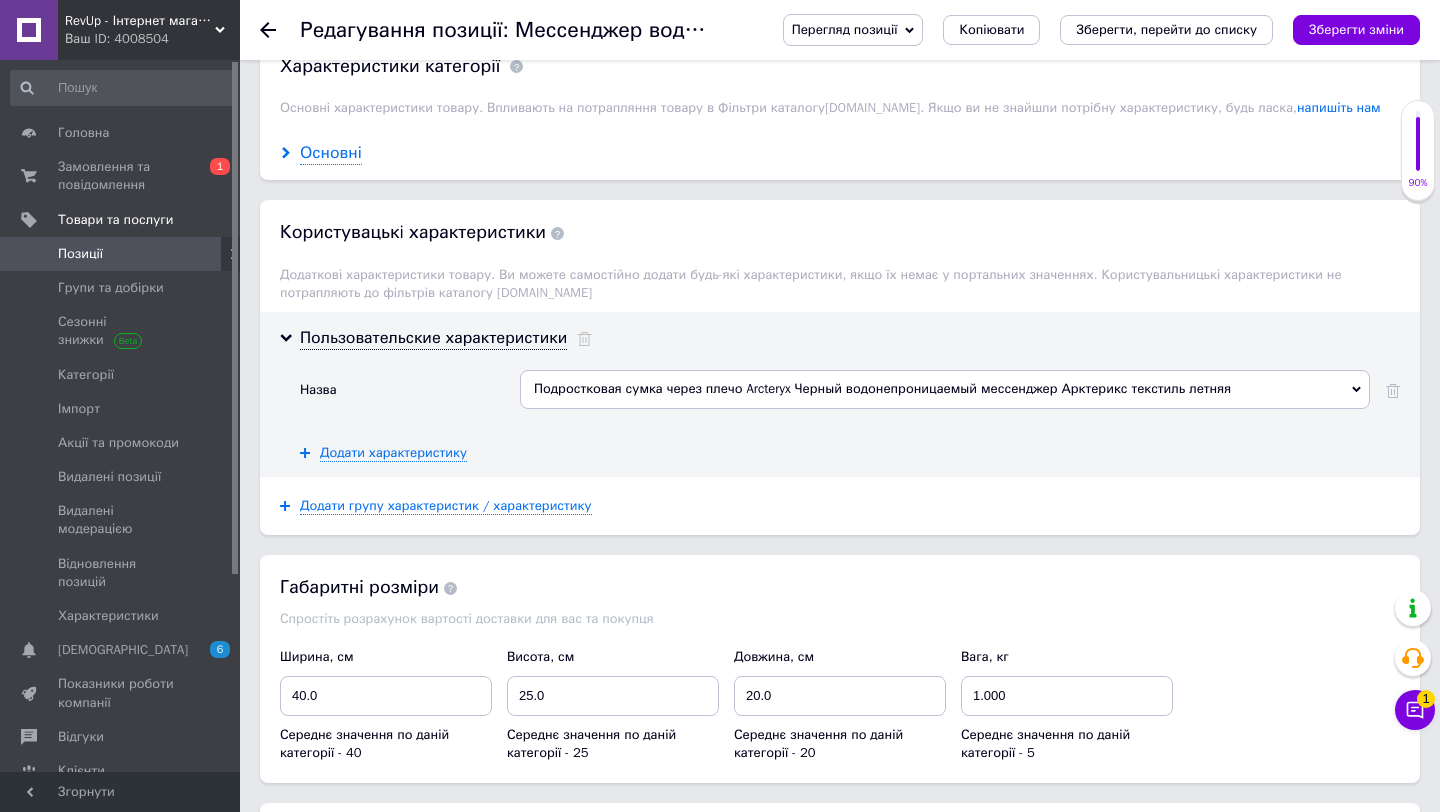 click on "Основні" at bounding box center (331, 153) 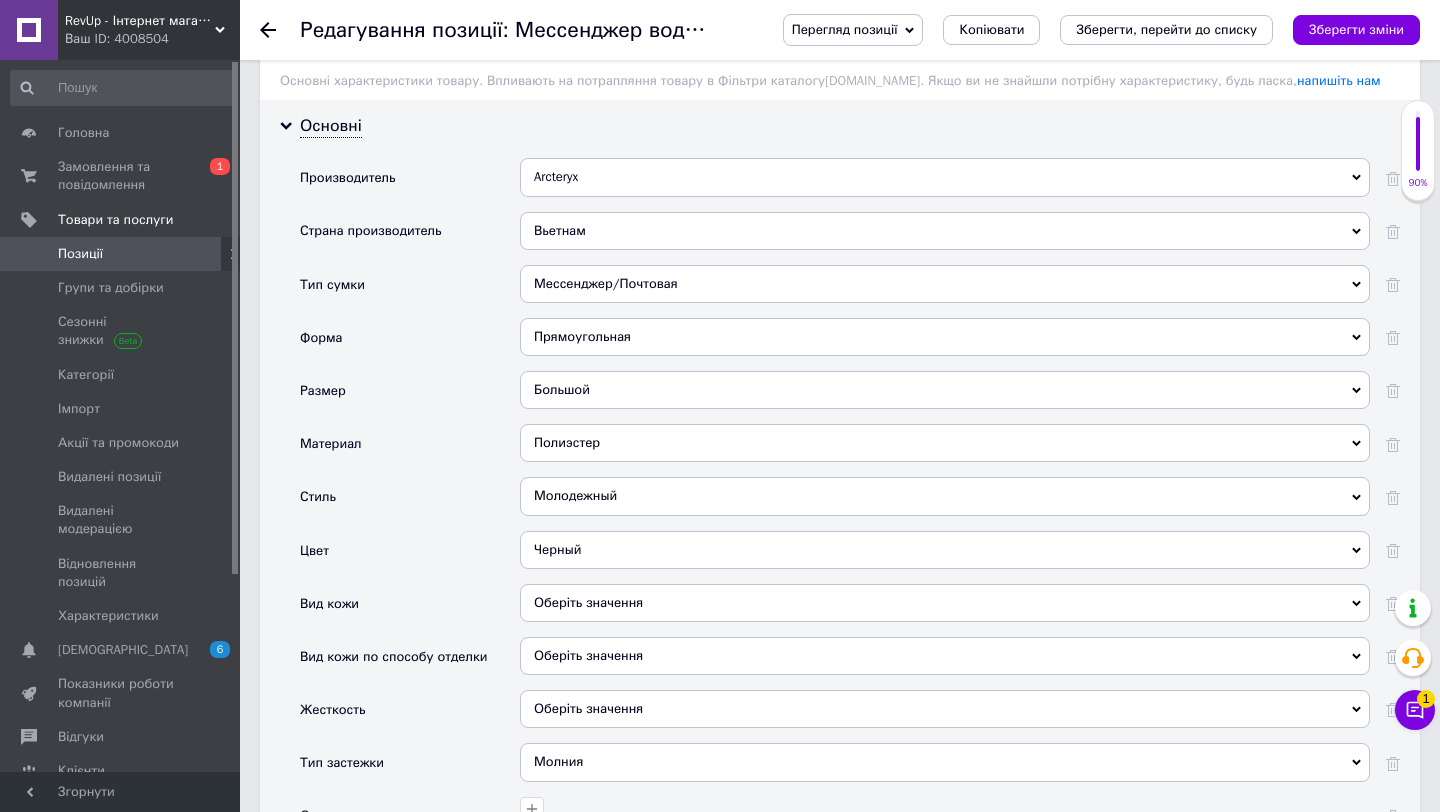 scroll, scrollTop: 1894, scrollLeft: 0, axis: vertical 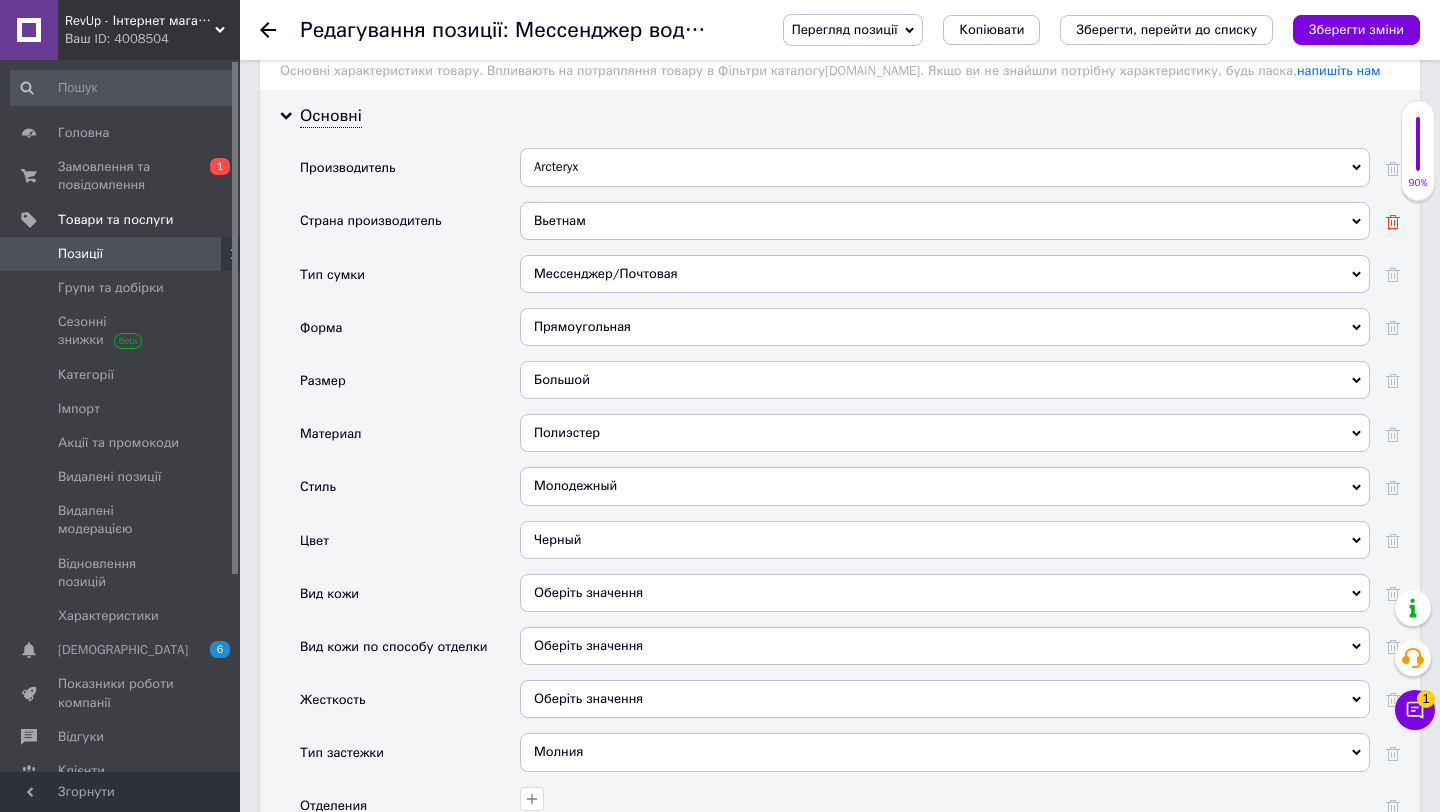 click 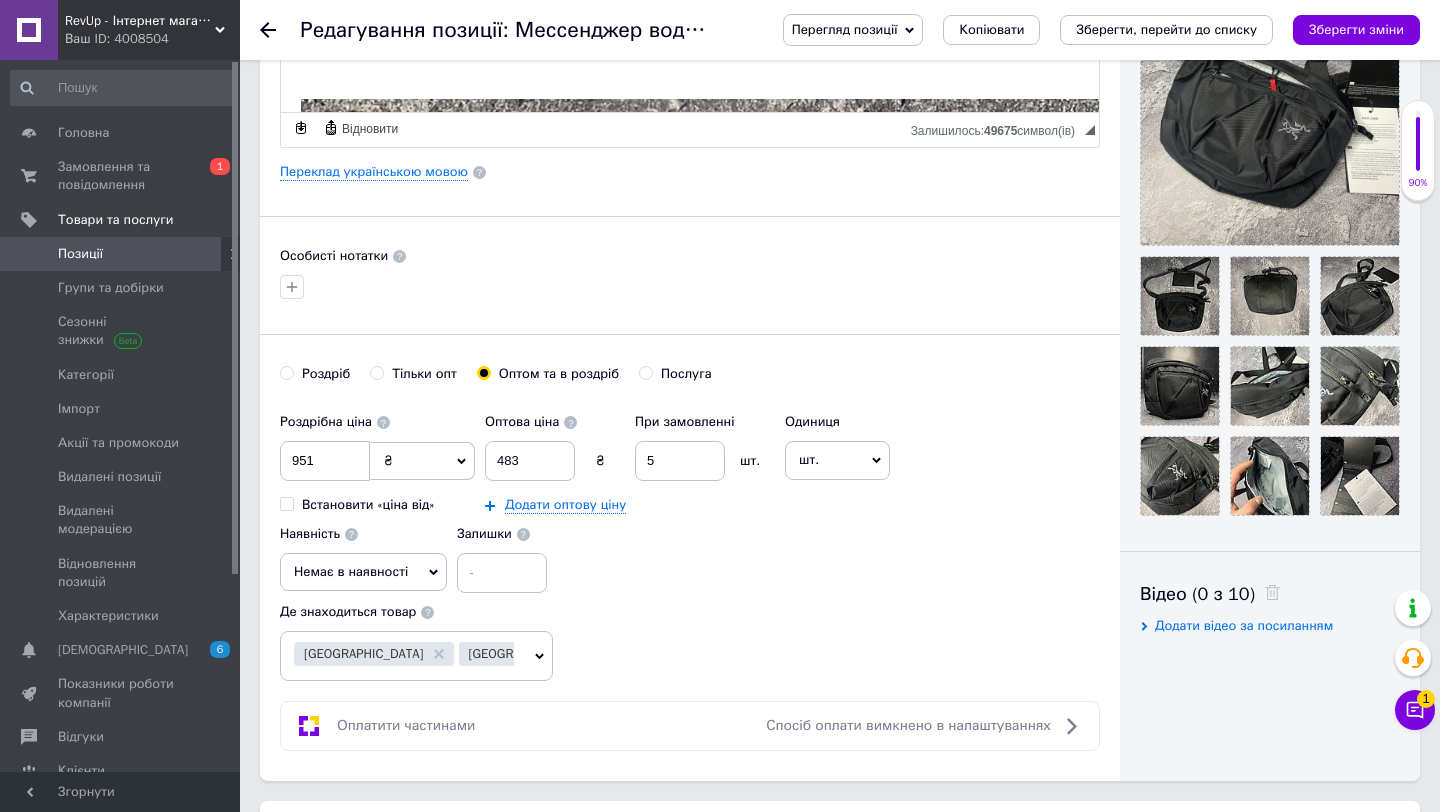 scroll, scrollTop: 441, scrollLeft: 0, axis: vertical 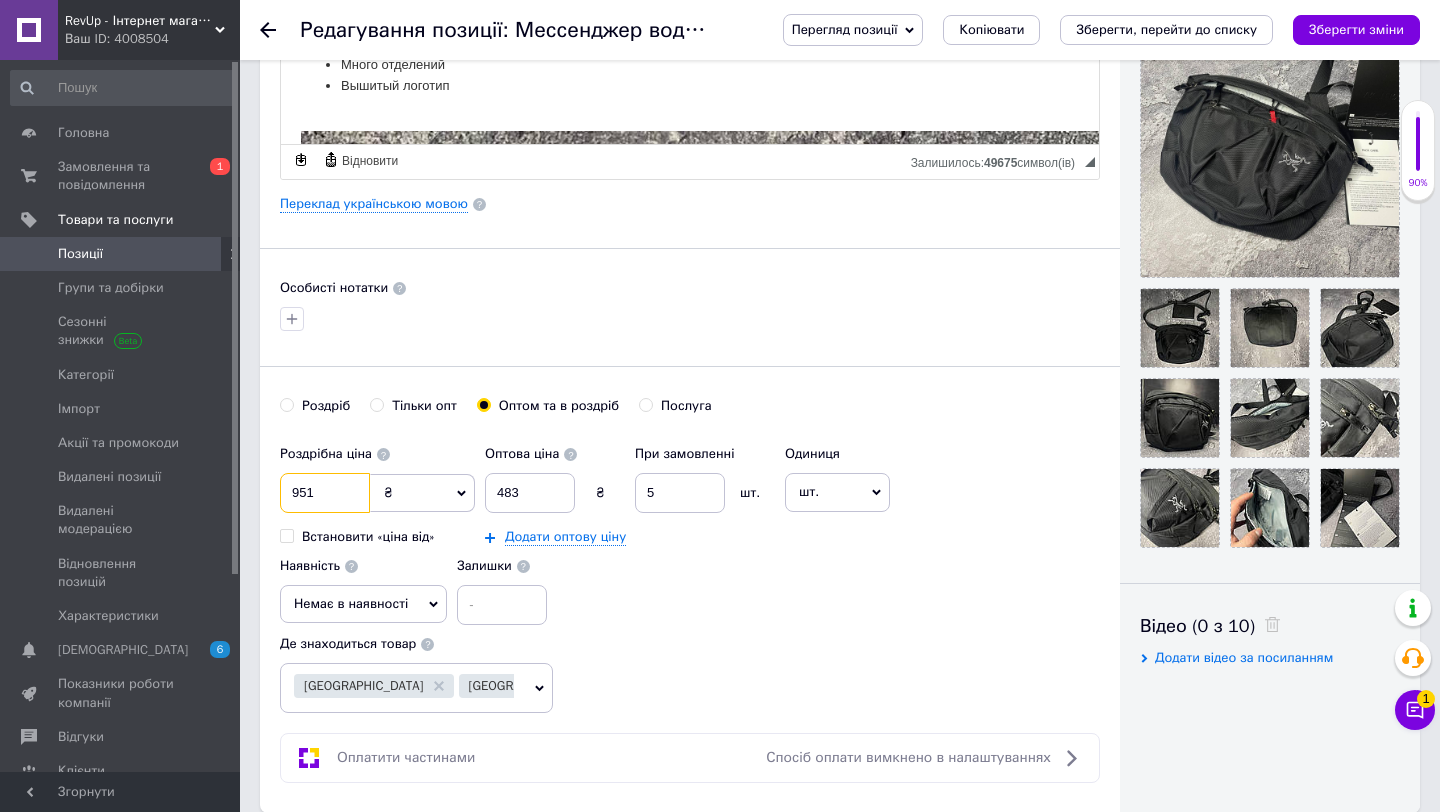 click on "951" at bounding box center (325, 493) 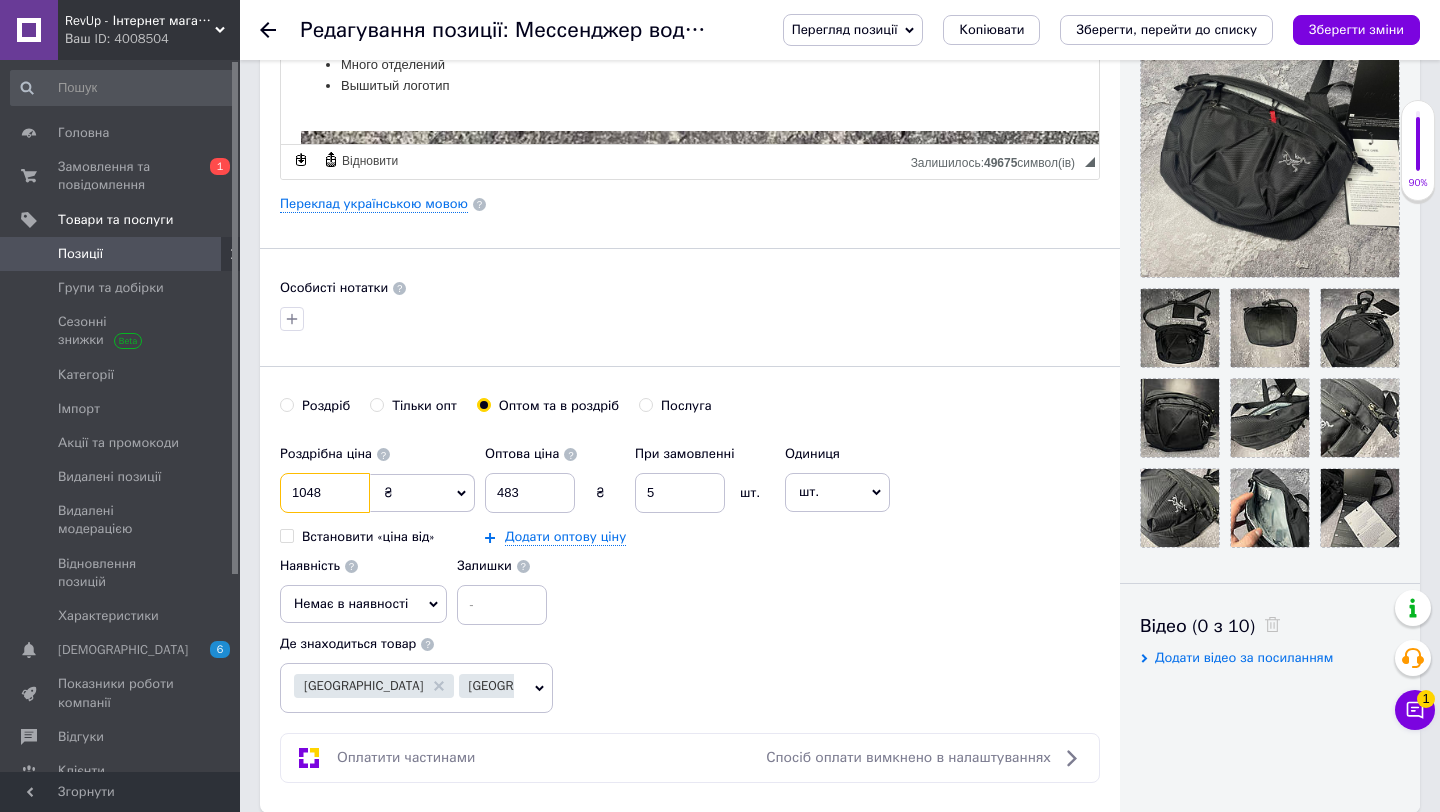 type on "1048" 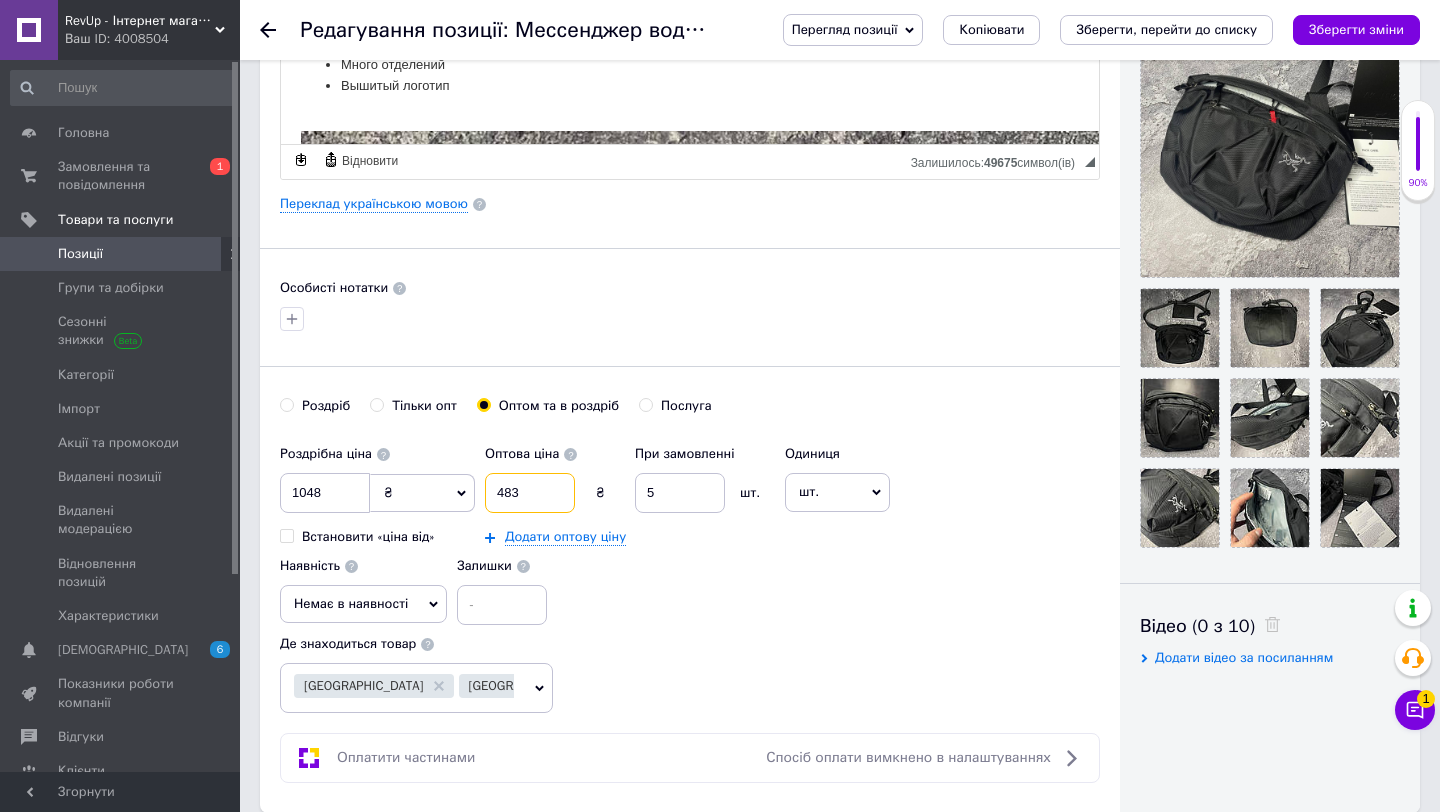 click on "483" at bounding box center (530, 493) 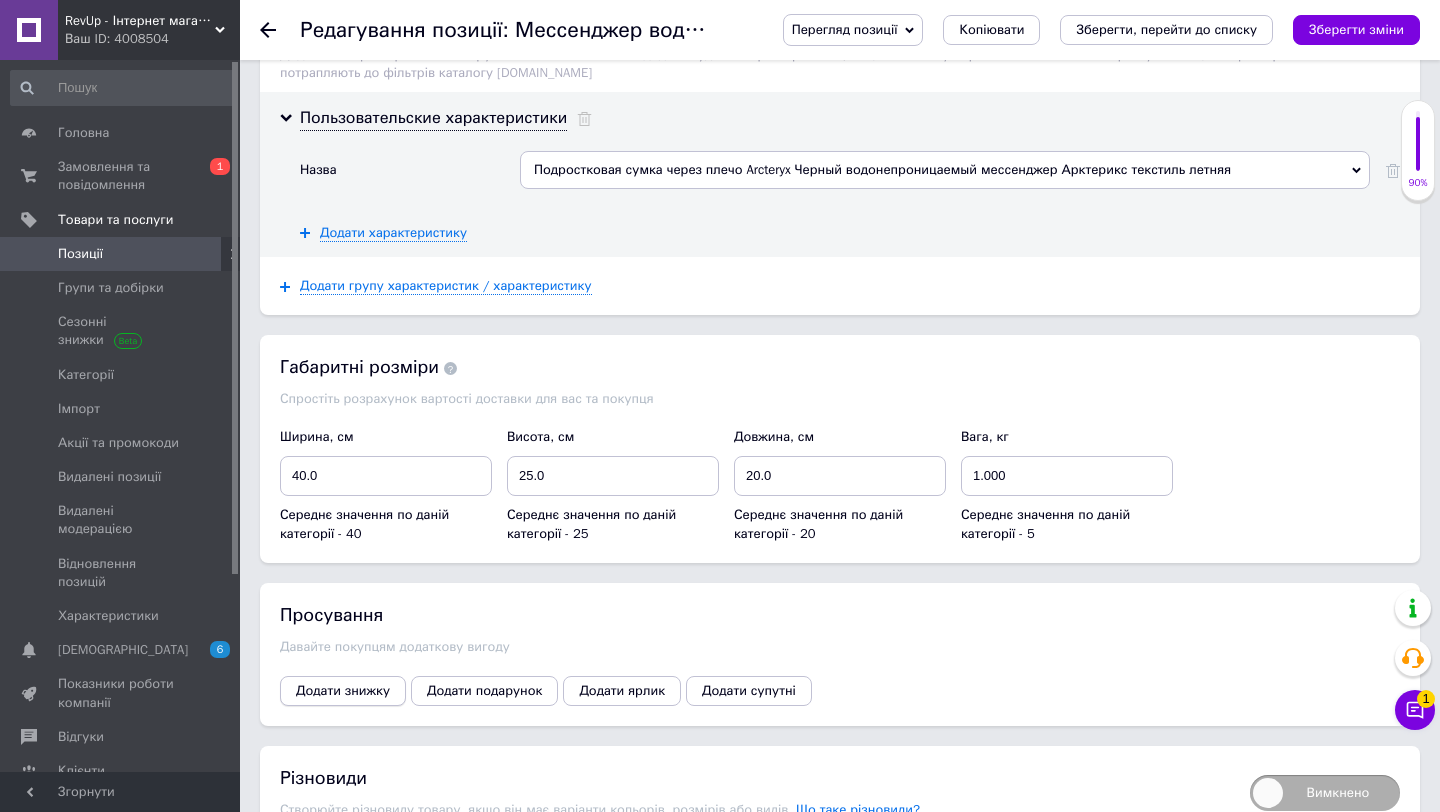 scroll, scrollTop: 3504, scrollLeft: 0, axis: vertical 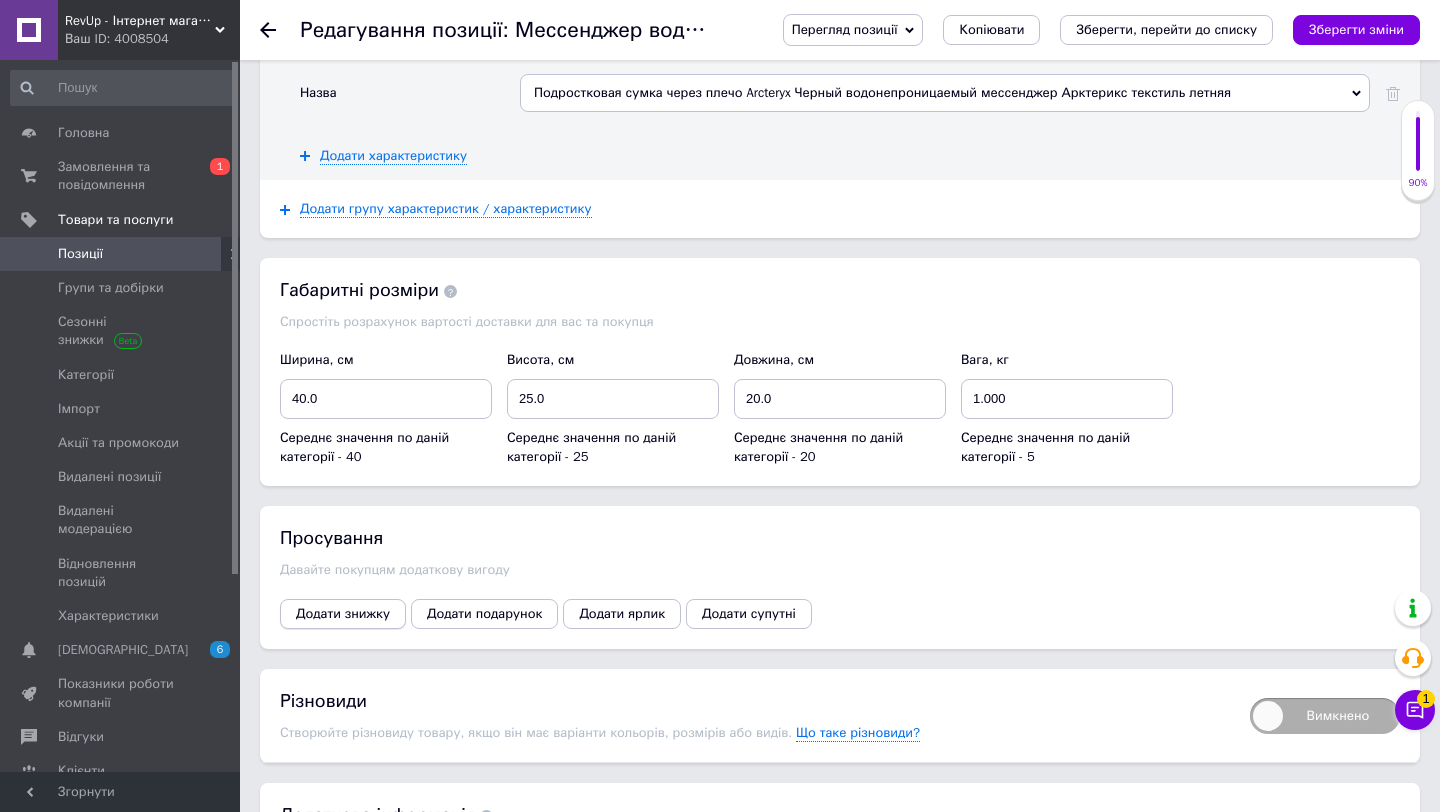 type on "485" 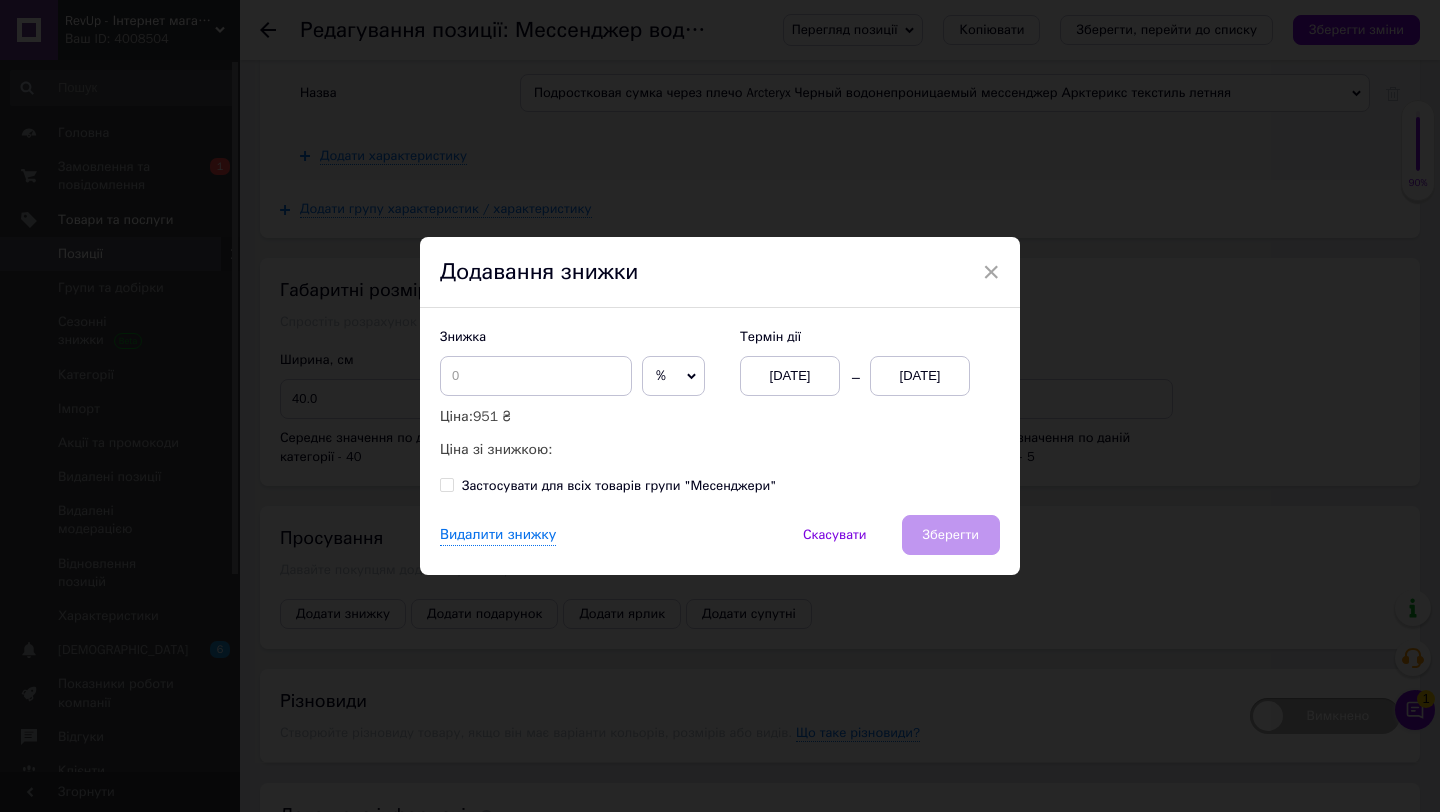 click on "%" at bounding box center [673, 376] 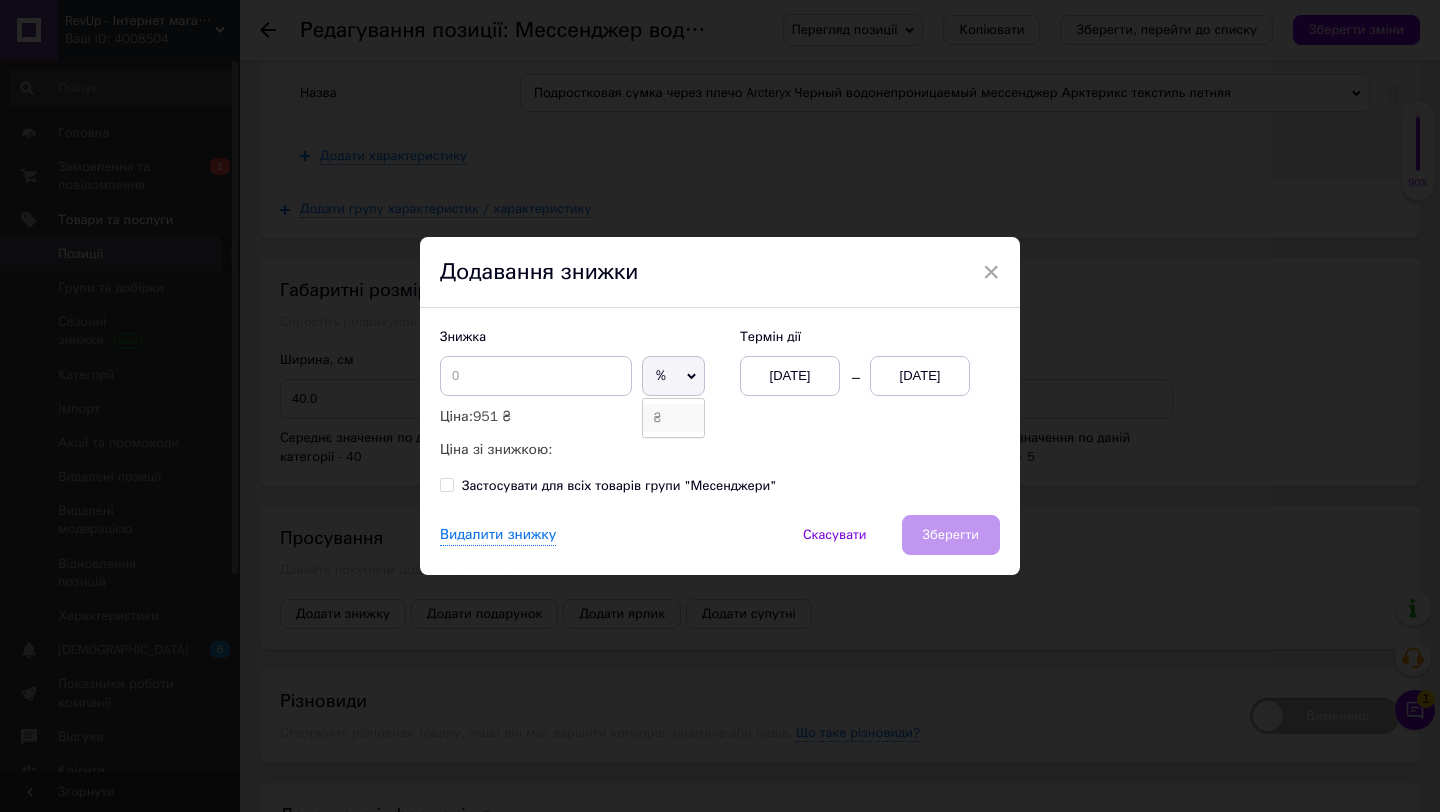 click on "₴" at bounding box center (673, 418) 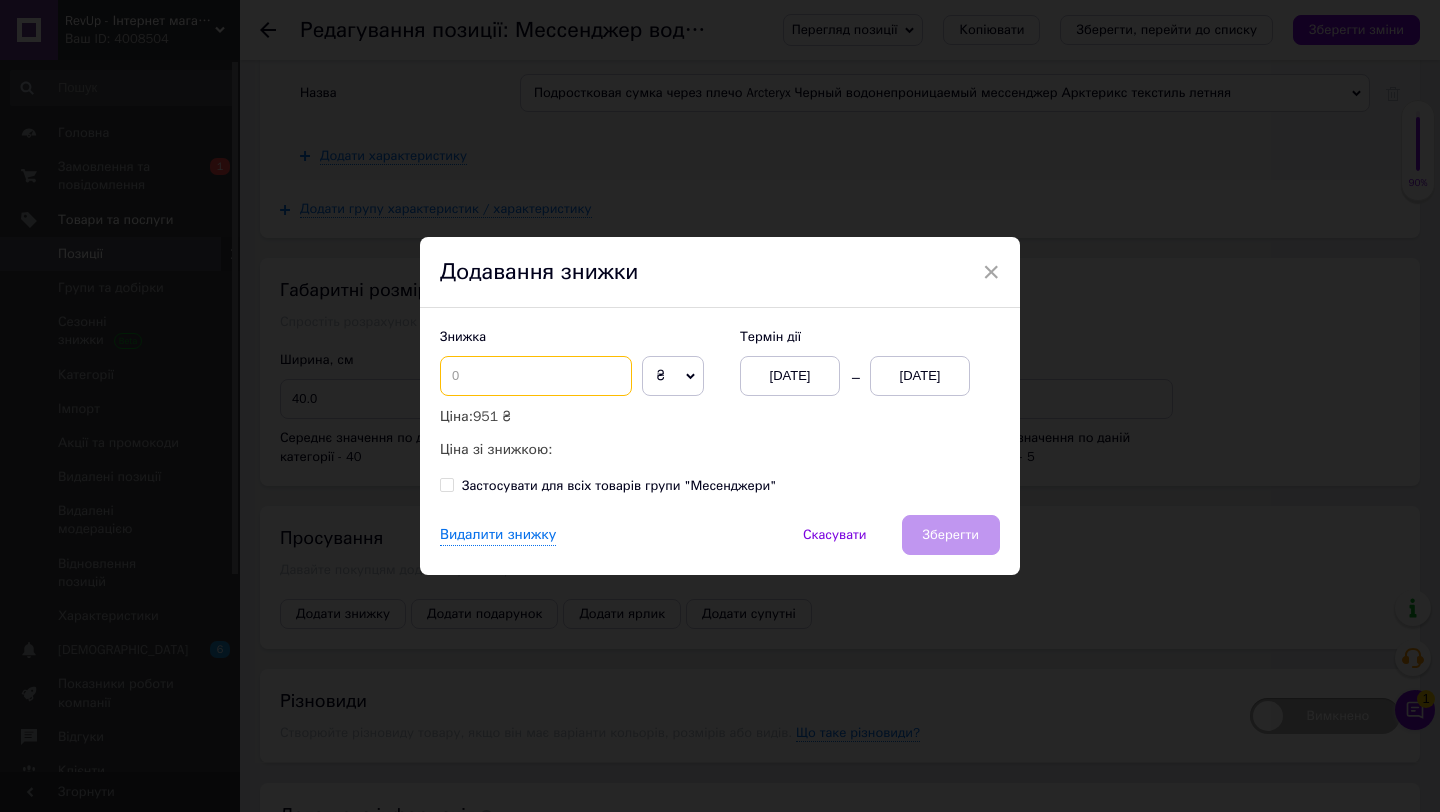 click at bounding box center [536, 376] 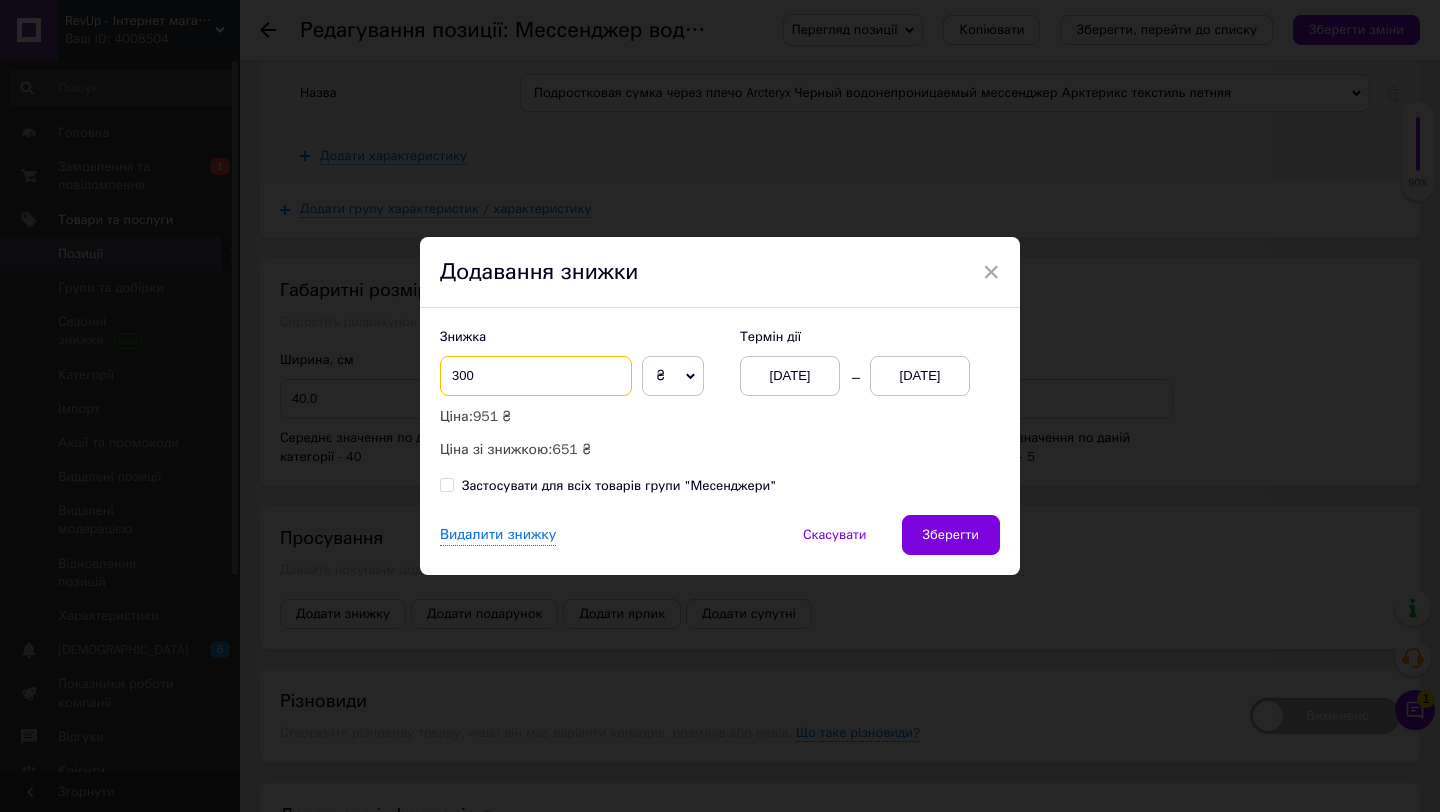 type on "300" 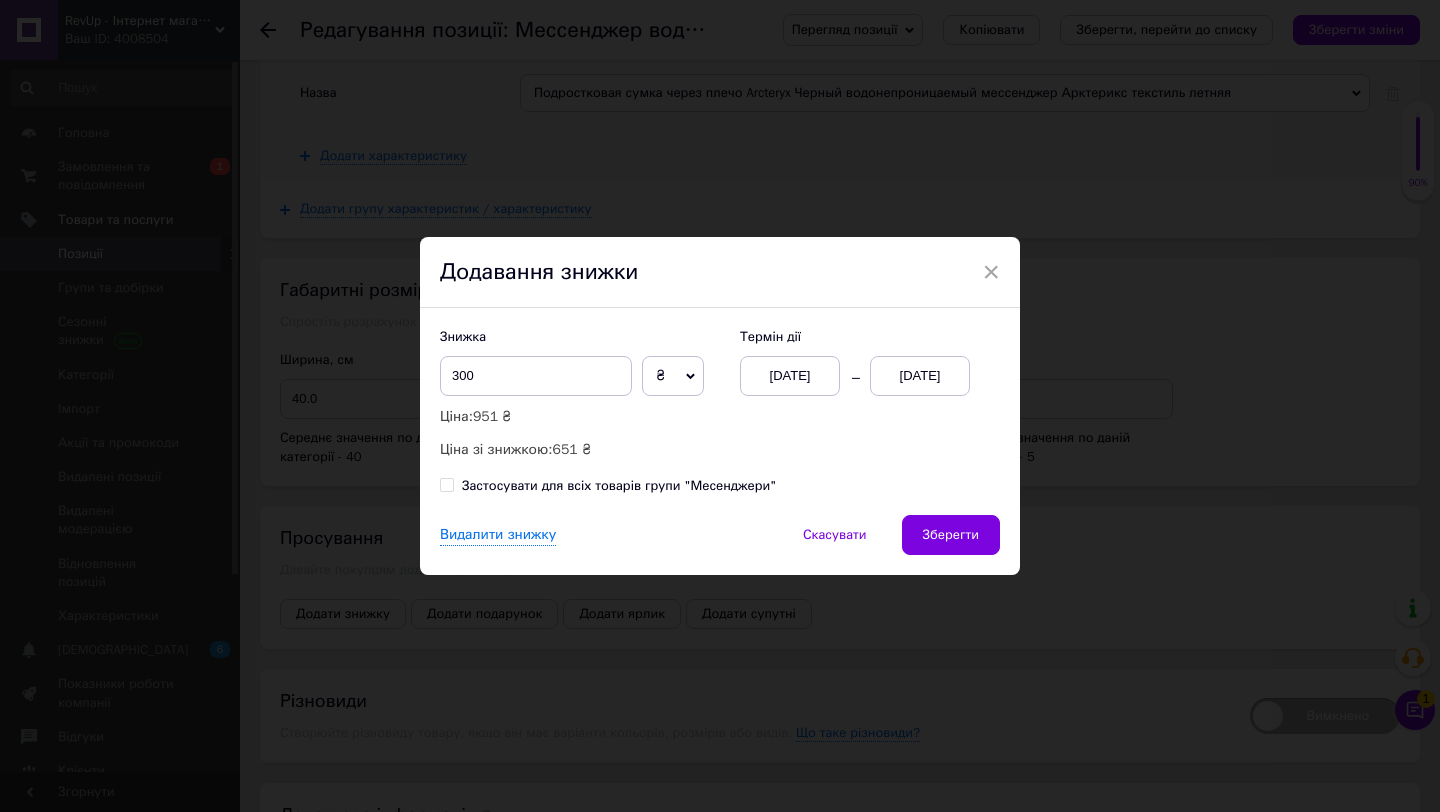 click on "[DATE]" at bounding box center (920, 376) 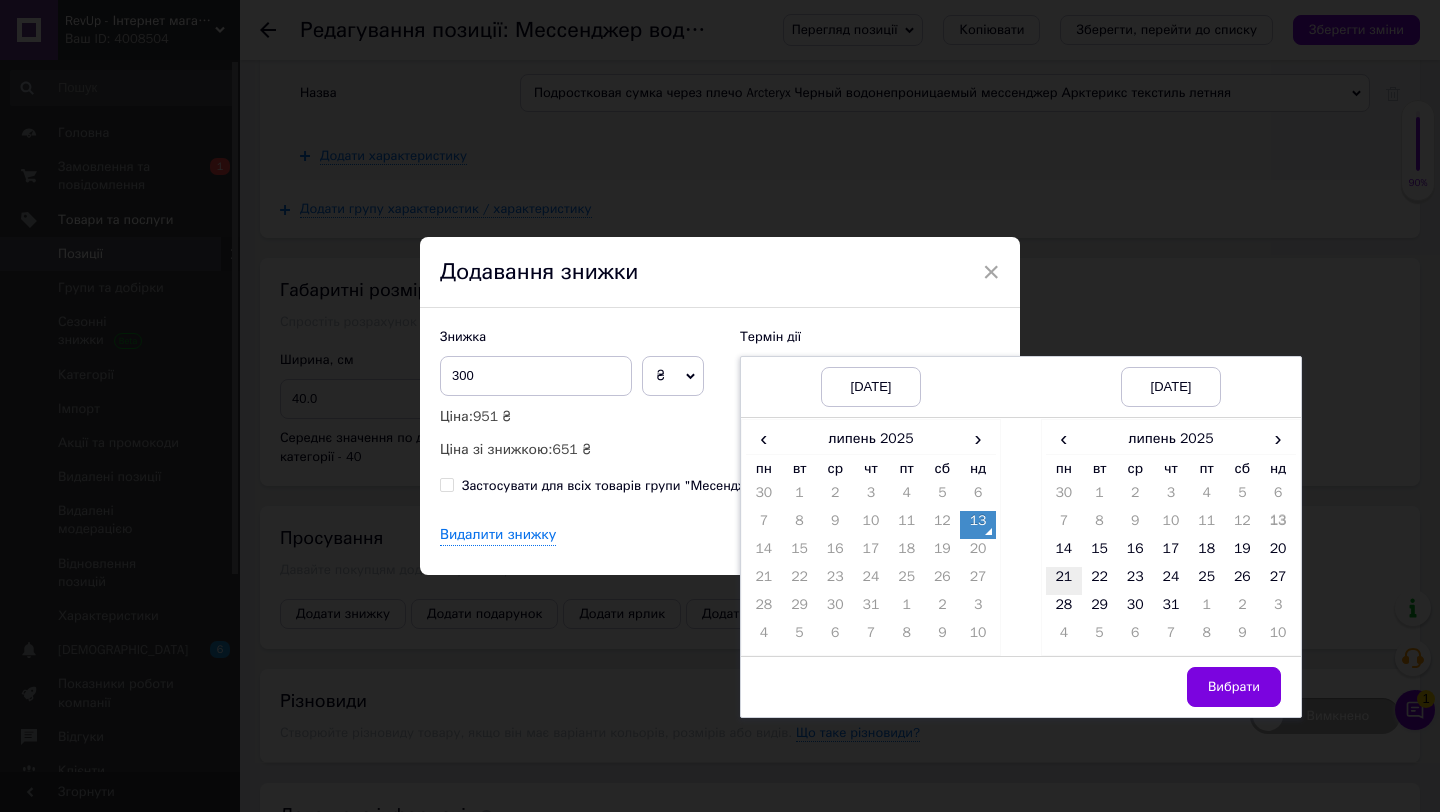 click on "21" at bounding box center (1064, 581) 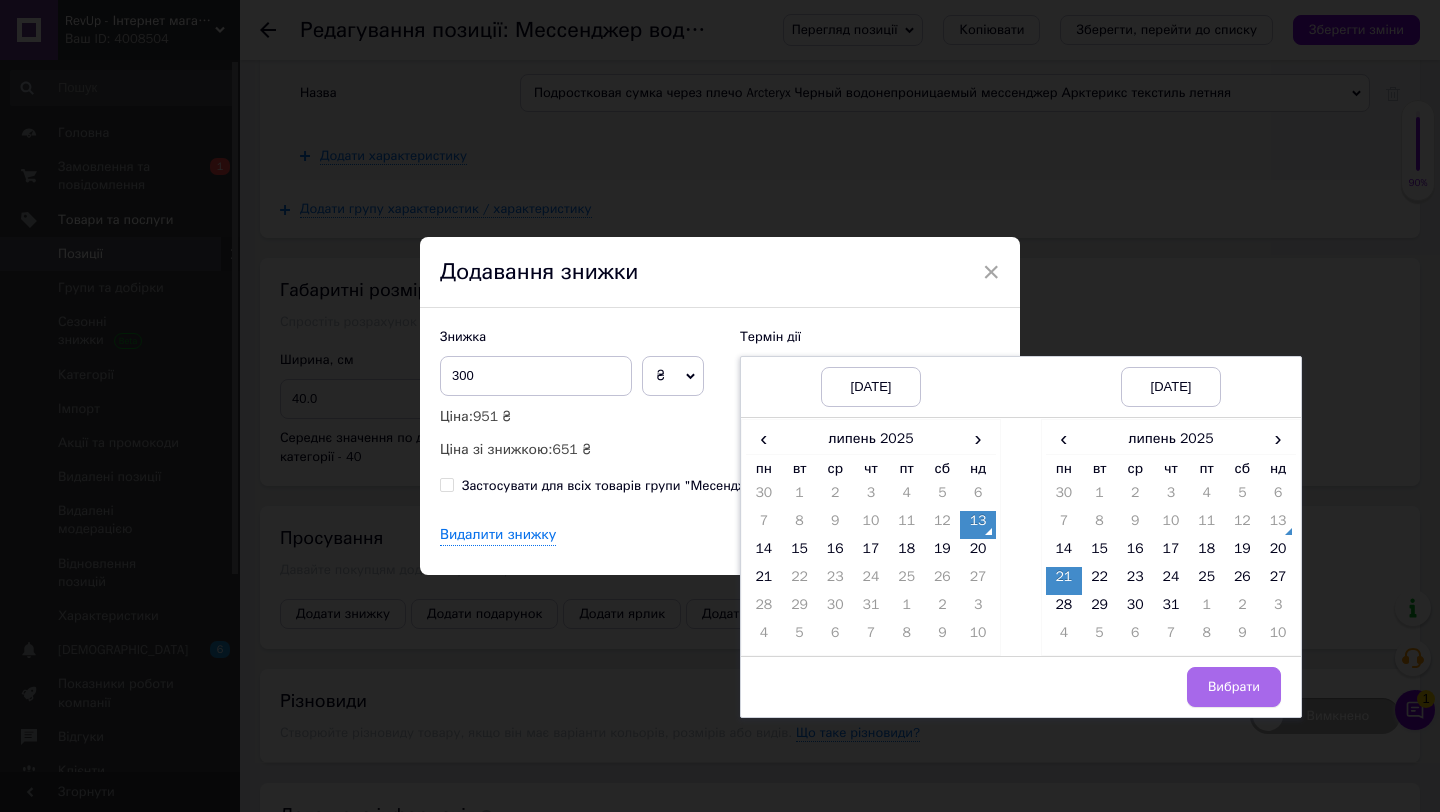 click on "Вибрати" at bounding box center (1234, 687) 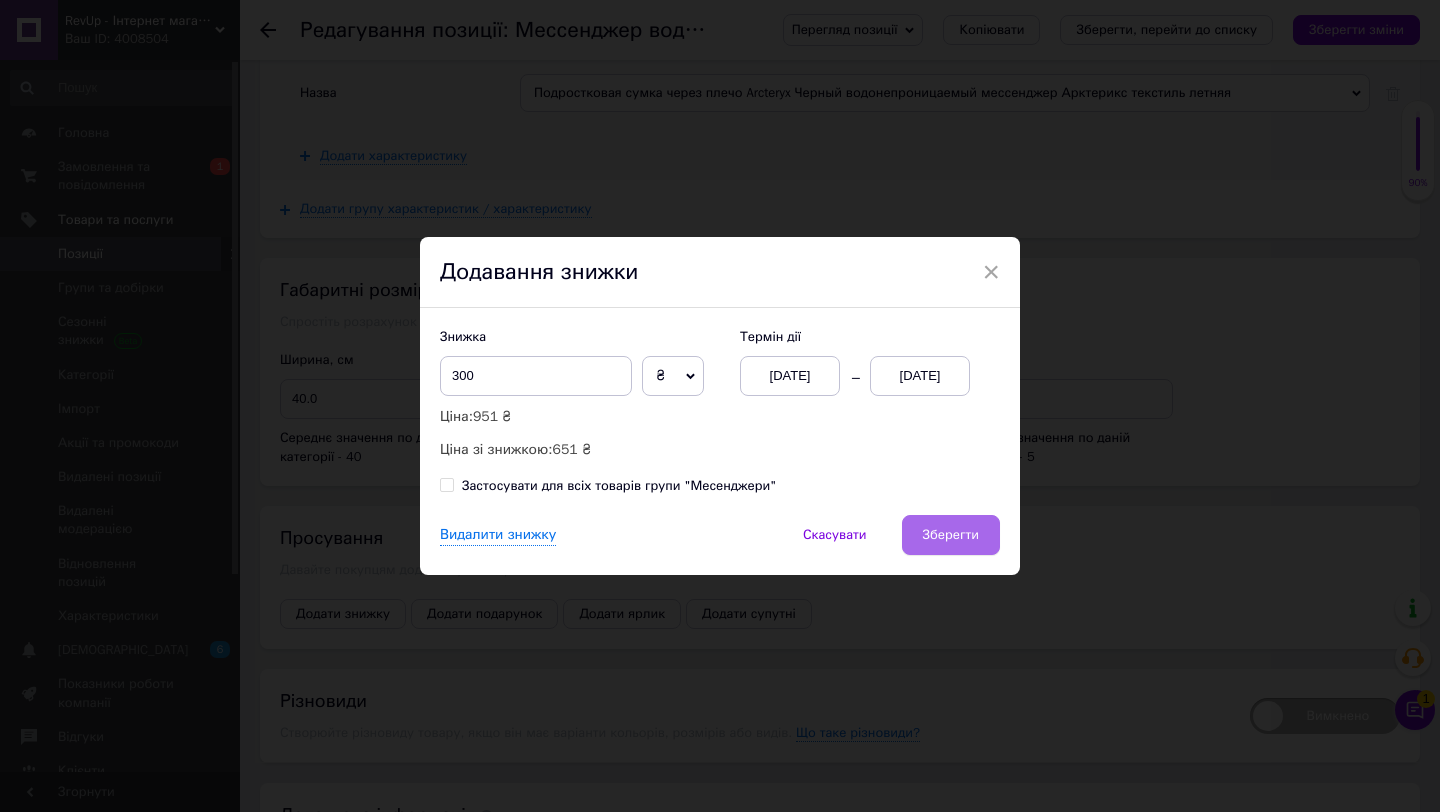 click on "Зберегти" at bounding box center [951, 535] 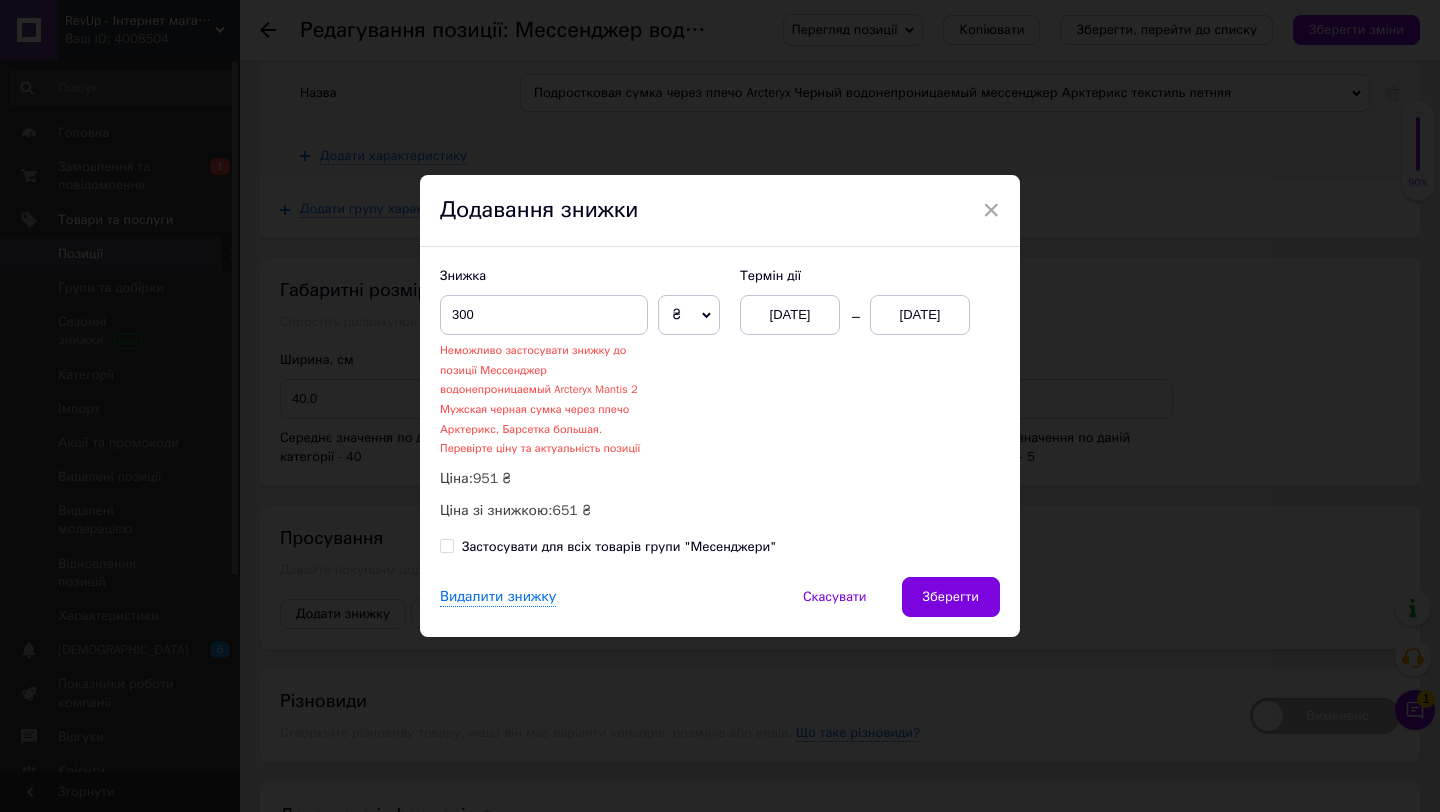 click on "× Додавання знижки Знижка 300 Неможливо застосувати знижку до позиції Мессенджер водонепроницаемый Arcteryx Mantis 2 Мужская черная сумка через плечо Арктерикс, Барсетка большая. Перевірте ціну та актуальність позиції ₴ % Ціна:  951   ₴ Ціна зі знижкою:  651   ₴ Термін дії [DATE] [DATE] Застосувати для всіх товарів групи "Месенджери" Видалити знижку   Скасувати   Зберегти" at bounding box center [720, 406] 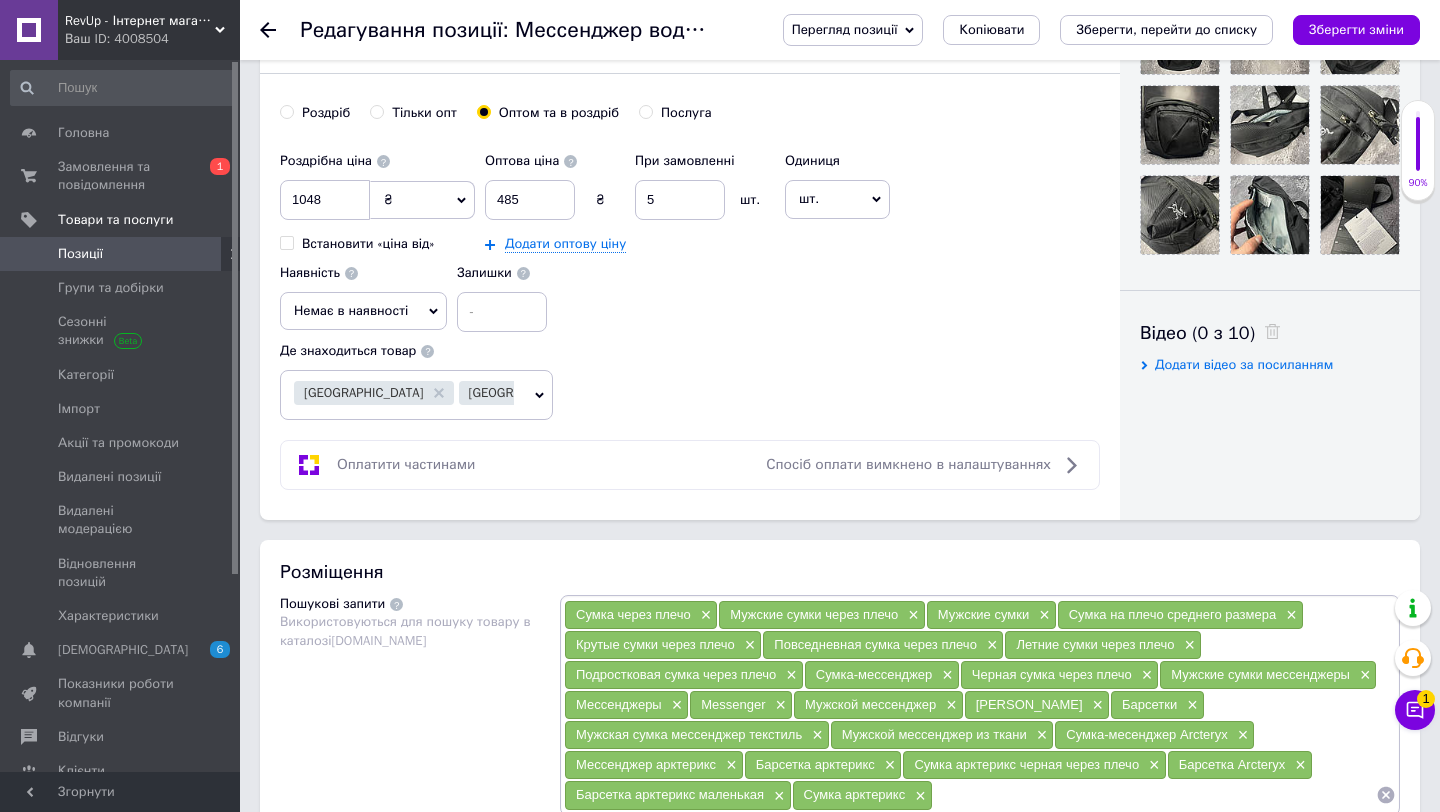 scroll, scrollTop: 545, scrollLeft: 0, axis: vertical 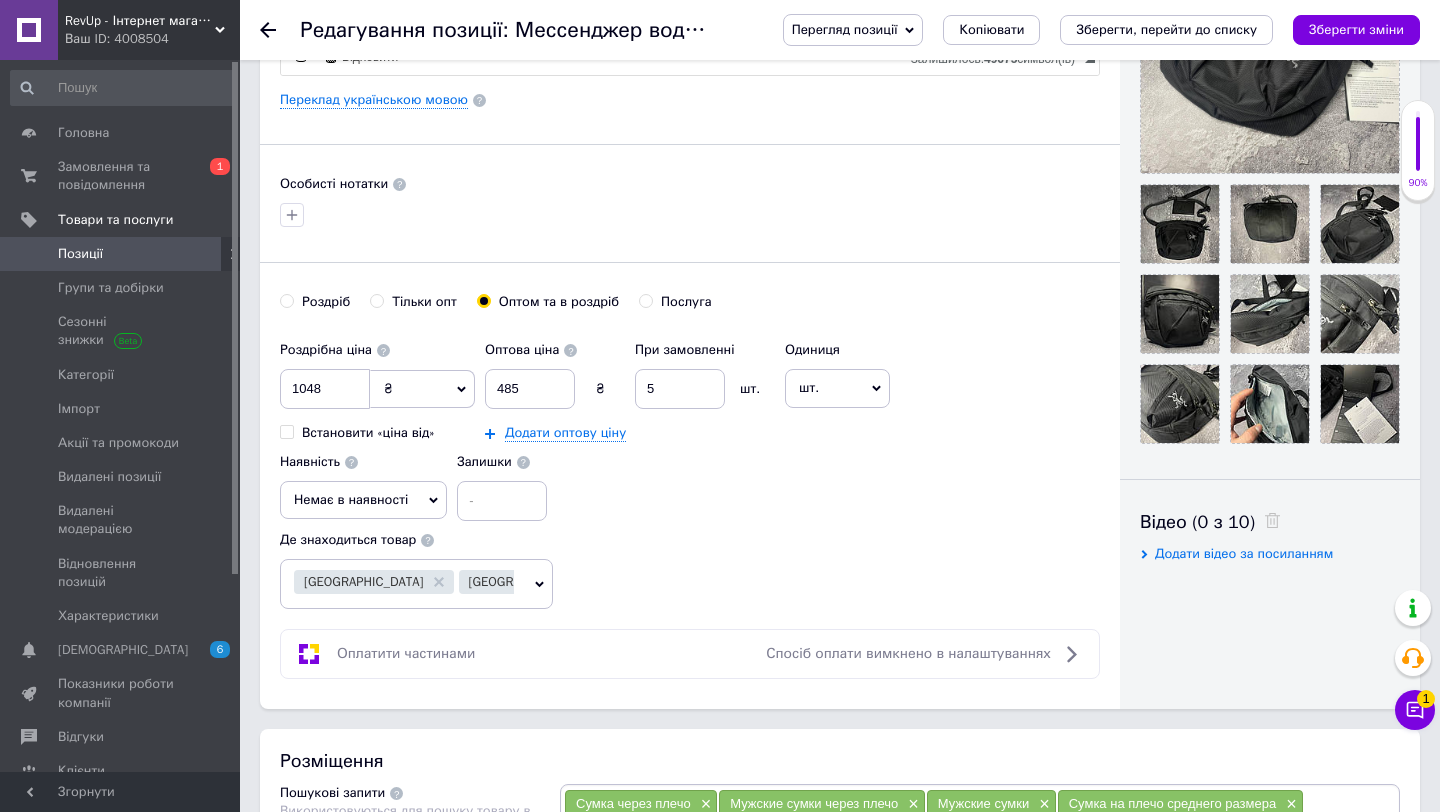 click on "Немає в наявності" at bounding box center [363, 500] 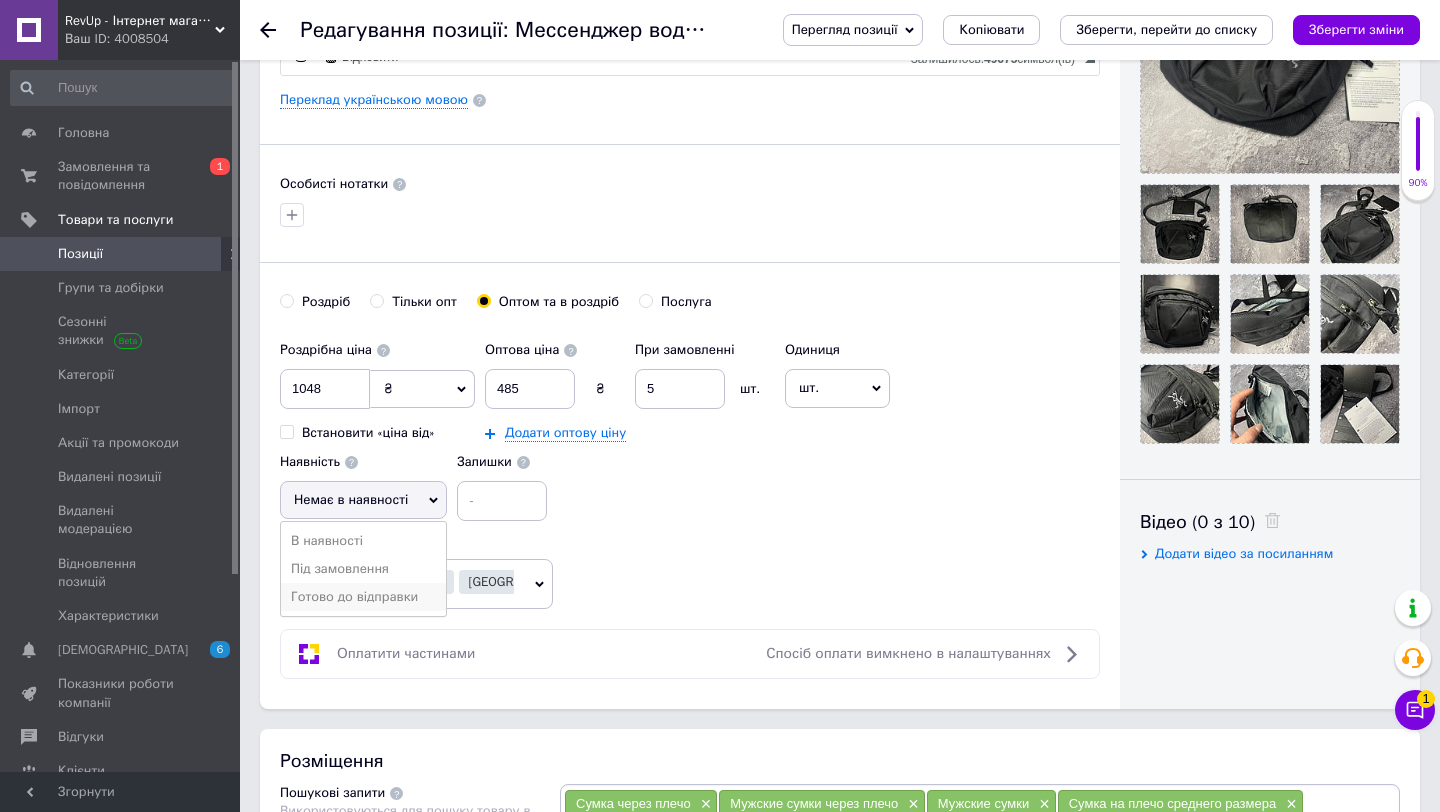 click on "Готово до відправки" at bounding box center (363, 597) 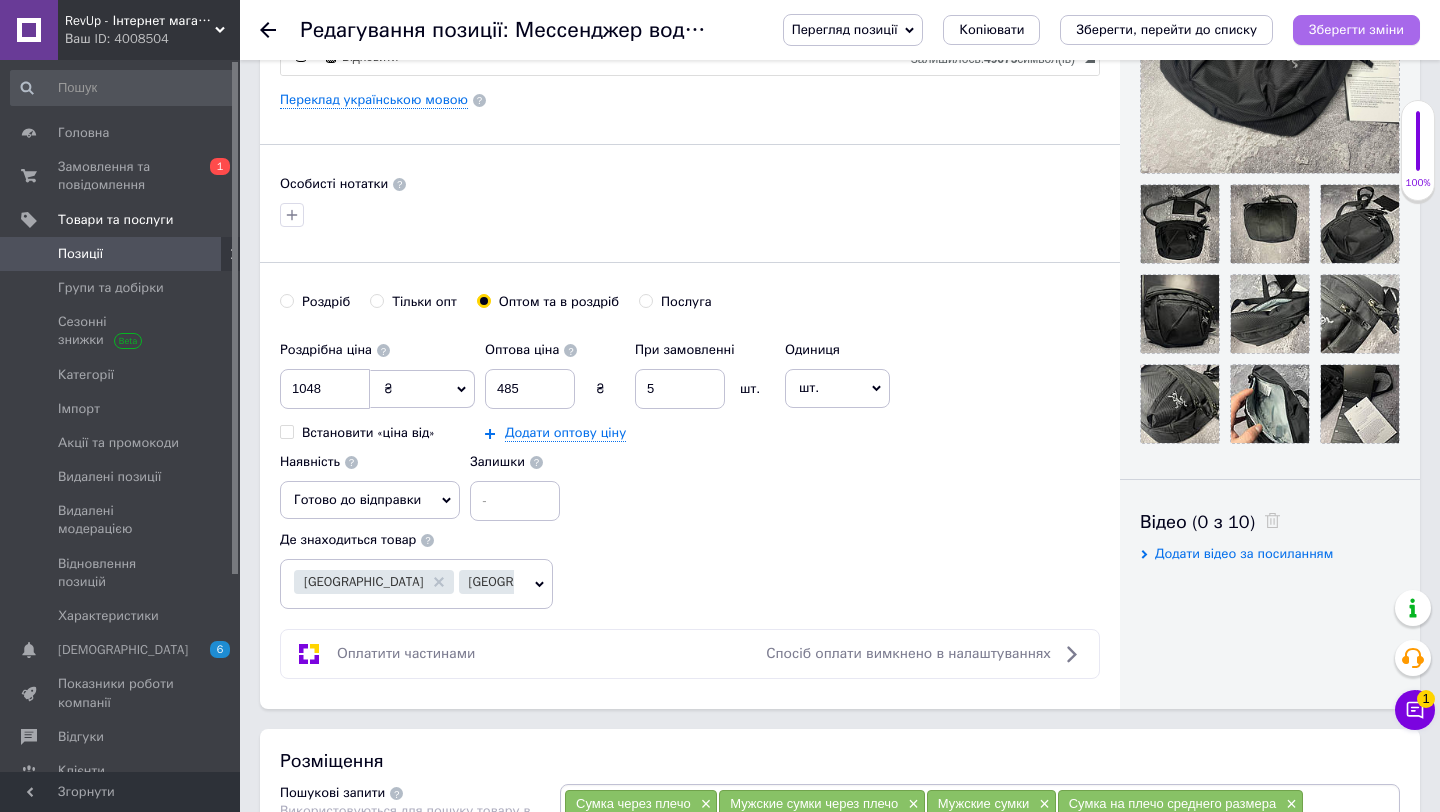 click on "Зберегти зміни" at bounding box center (1356, 30) 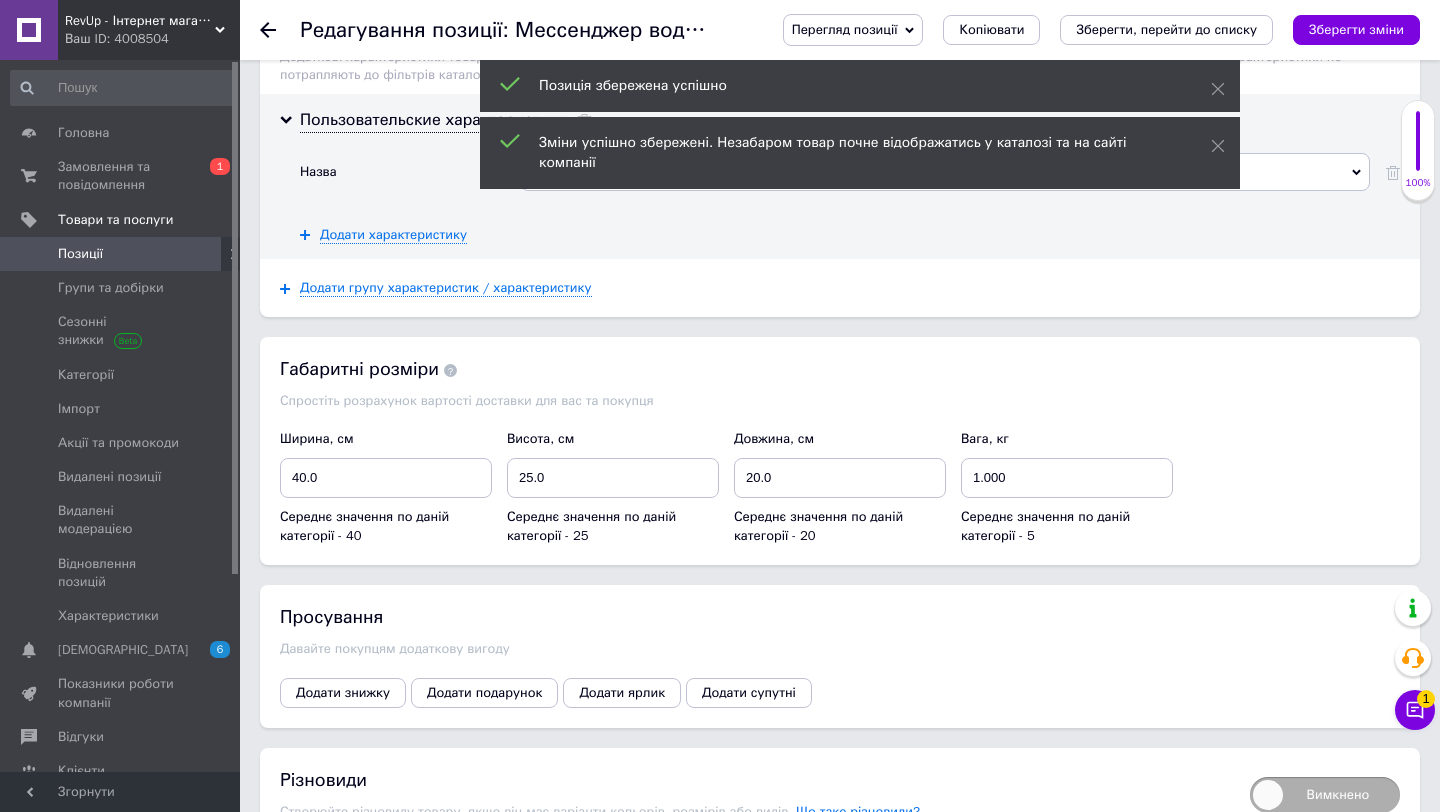 scroll, scrollTop: 3643, scrollLeft: 0, axis: vertical 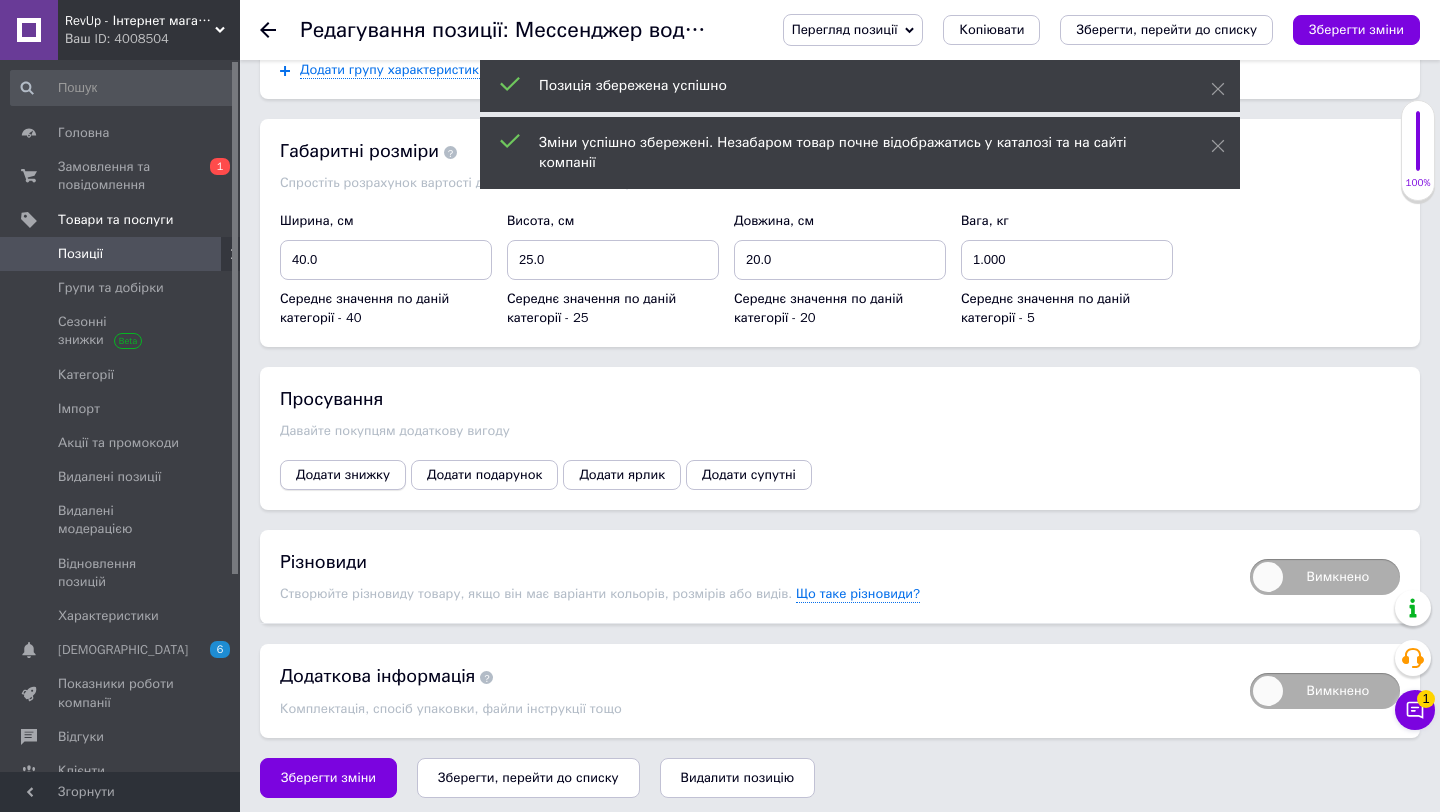 click on "Додати знижку" at bounding box center (343, 475) 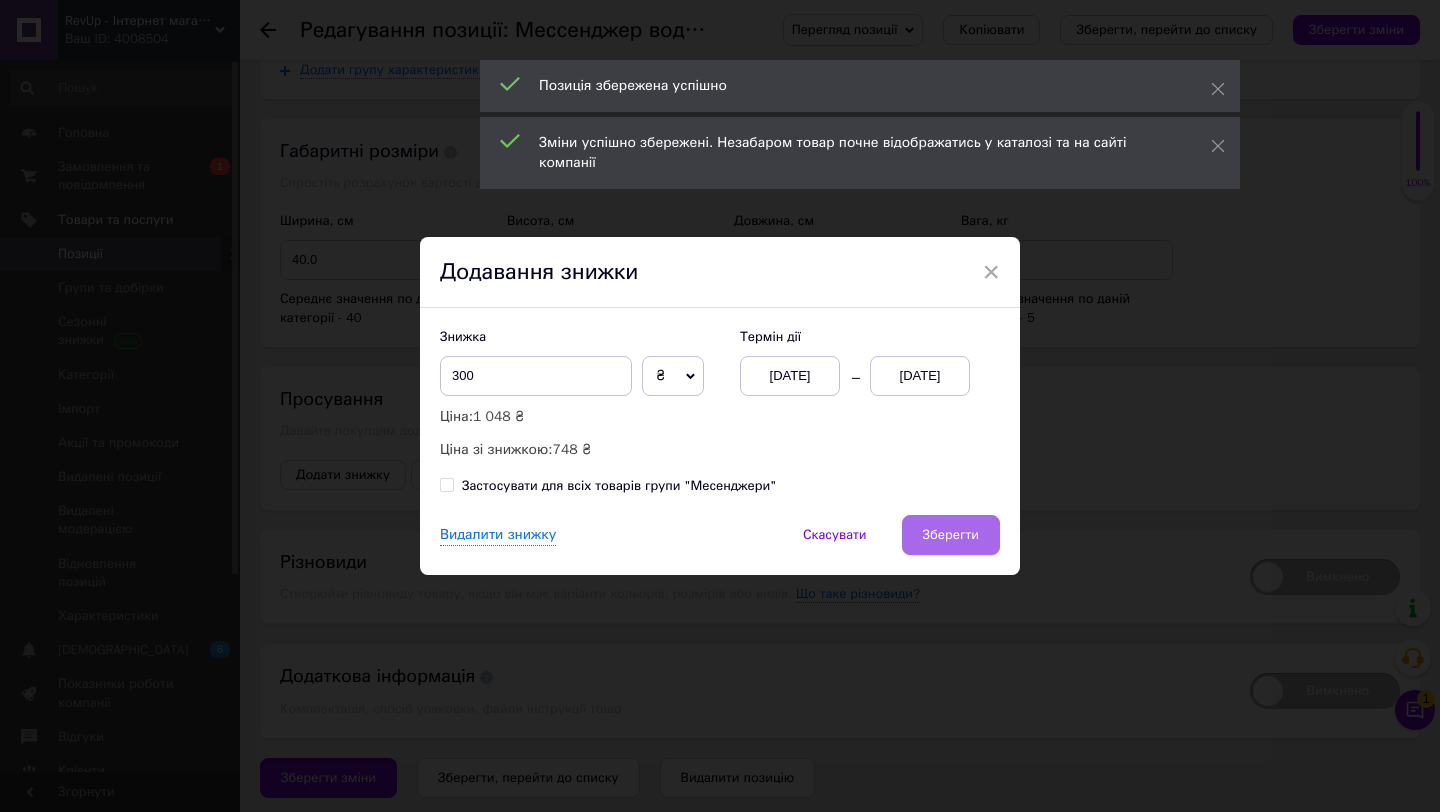 click on "Зберегти" at bounding box center [951, 535] 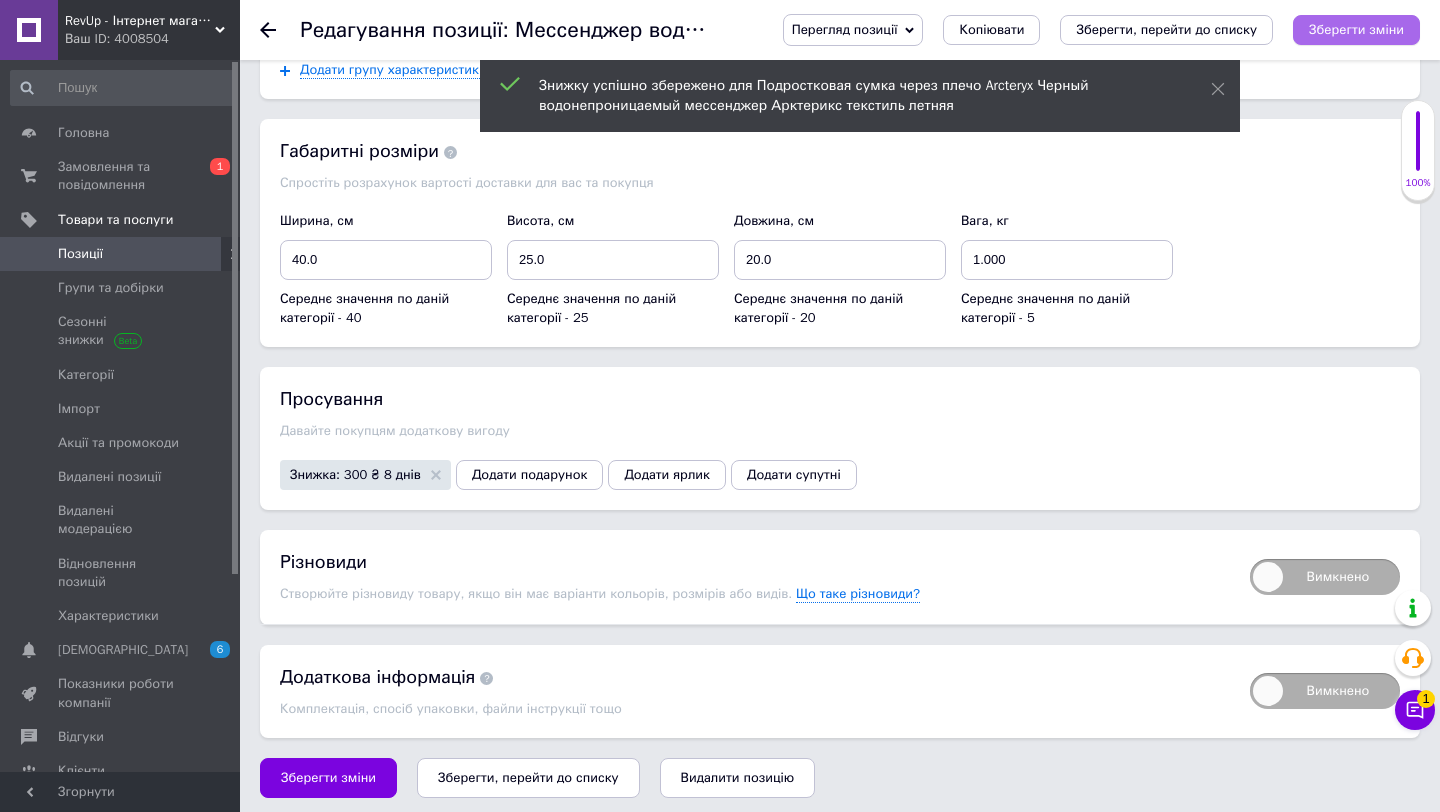 click on "Зберегти зміни" at bounding box center (1356, 30) 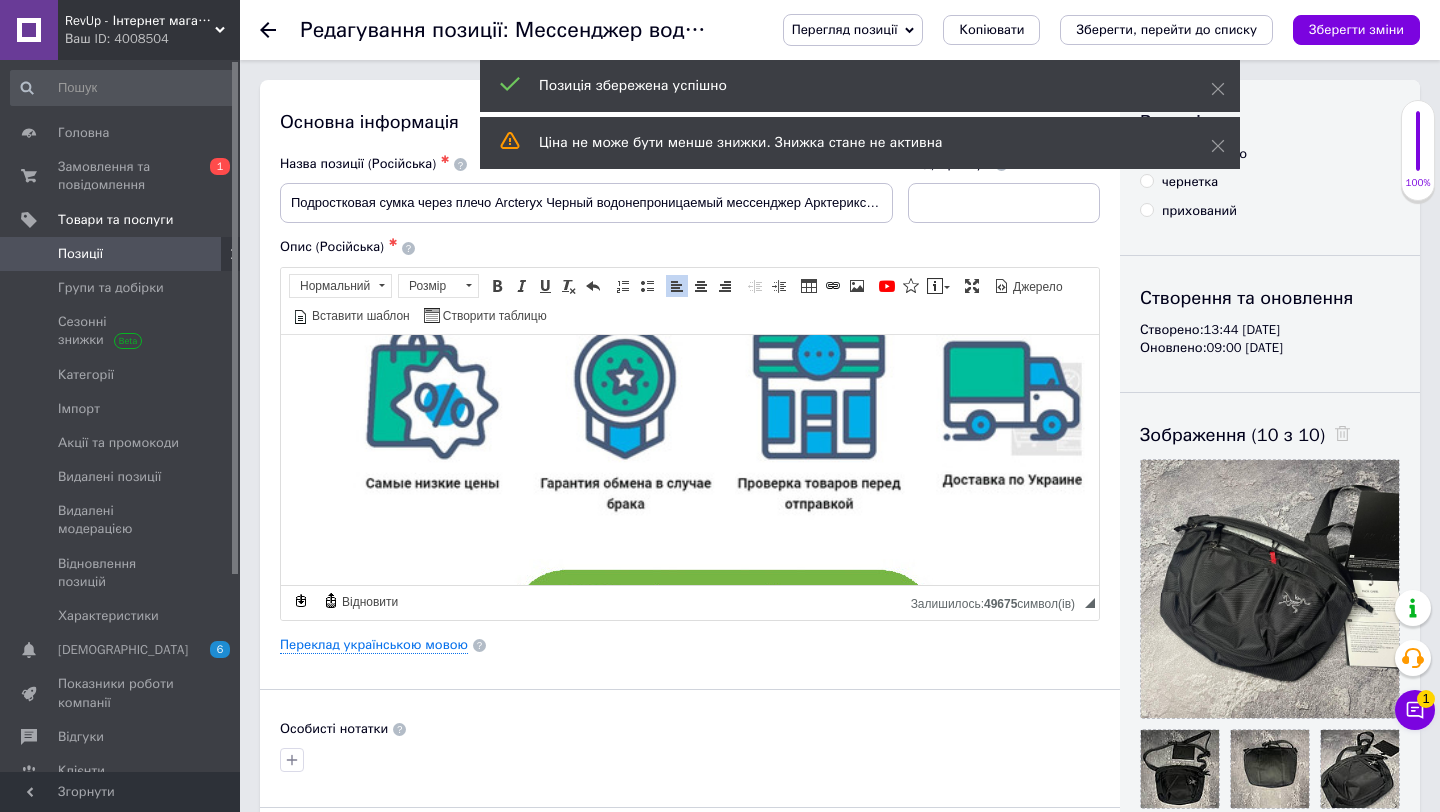 scroll, scrollTop: 0, scrollLeft: 0, axis: both 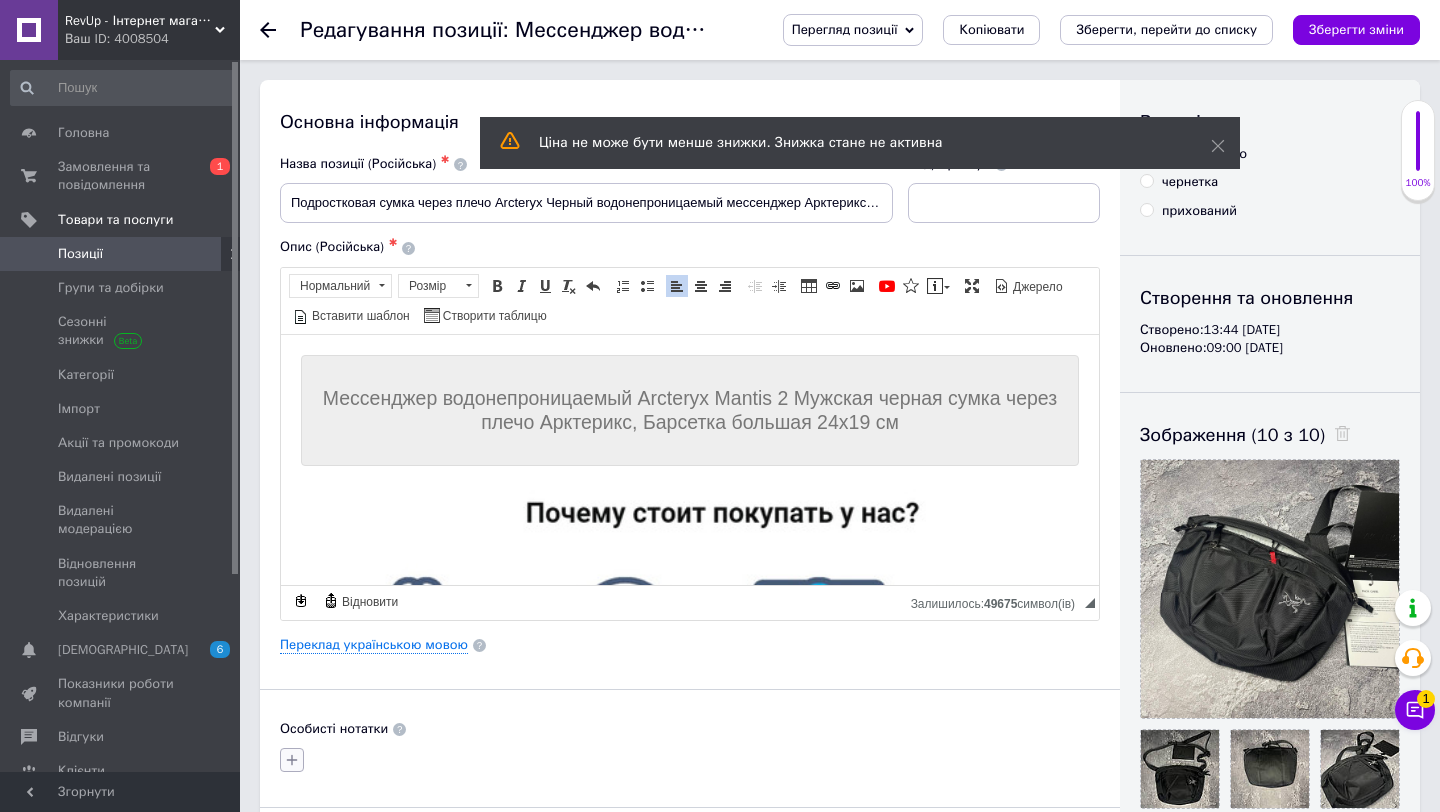 click 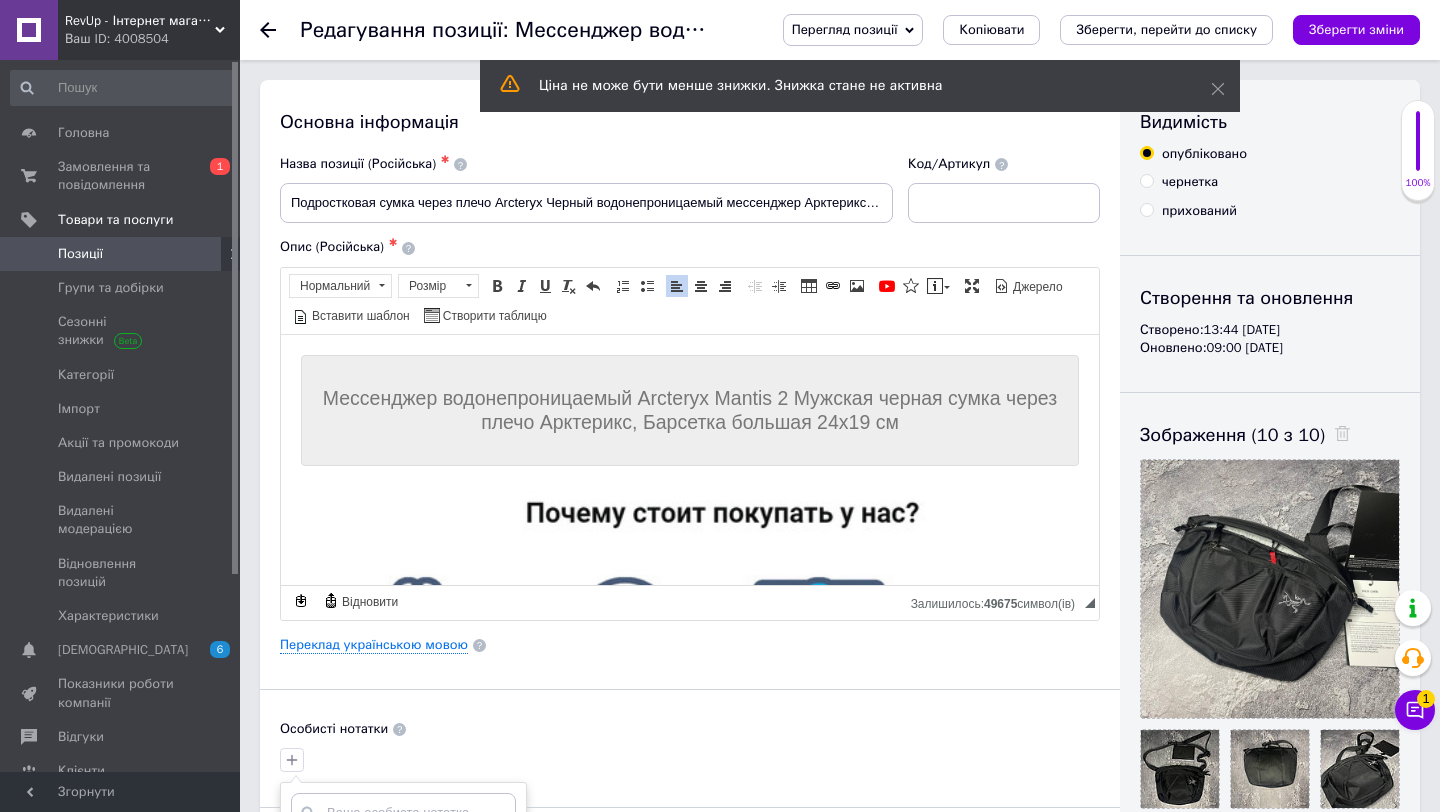 scroll, scrollTop: 21, scrollLeft: 0, axis: vertical 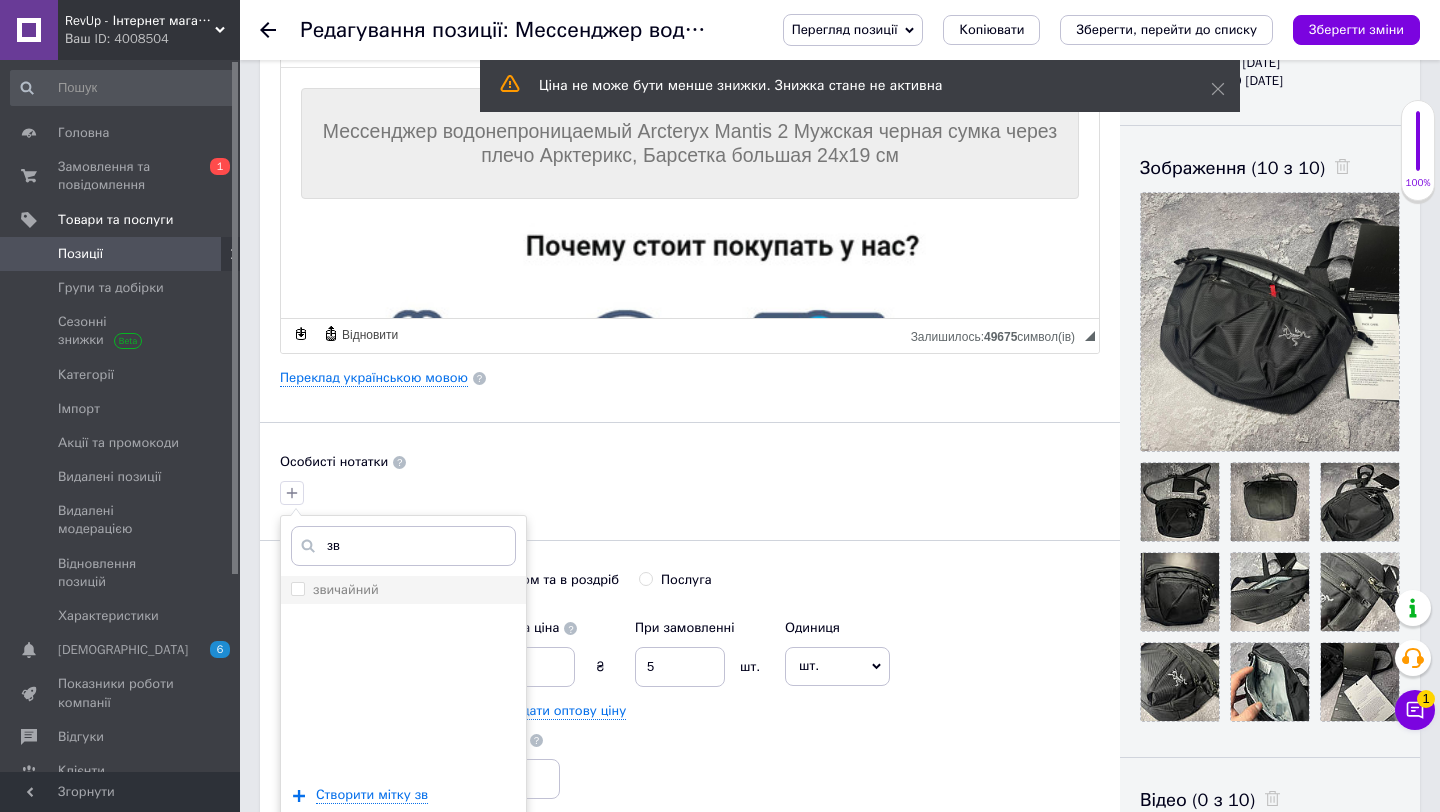type on "зв" 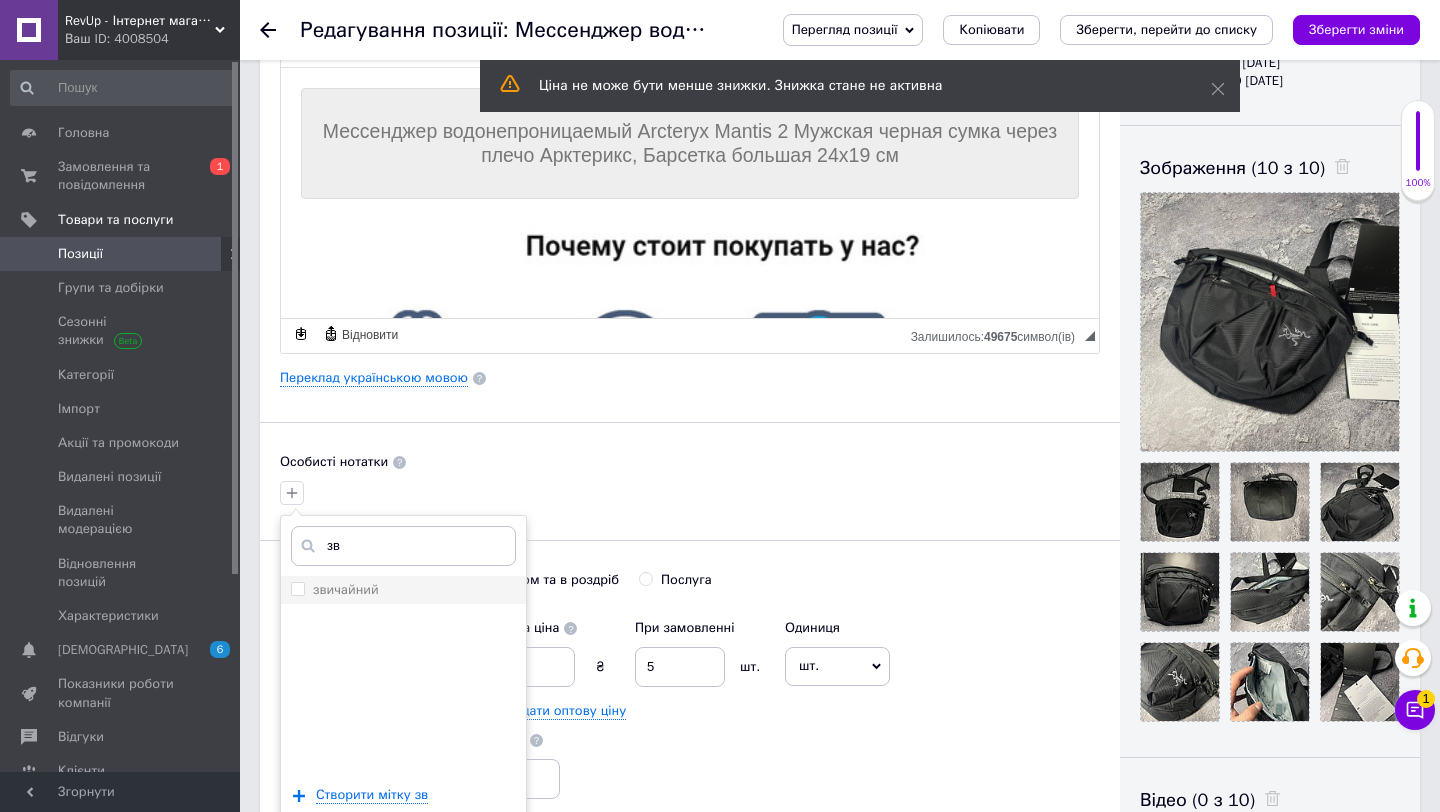 click on "звичайний" at bounding box center (346, 589) 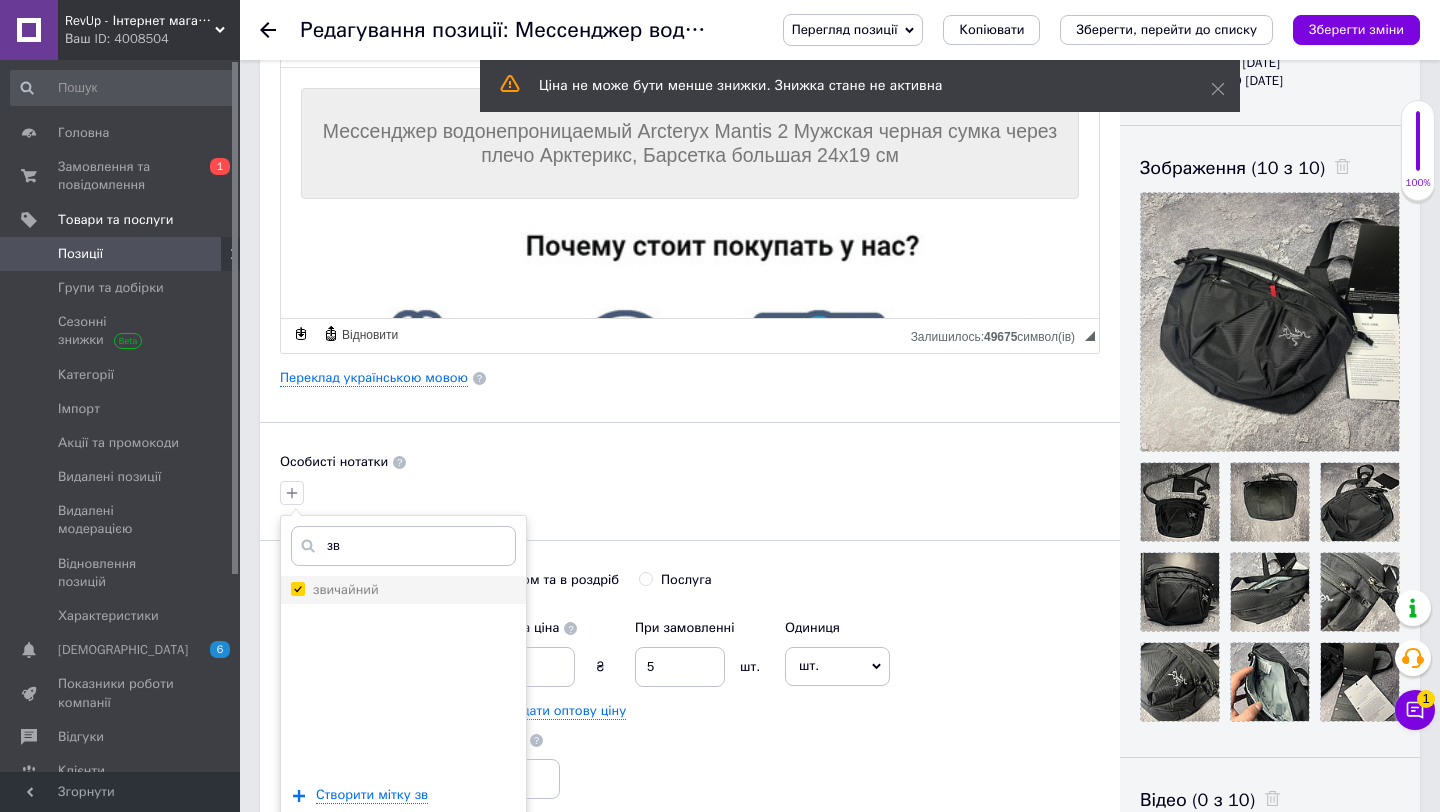 checkbox on "true" 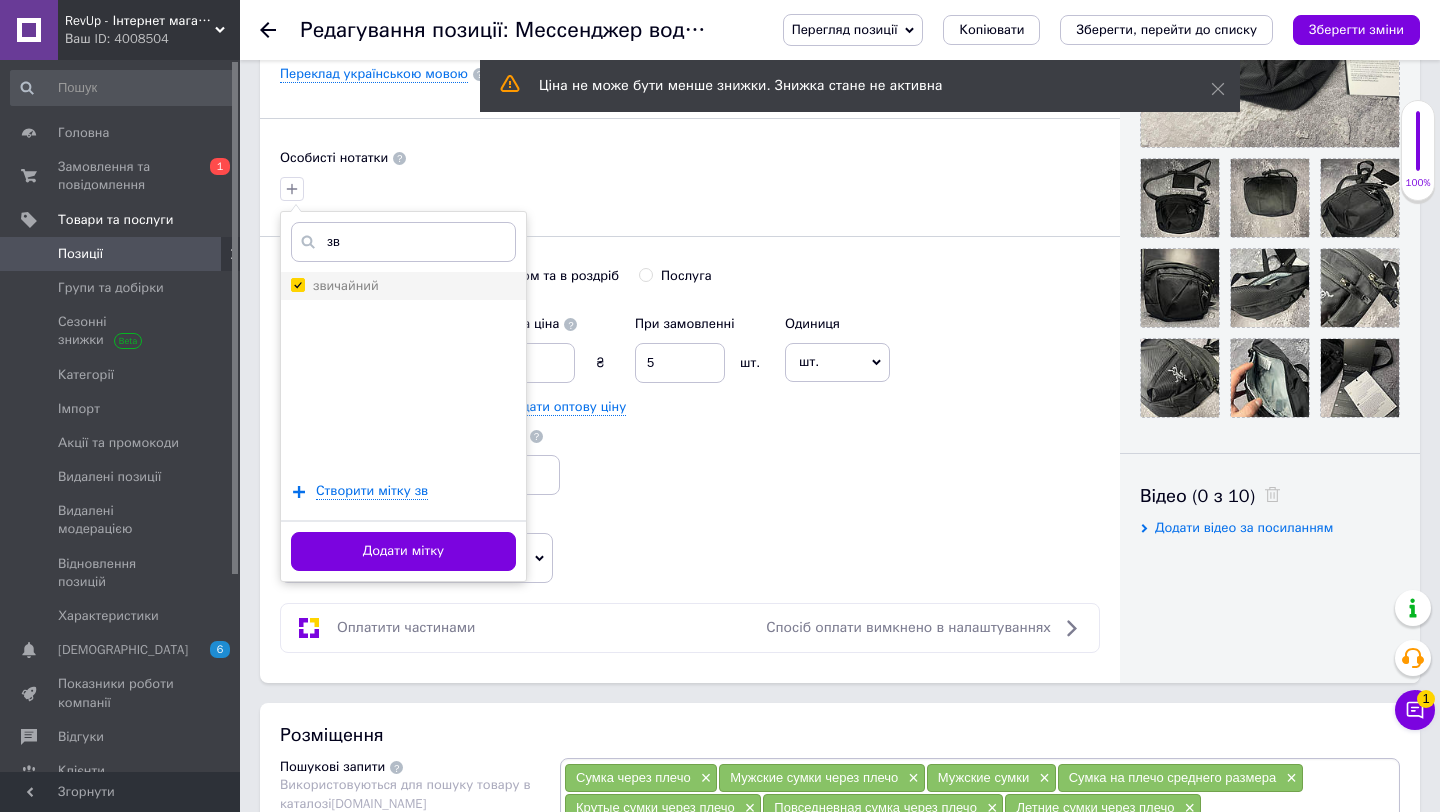 scroll, scrollTop: 638, scrollLeft: 0, axis: vertical 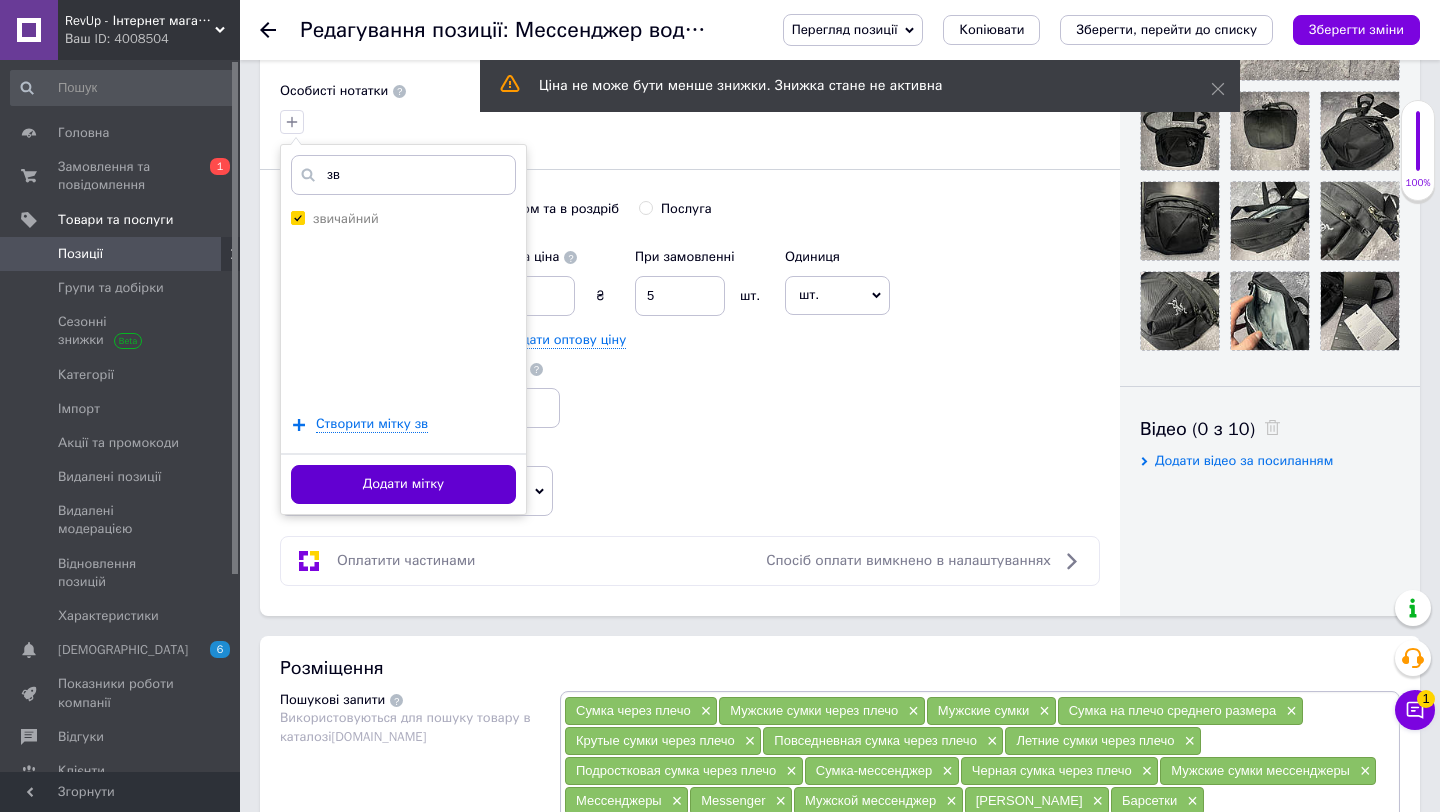 click on "Додати мітку" at bounding box center (403, 484) 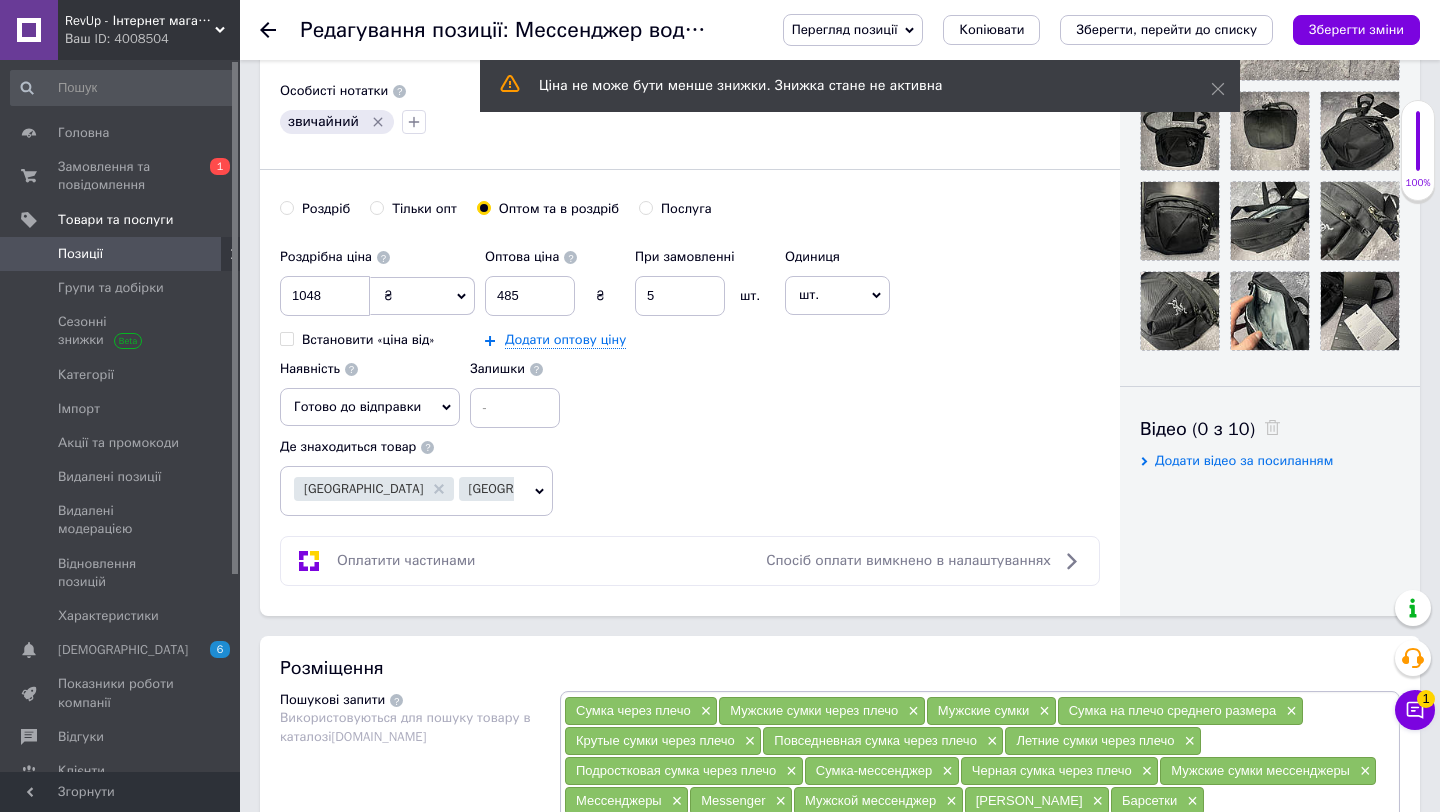 scroll, scrollTop: 0, scrollLeft: 0, axis: both 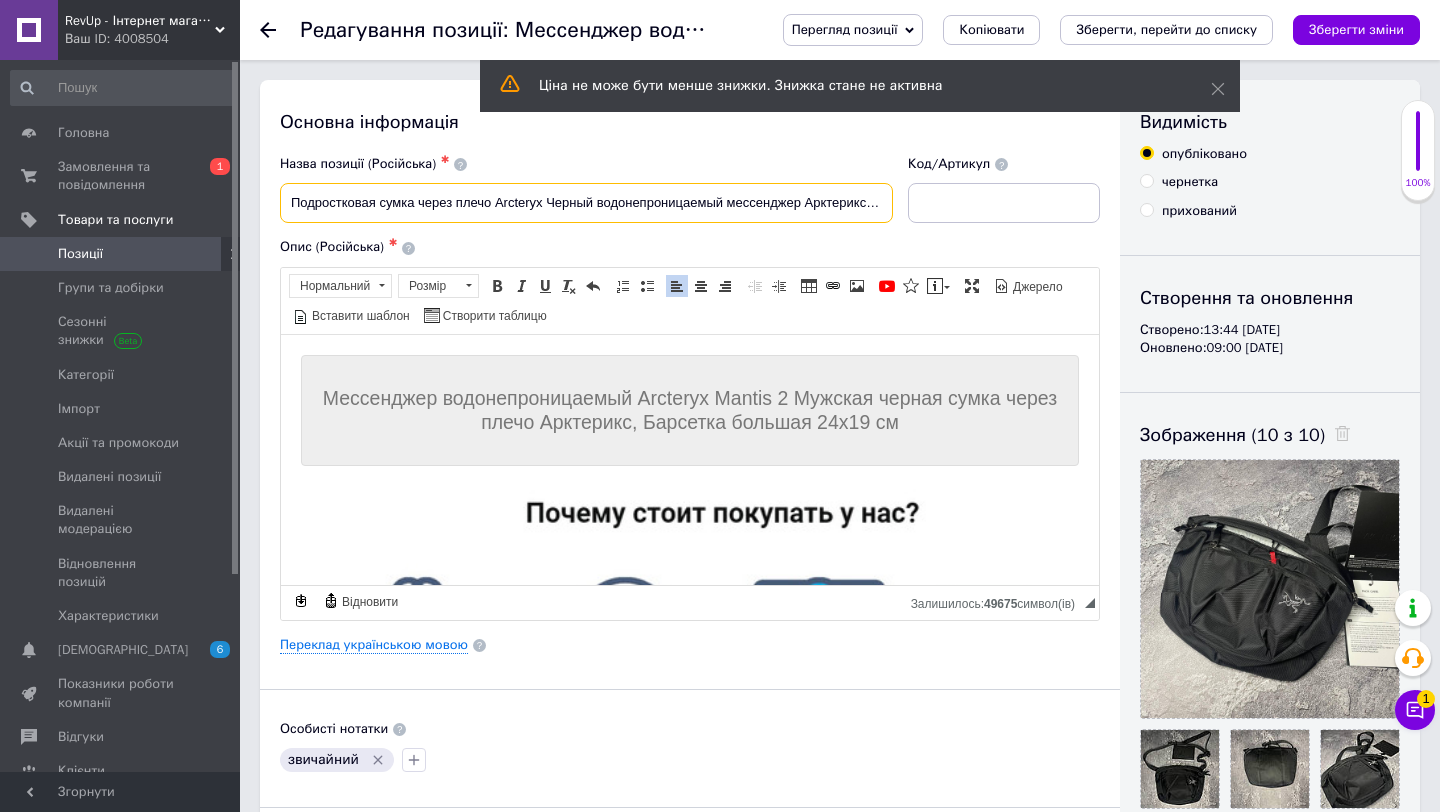 click on "Подростковая сумка через плечо Arcteryx Черный водонепроницаемый мессенджер Арктерикс текстиль летняя" at bounding box center [586, 203] 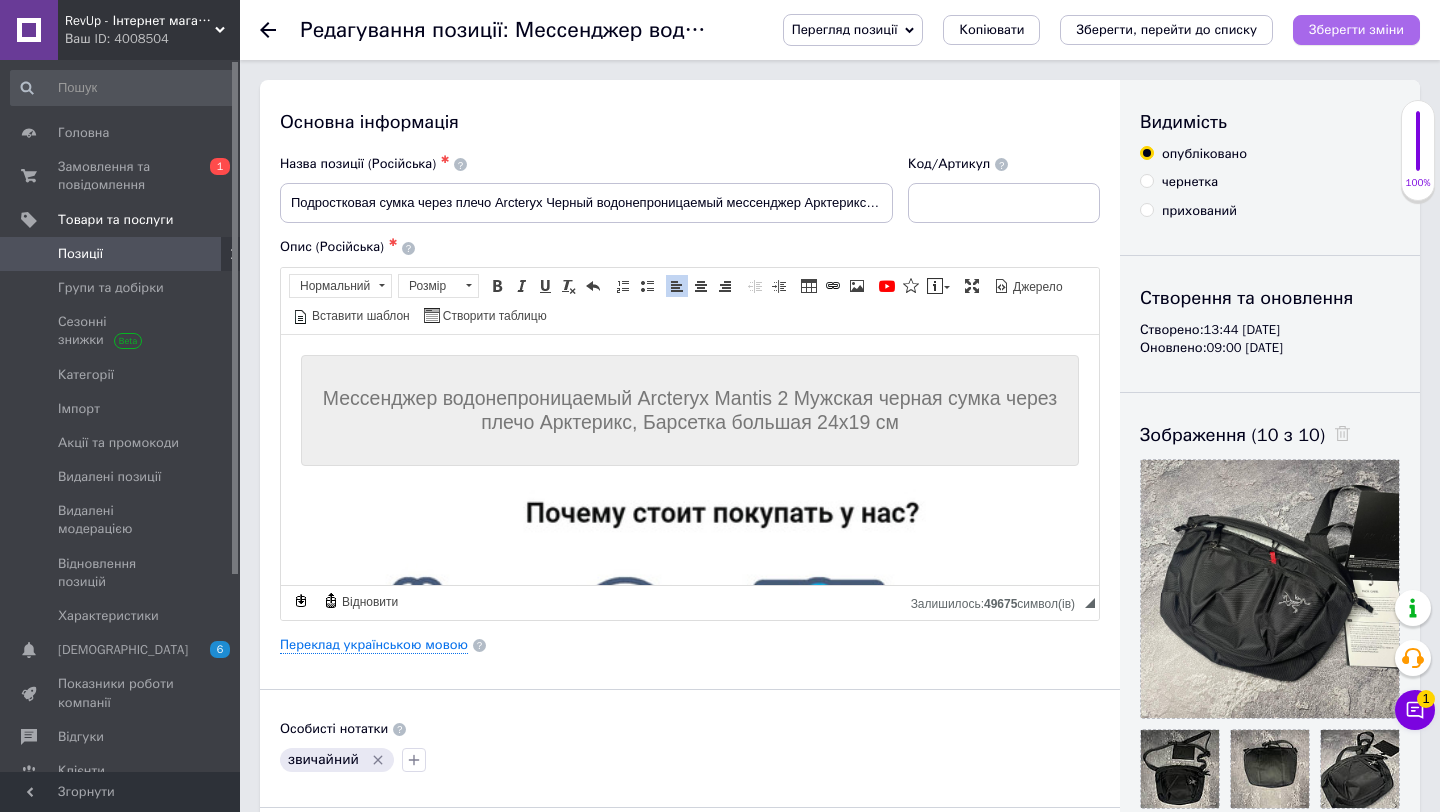 click on "Зберегти зміни" at bounding box center (1356, 30) 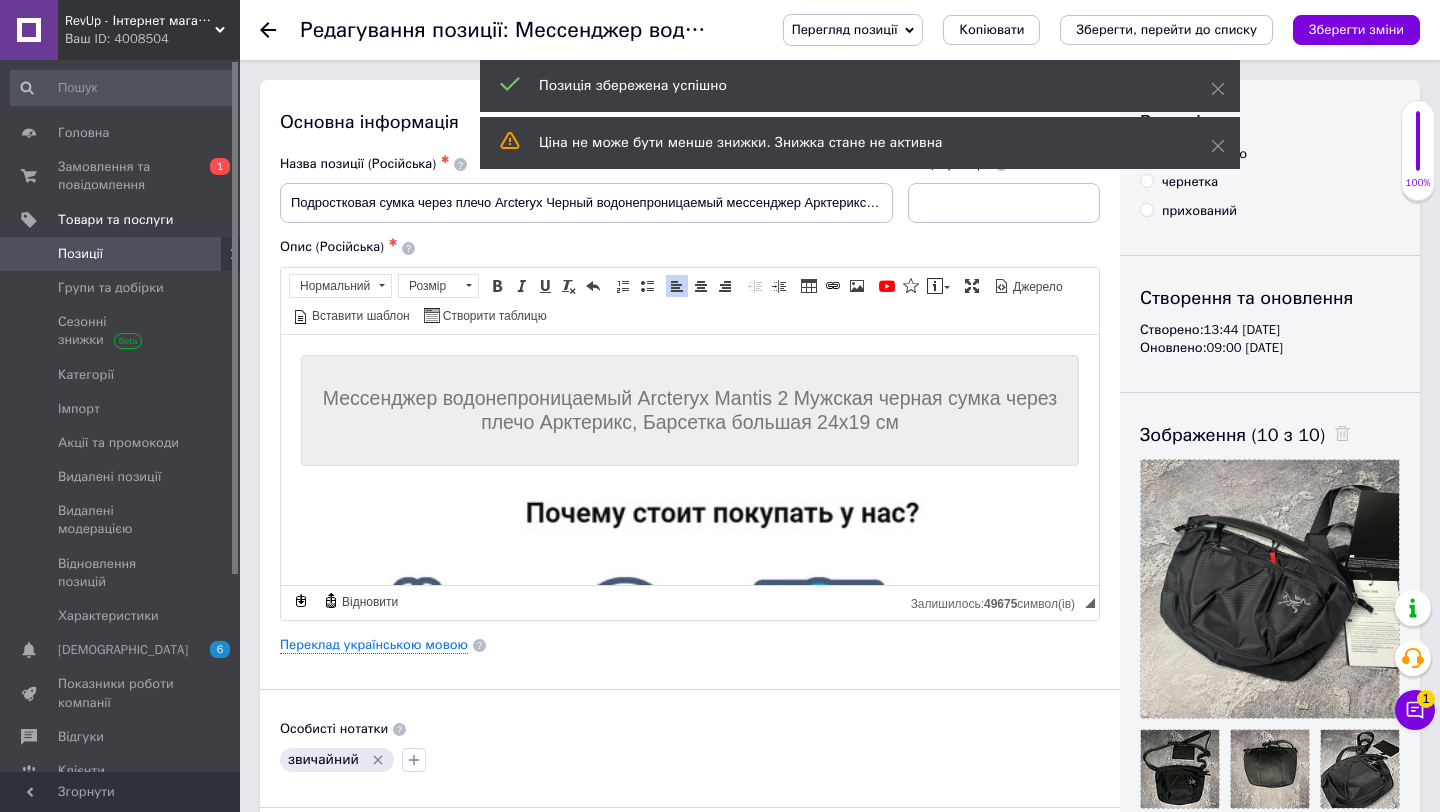 click at bounding box center [212, 254] 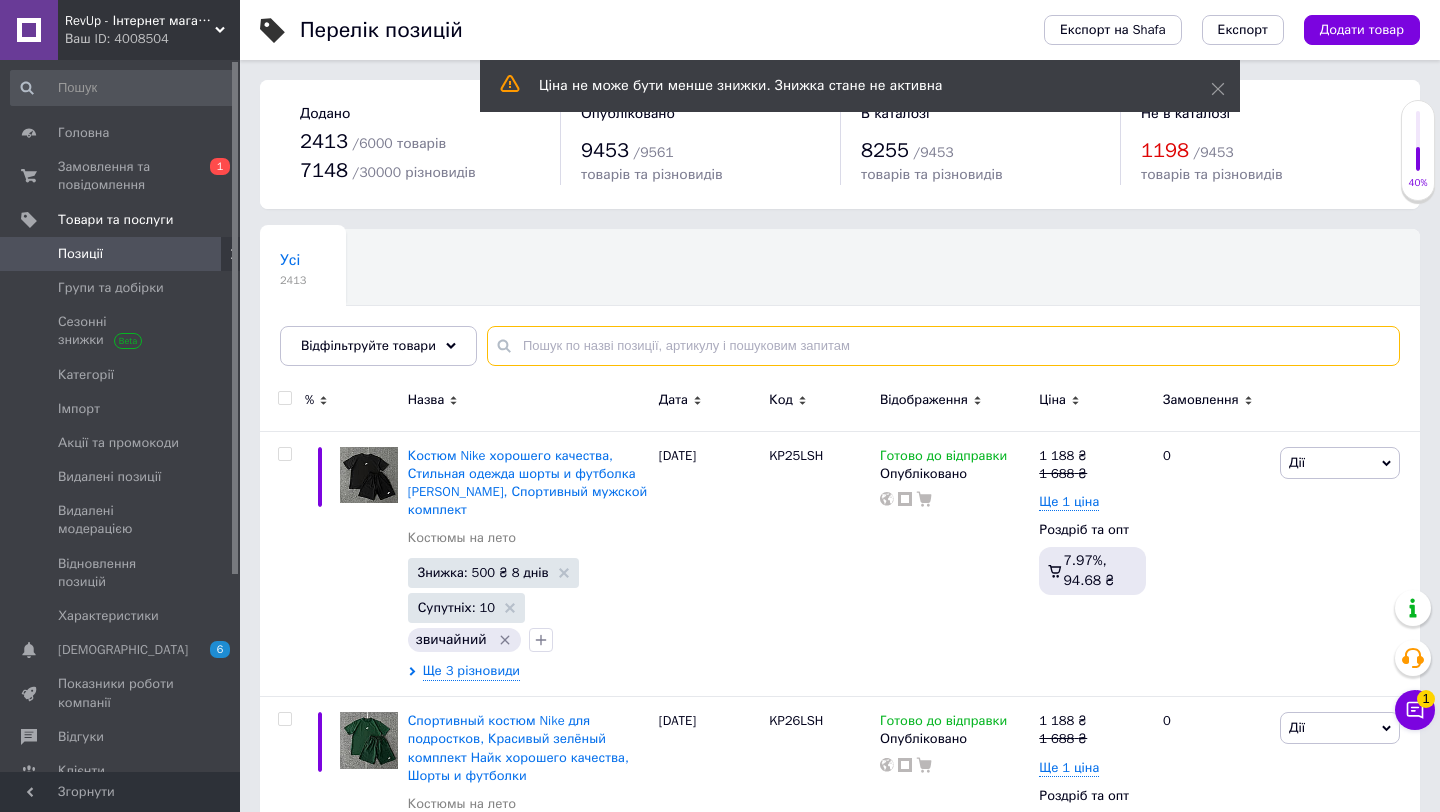 click at bounding box center [943, 346] 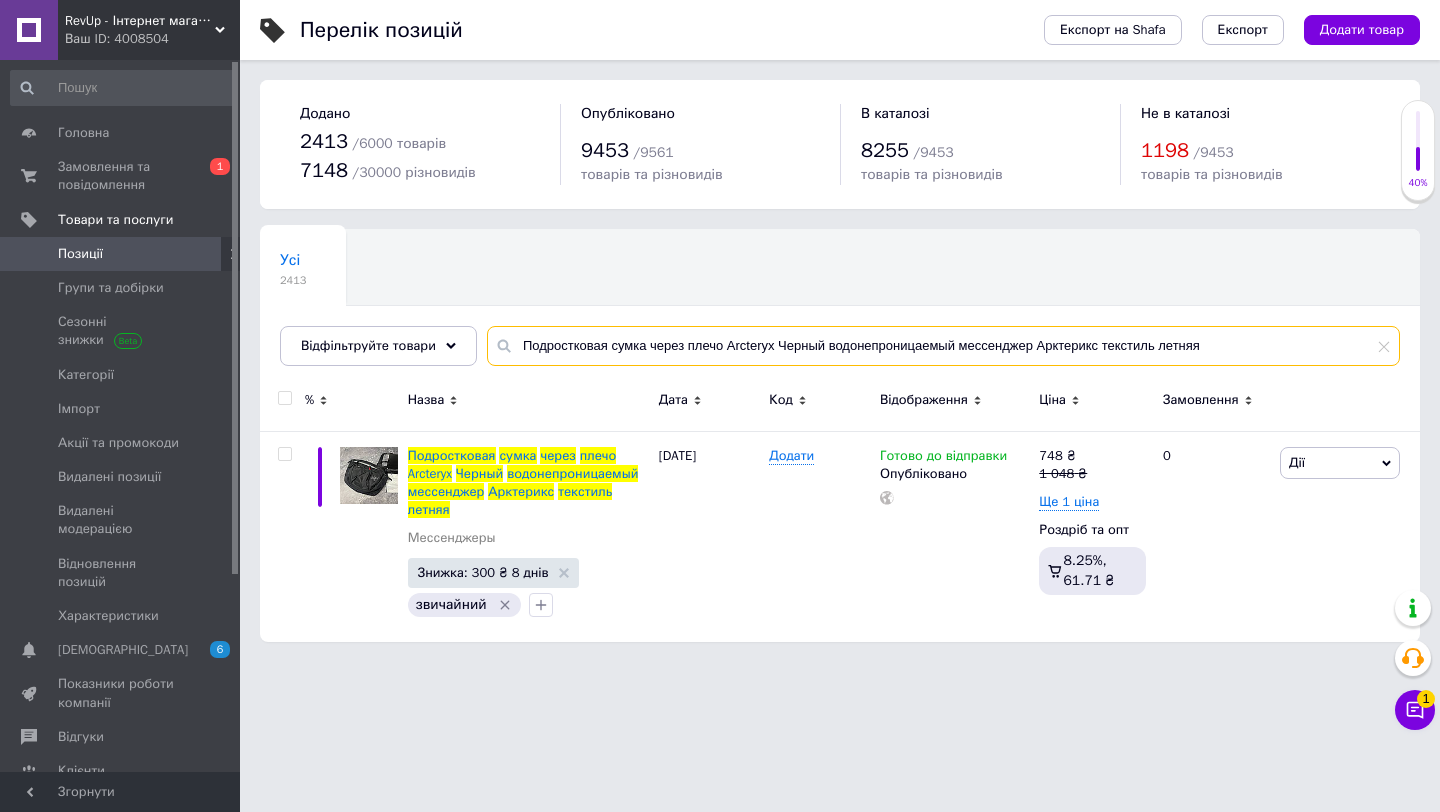 type on "Подростковая сумка через плечо Arcteryx Черный водонепроницаемый мессенджер Арктерикс текстиль летняя" 